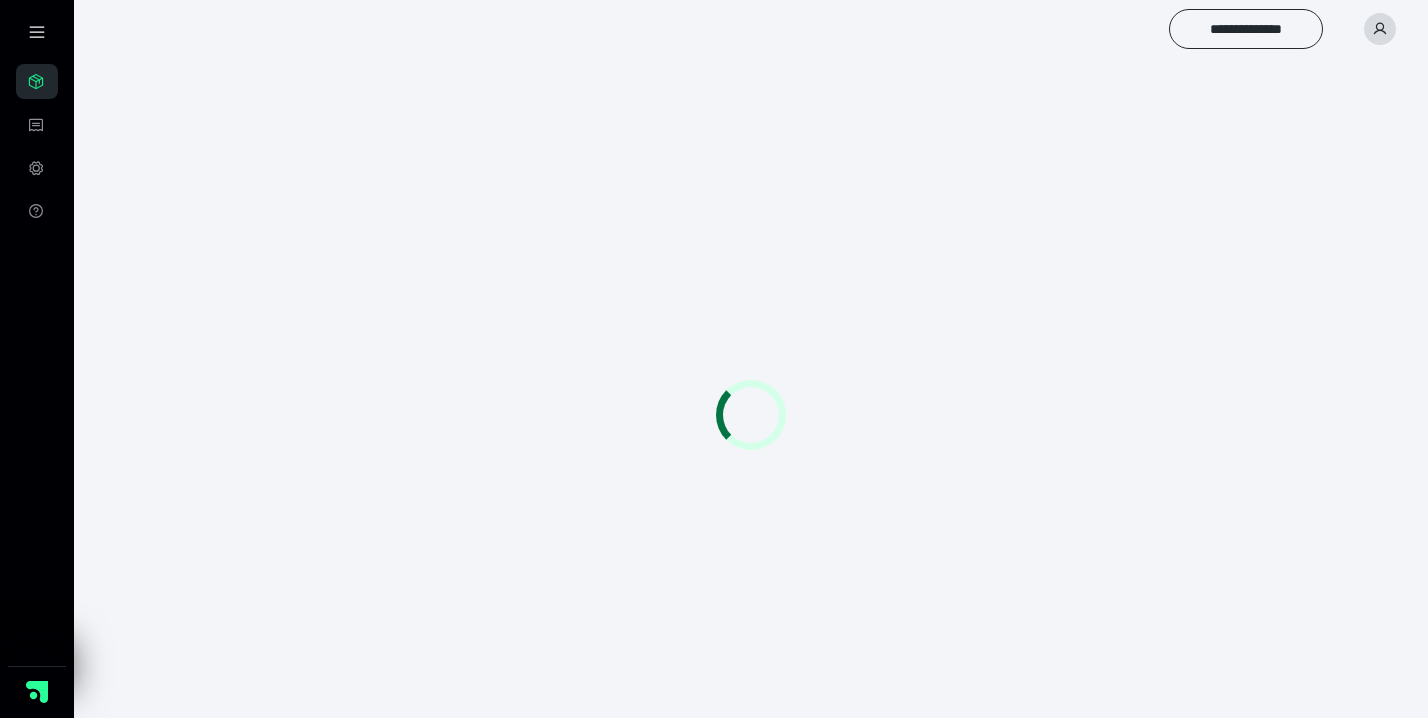 scroll, scrollTop: 0, scrollLeft: 0, axis: both 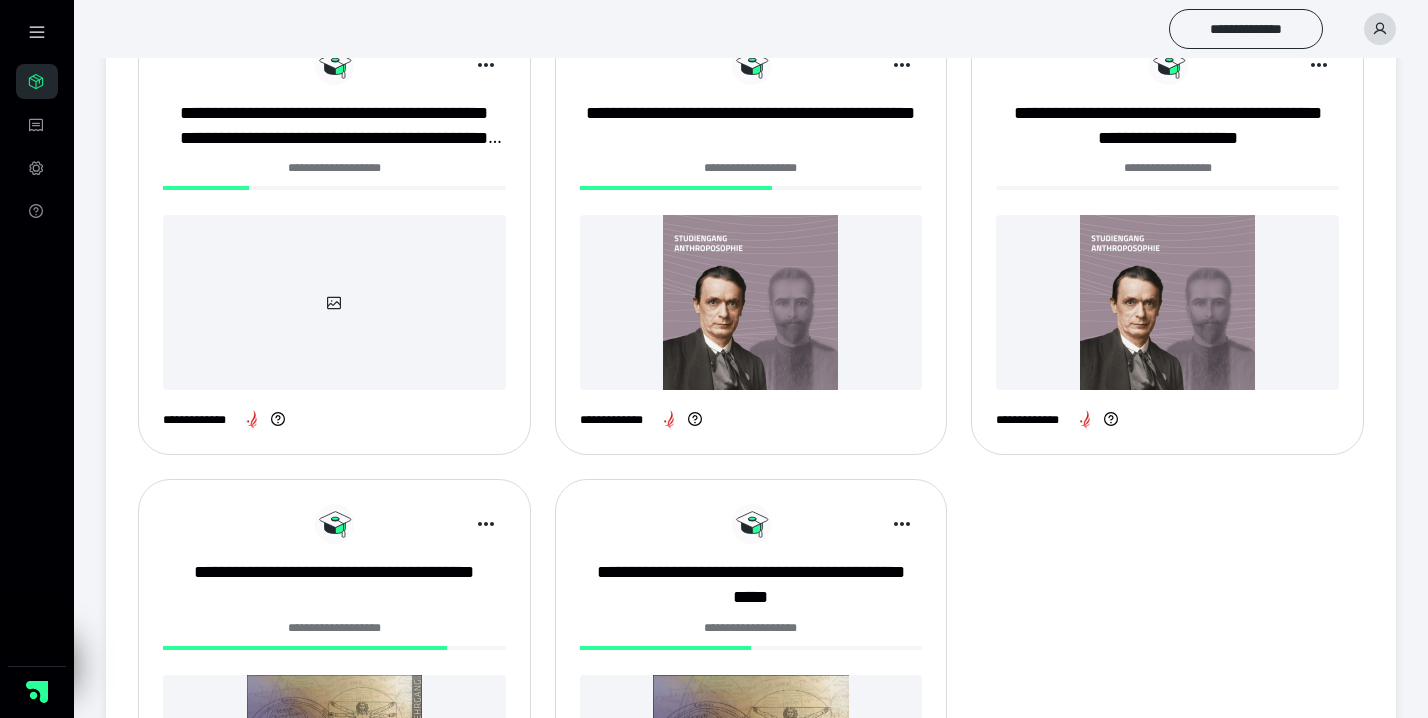 click at bounding box center [751, 302] 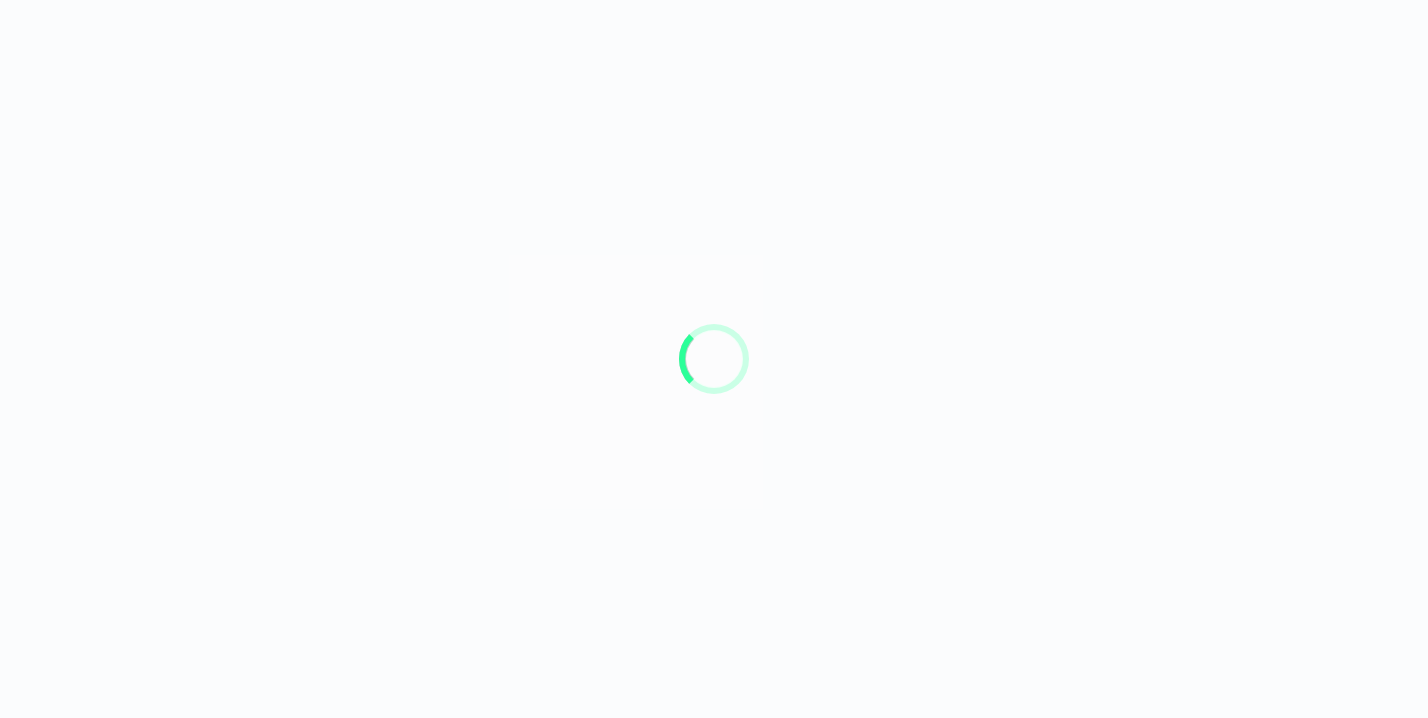scroll, scrollTop: 0, scrollLeft: 0, axis: both 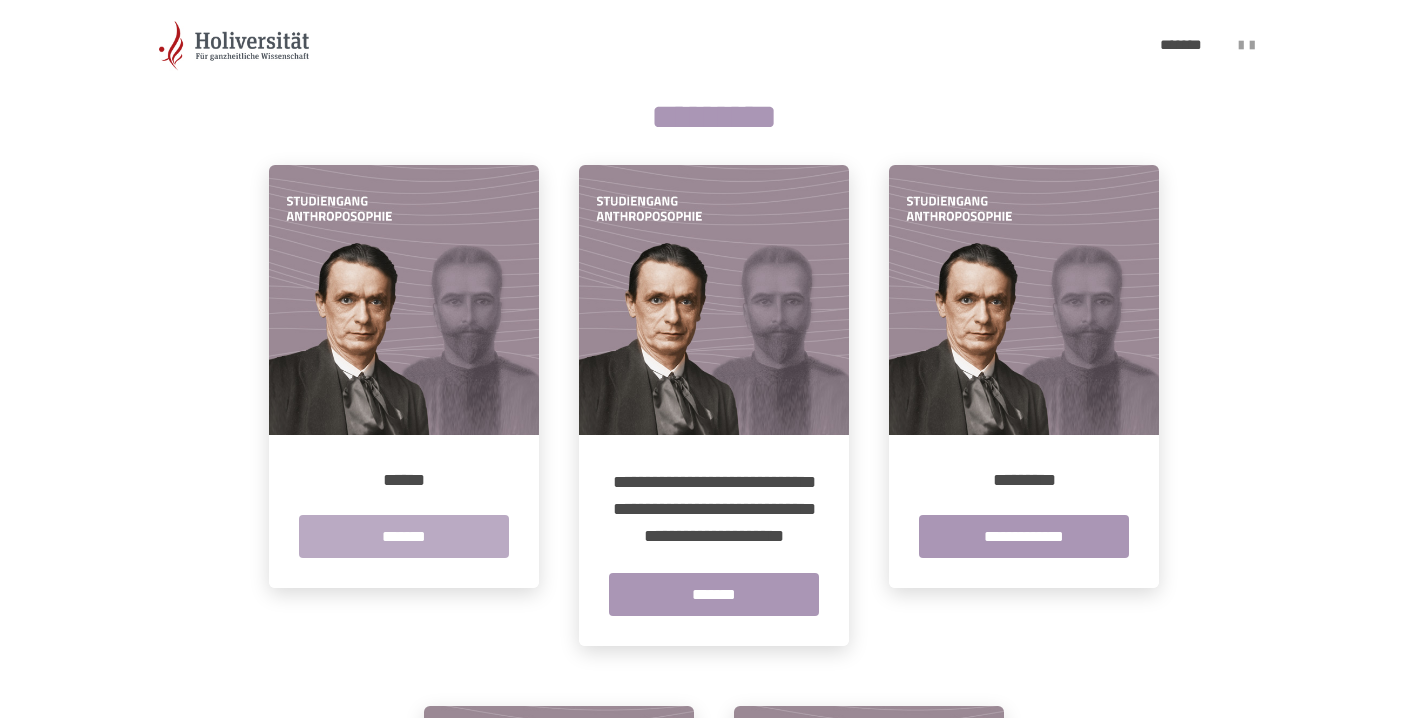 click on "*******" at bounding box center (404, 536) 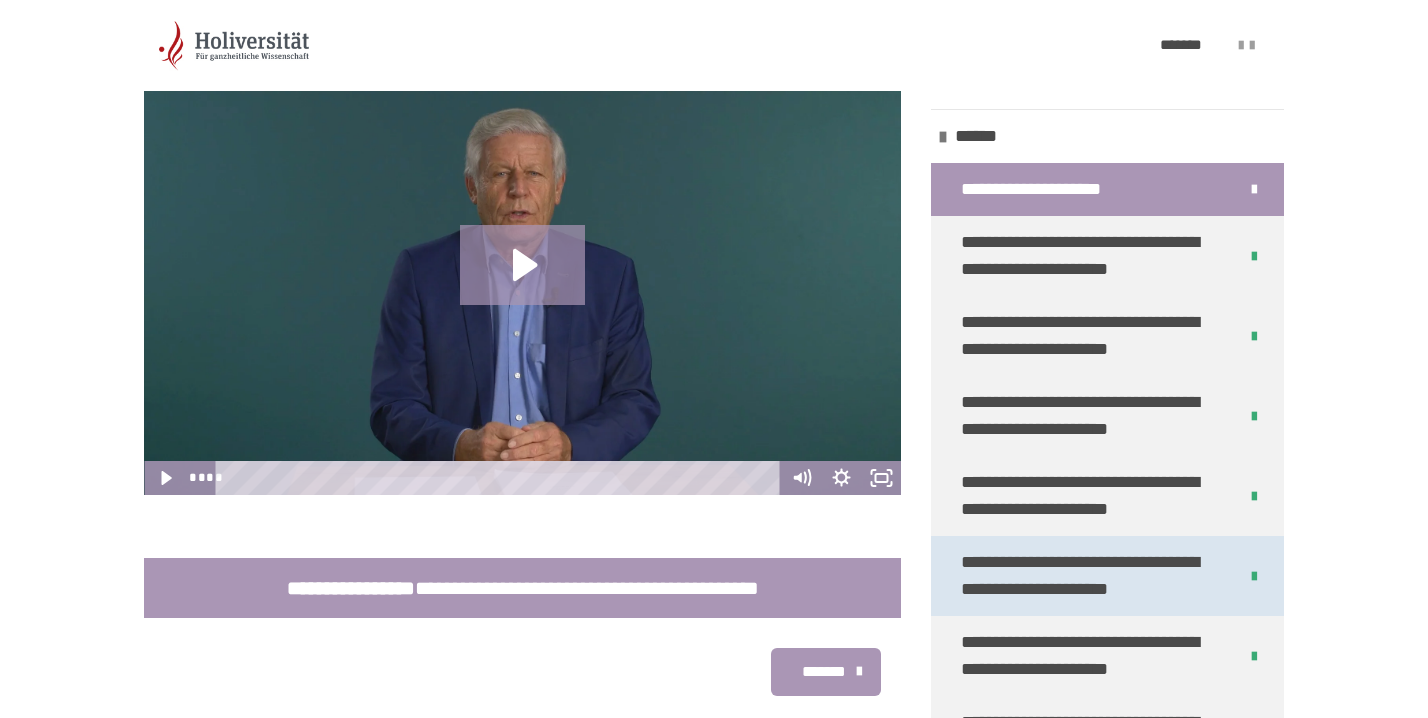 scroll, scrollTop: 401, scrollLeft: 0, axis: vertical 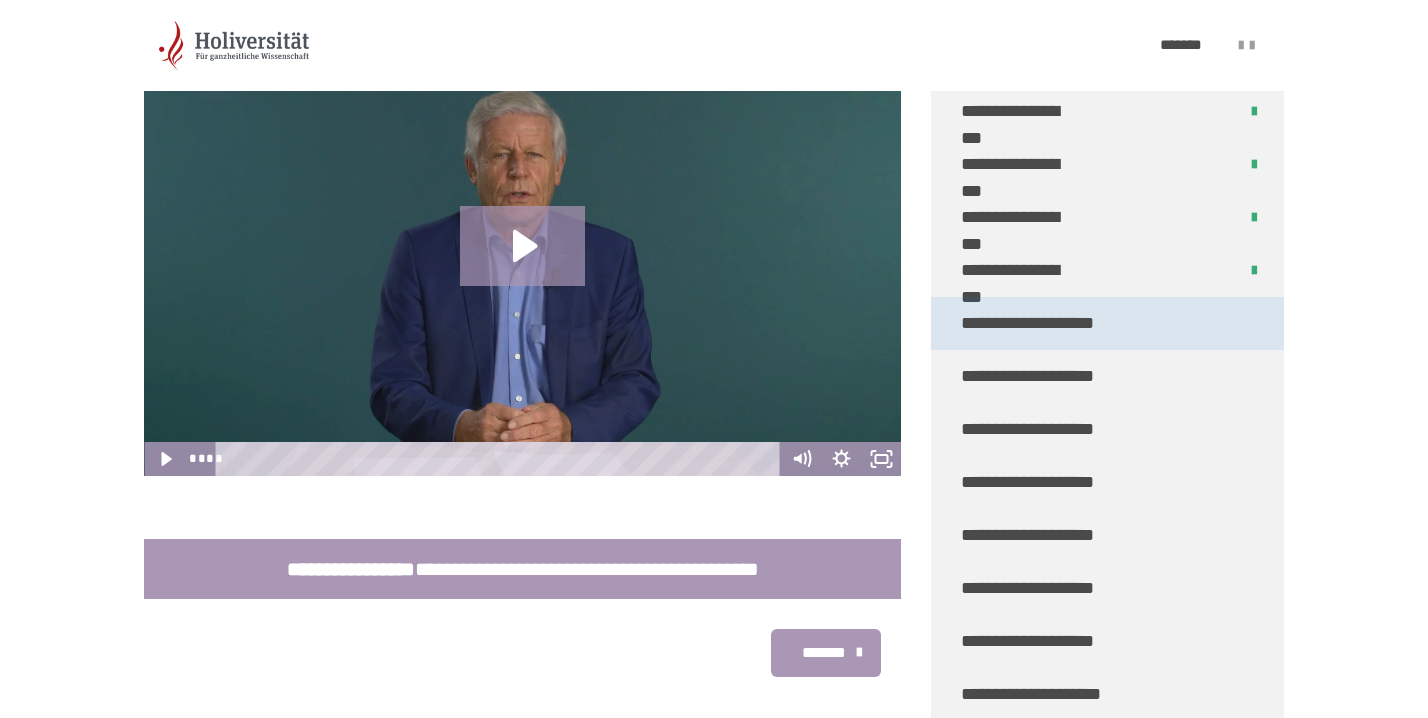 click on "**********" at bounding box center (1028, 323) 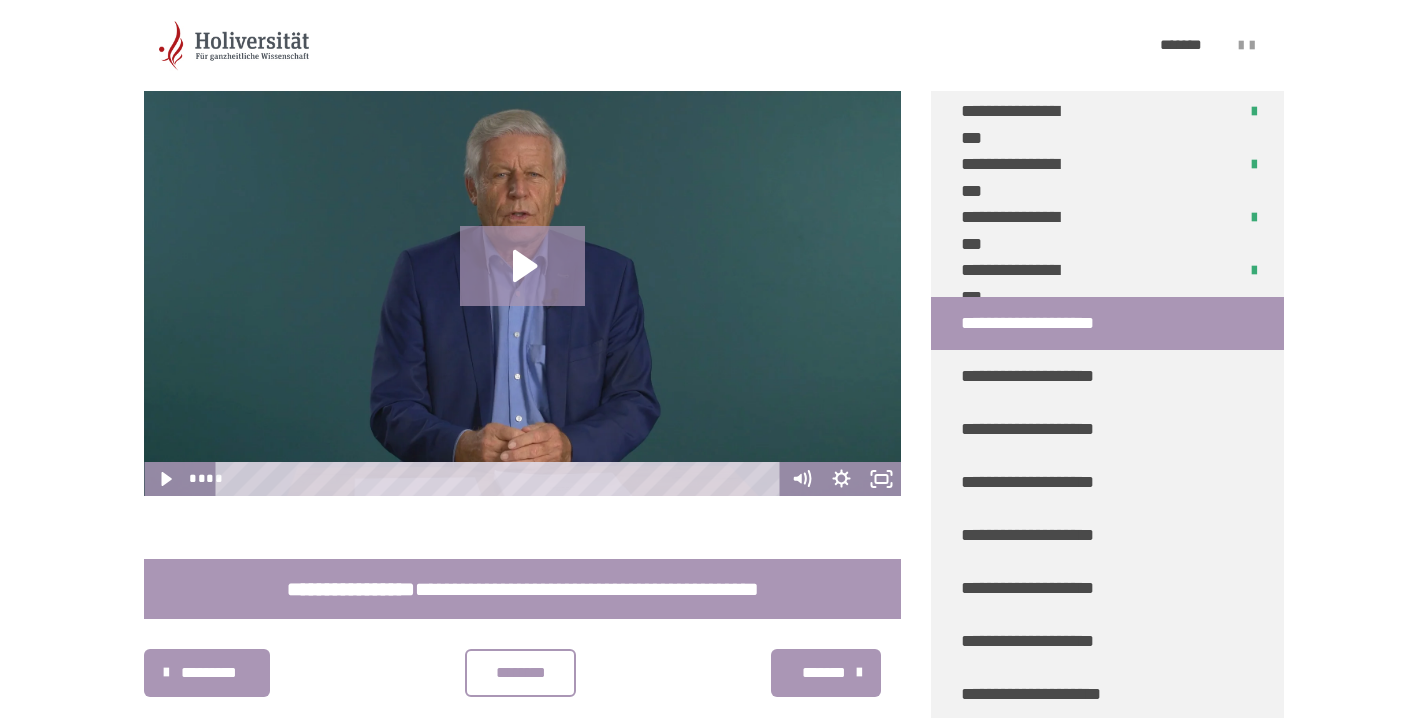 click on "**********" at bounding box center (1028, 323) 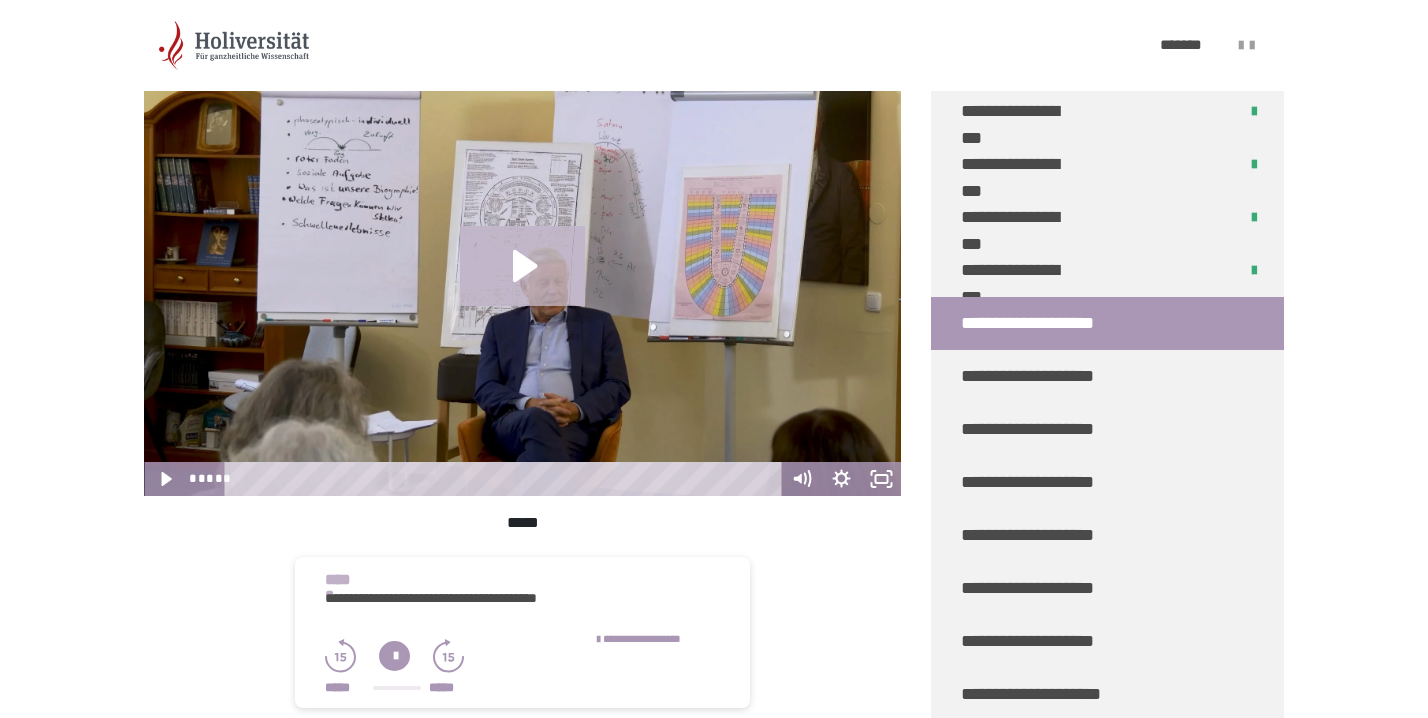 click 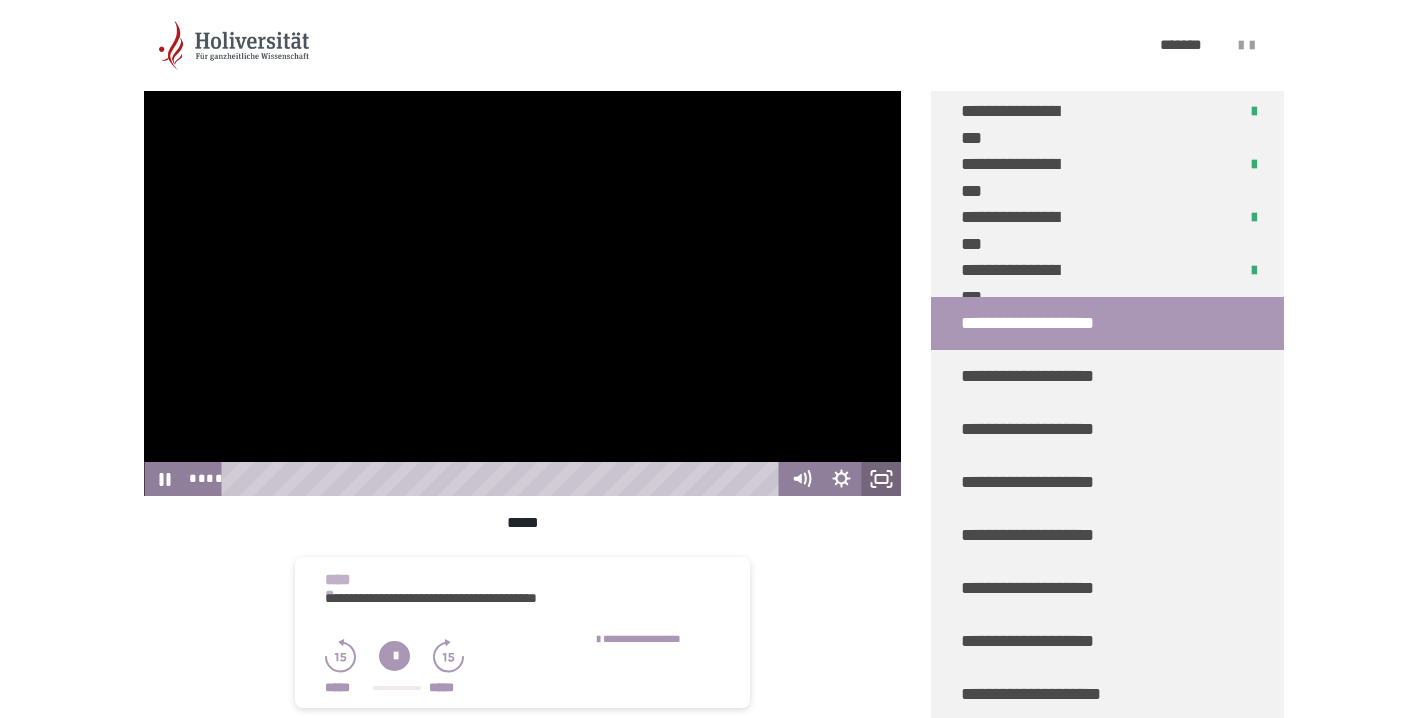 click 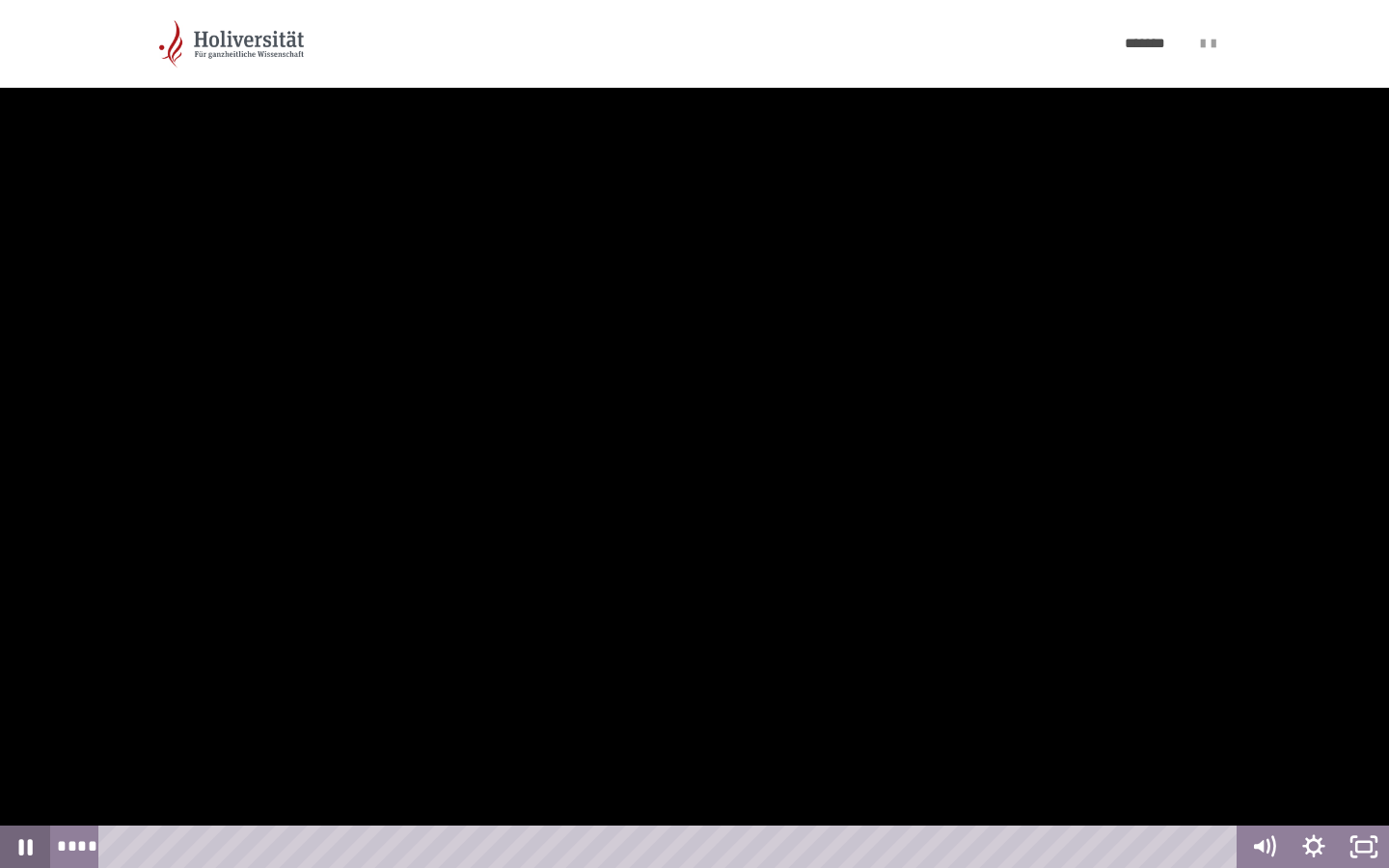 click 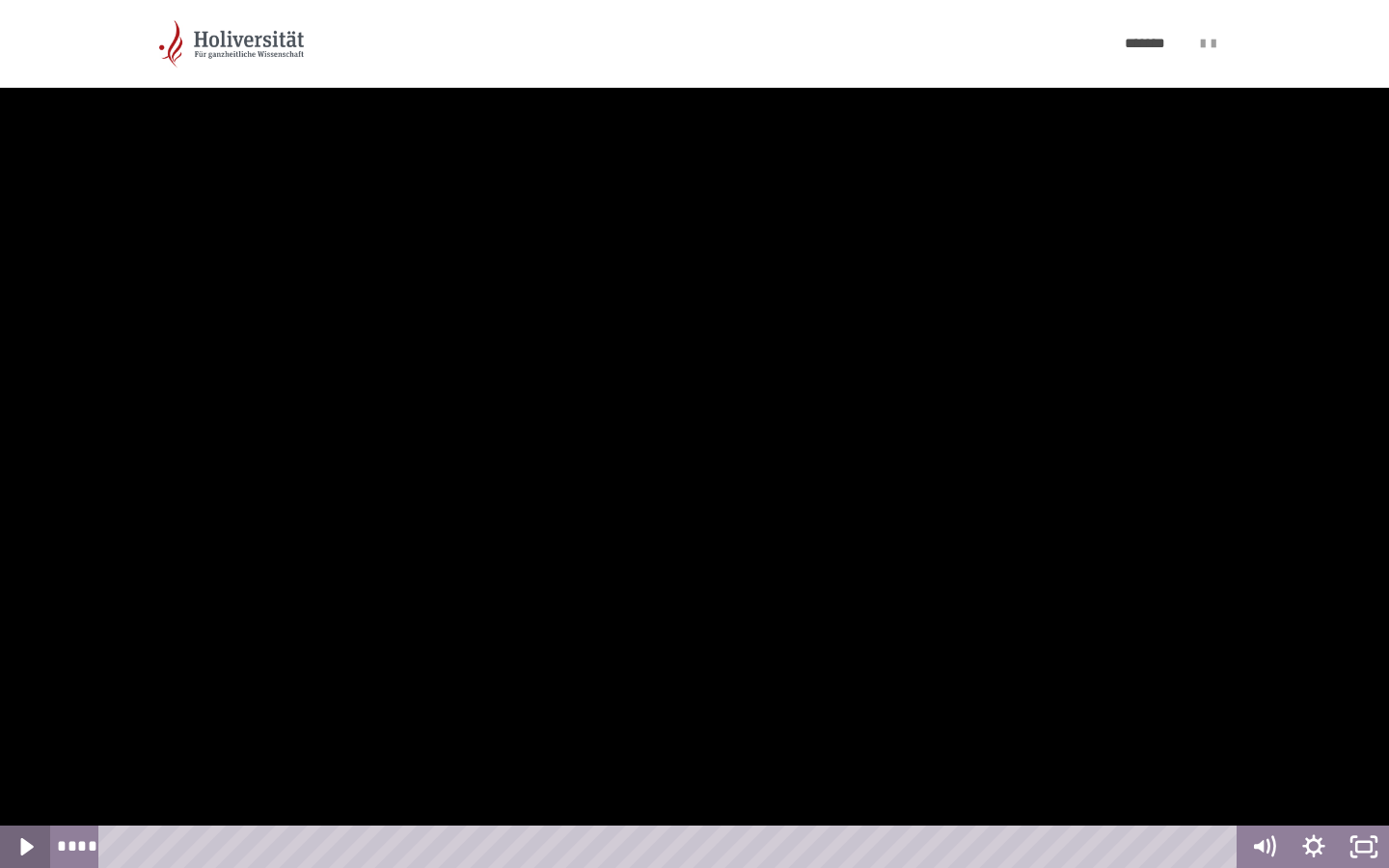 click 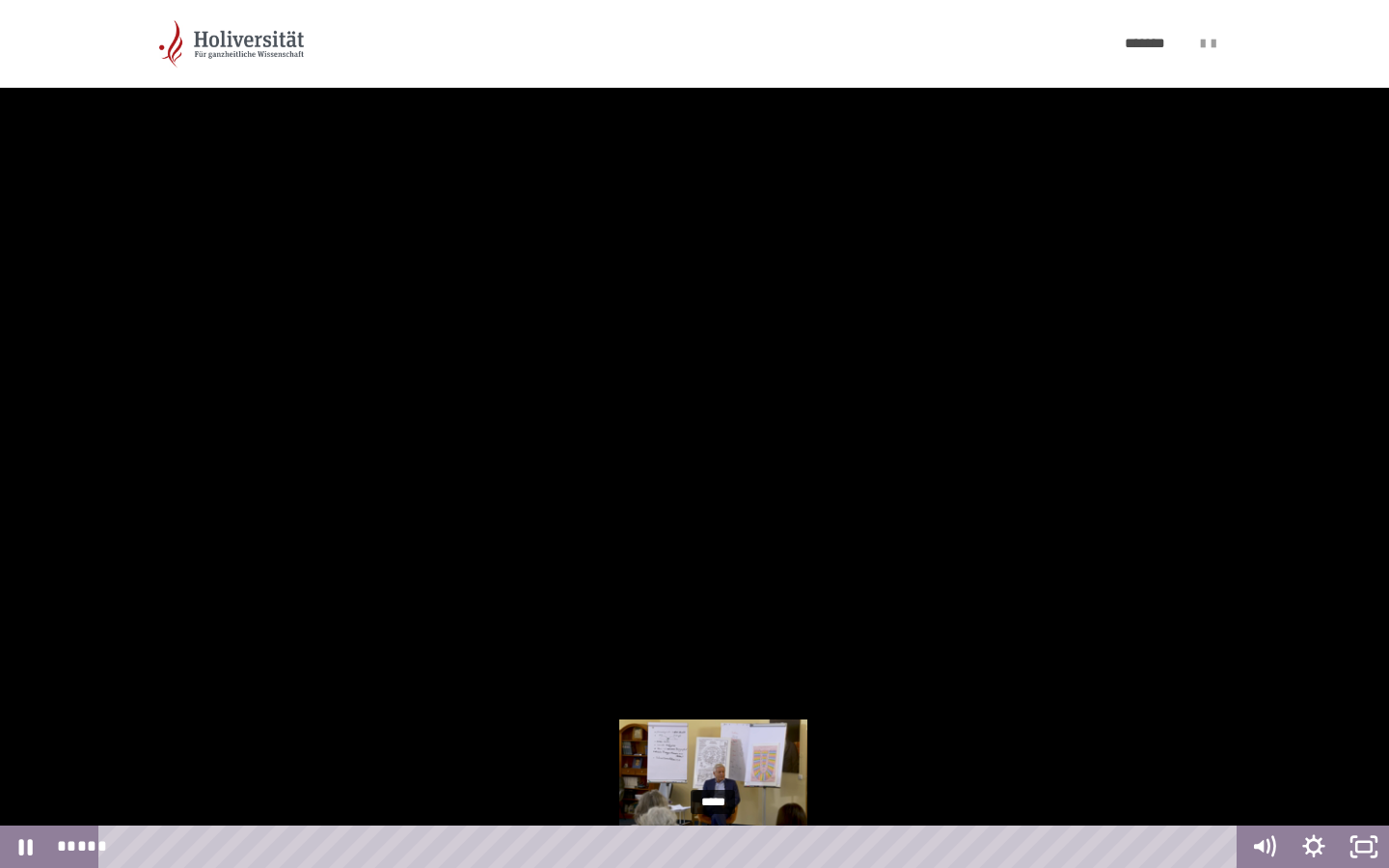 click on "*****" at bounding box center [671, 847] 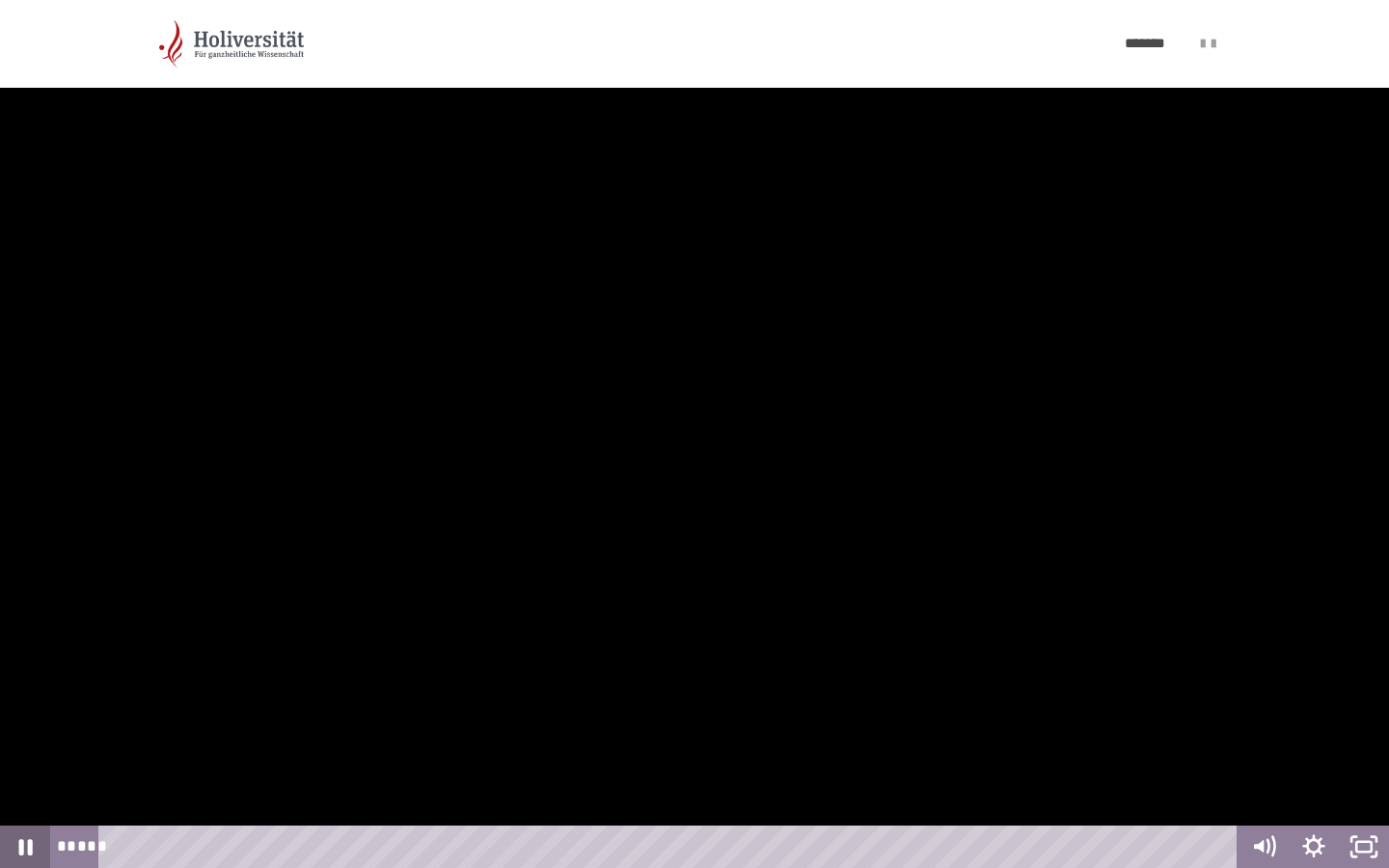 click 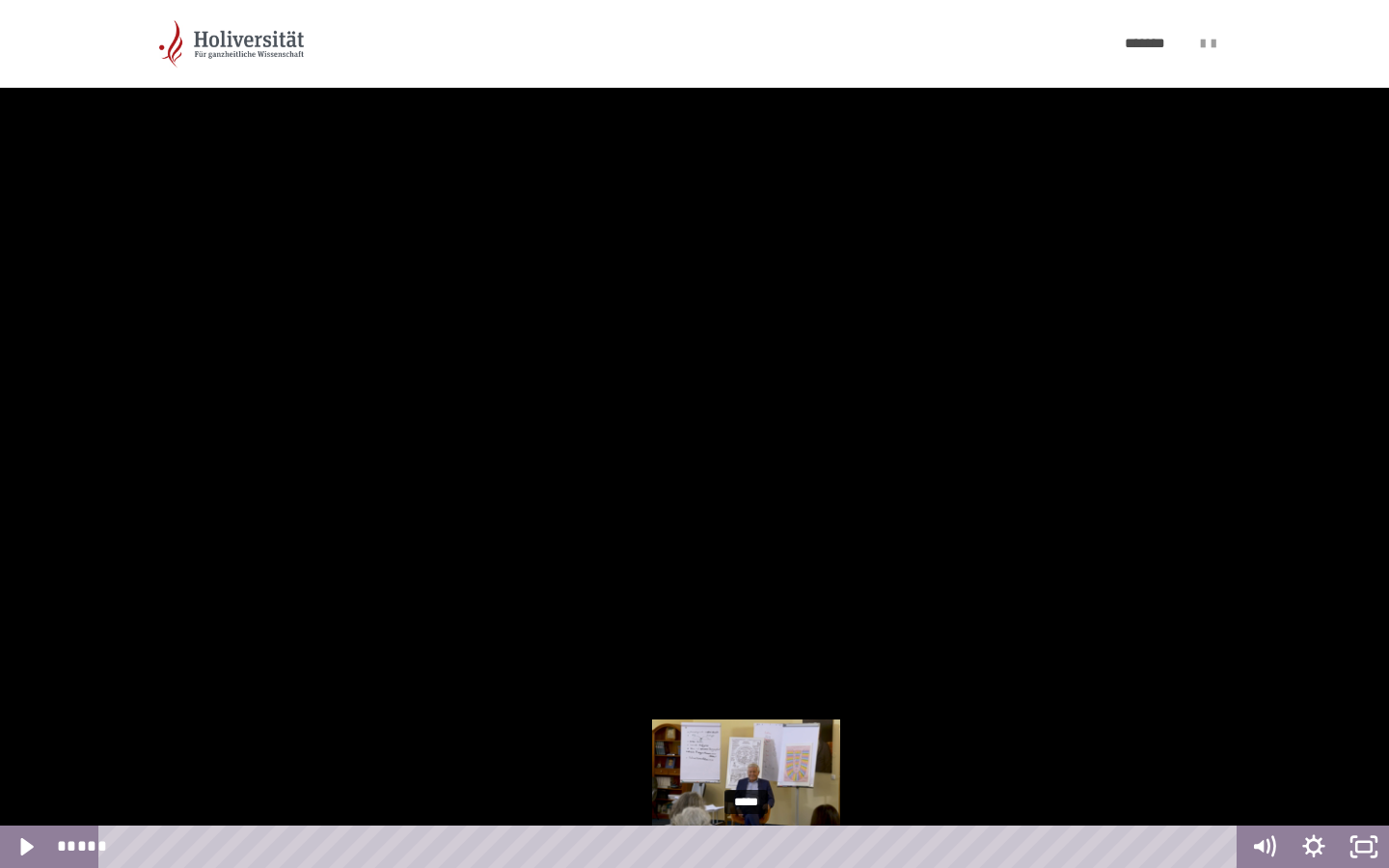 click on "*****" at bounding box center (671, 847) 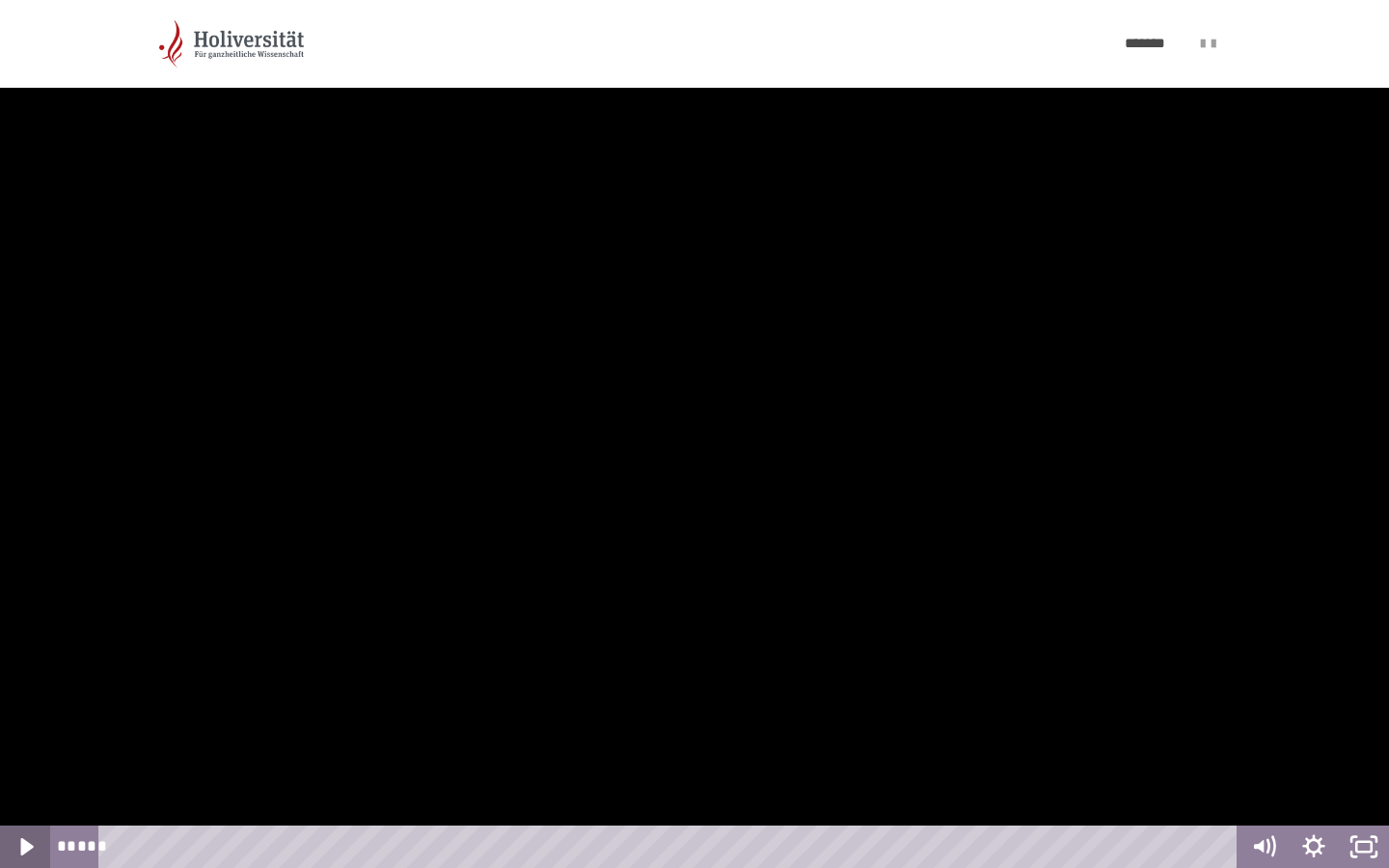 click 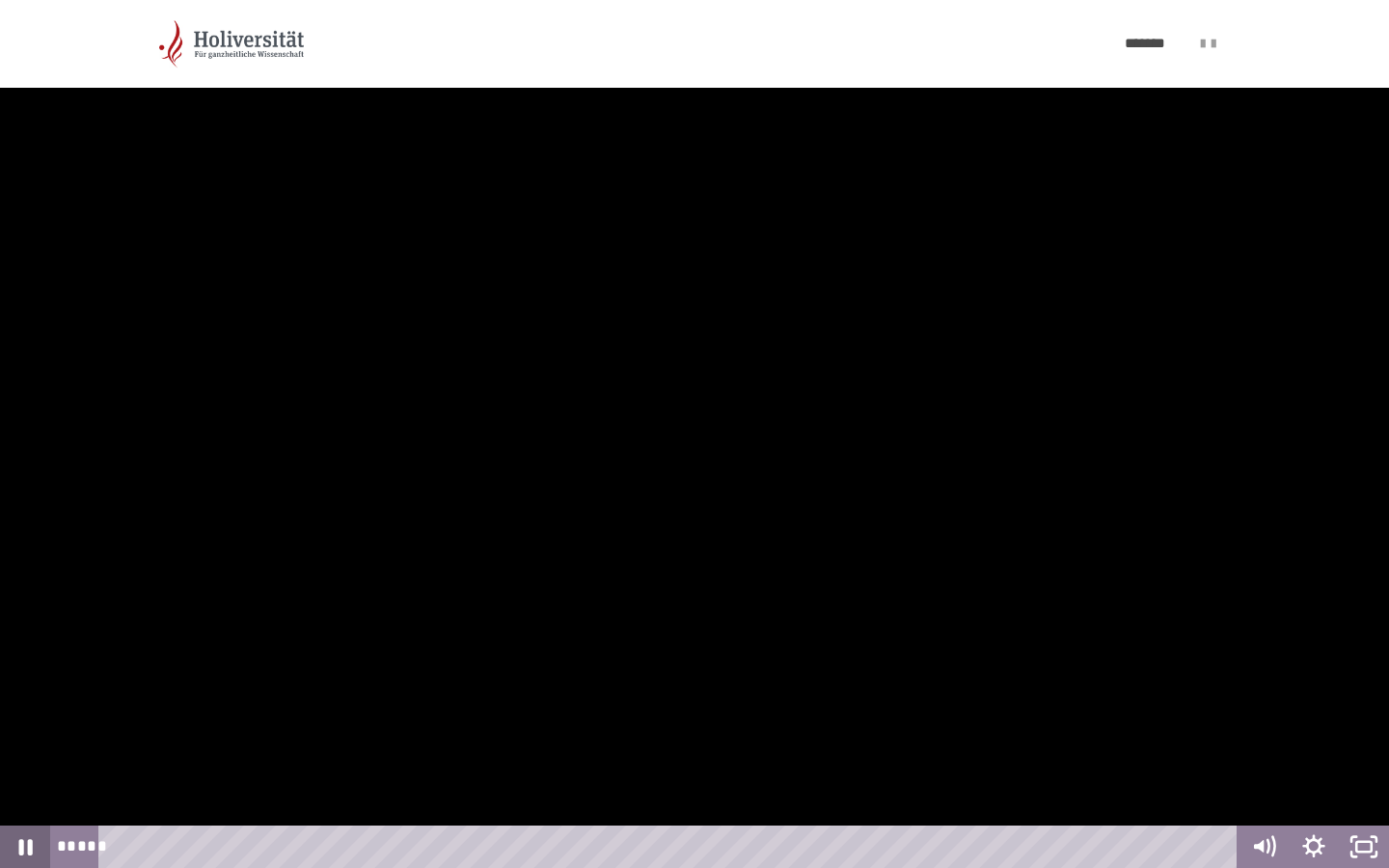 click 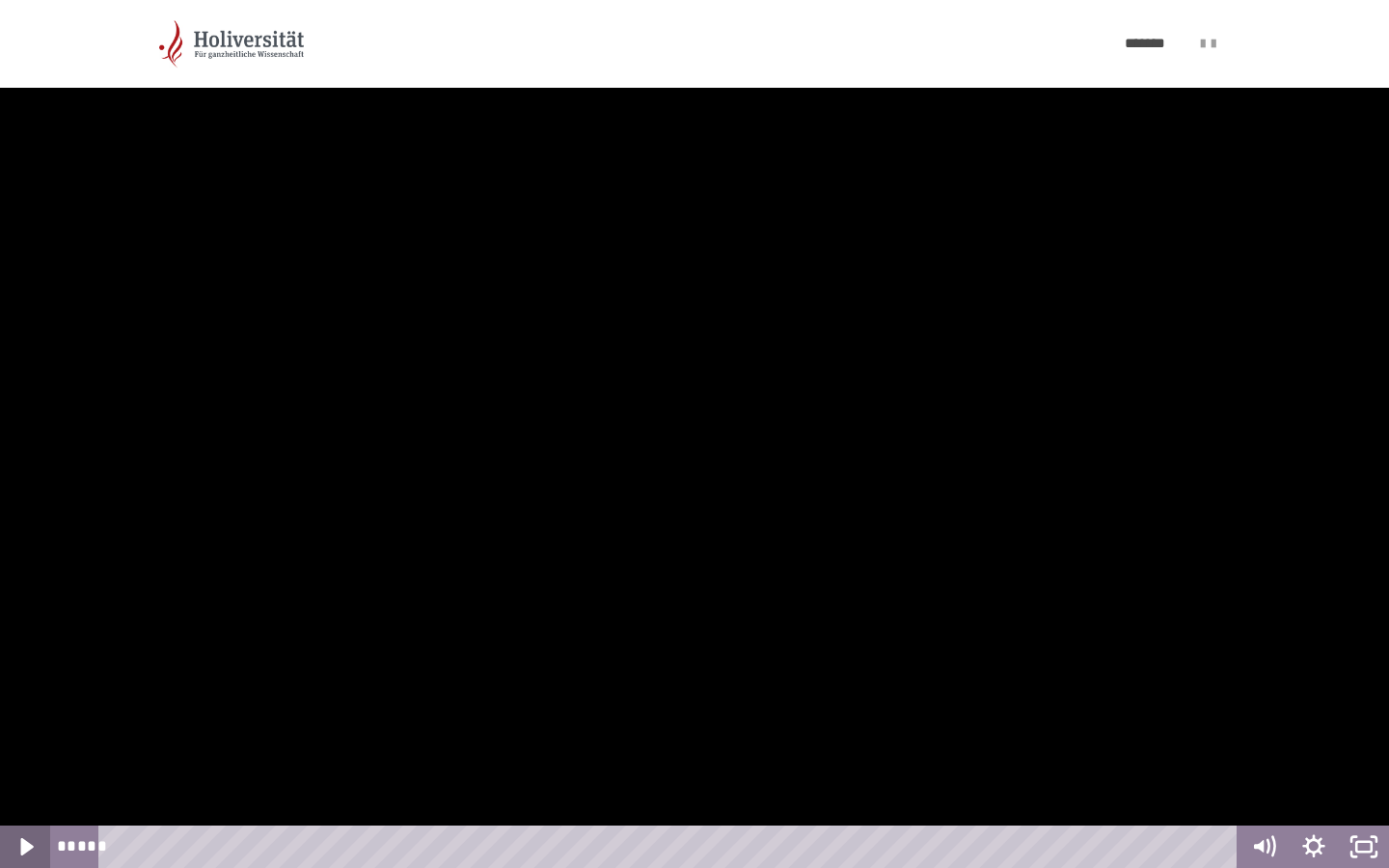 click 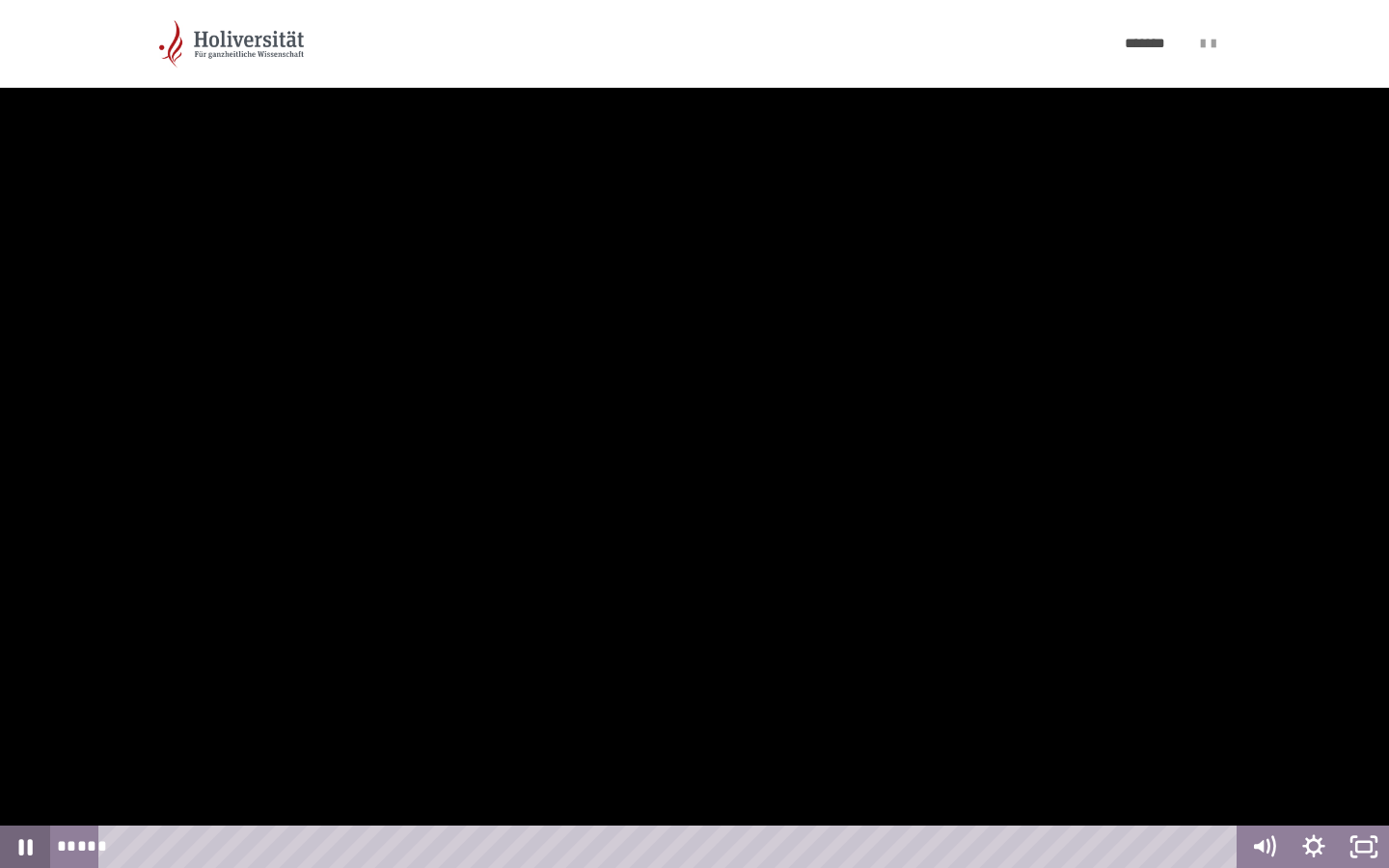 click 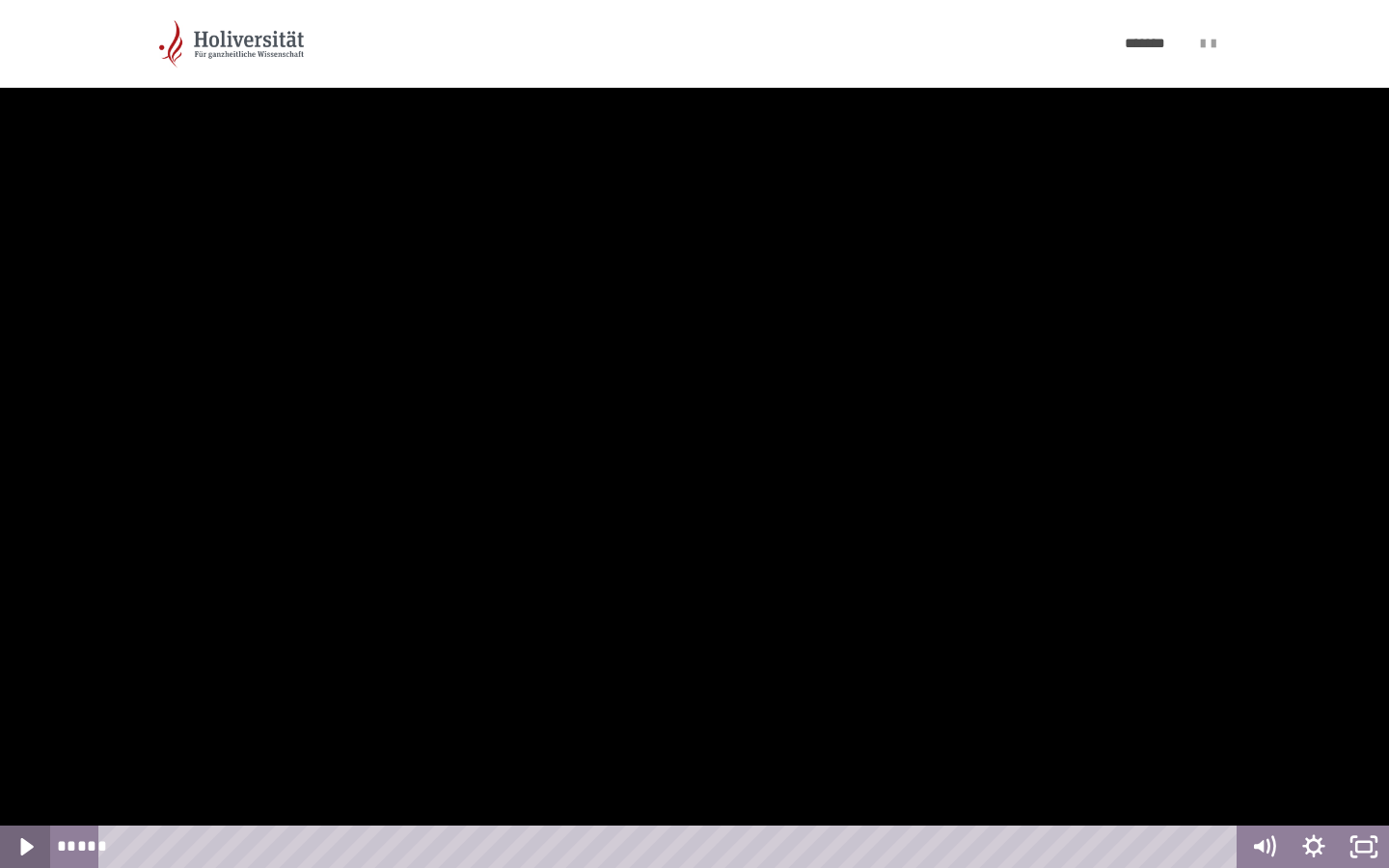 click 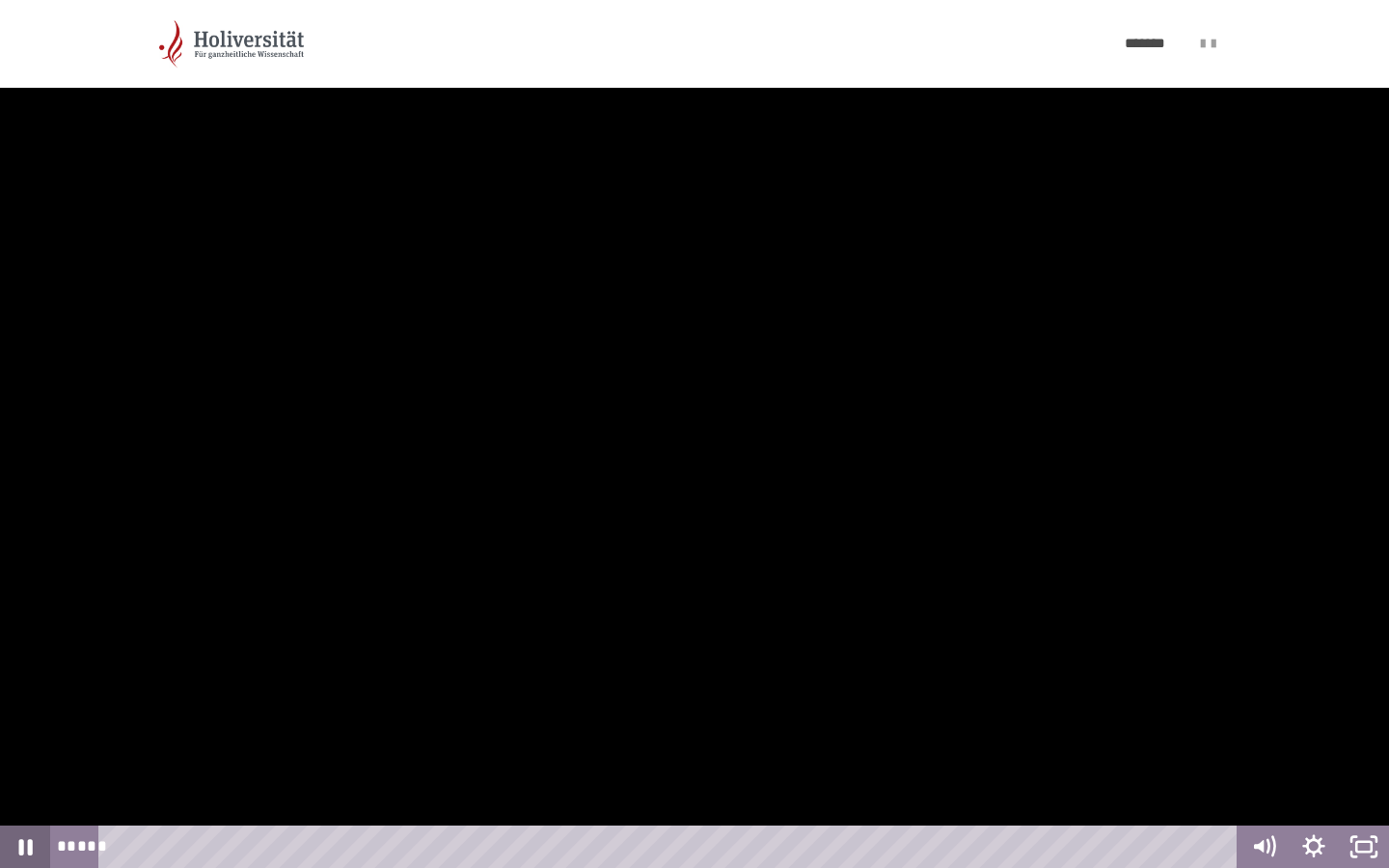 click 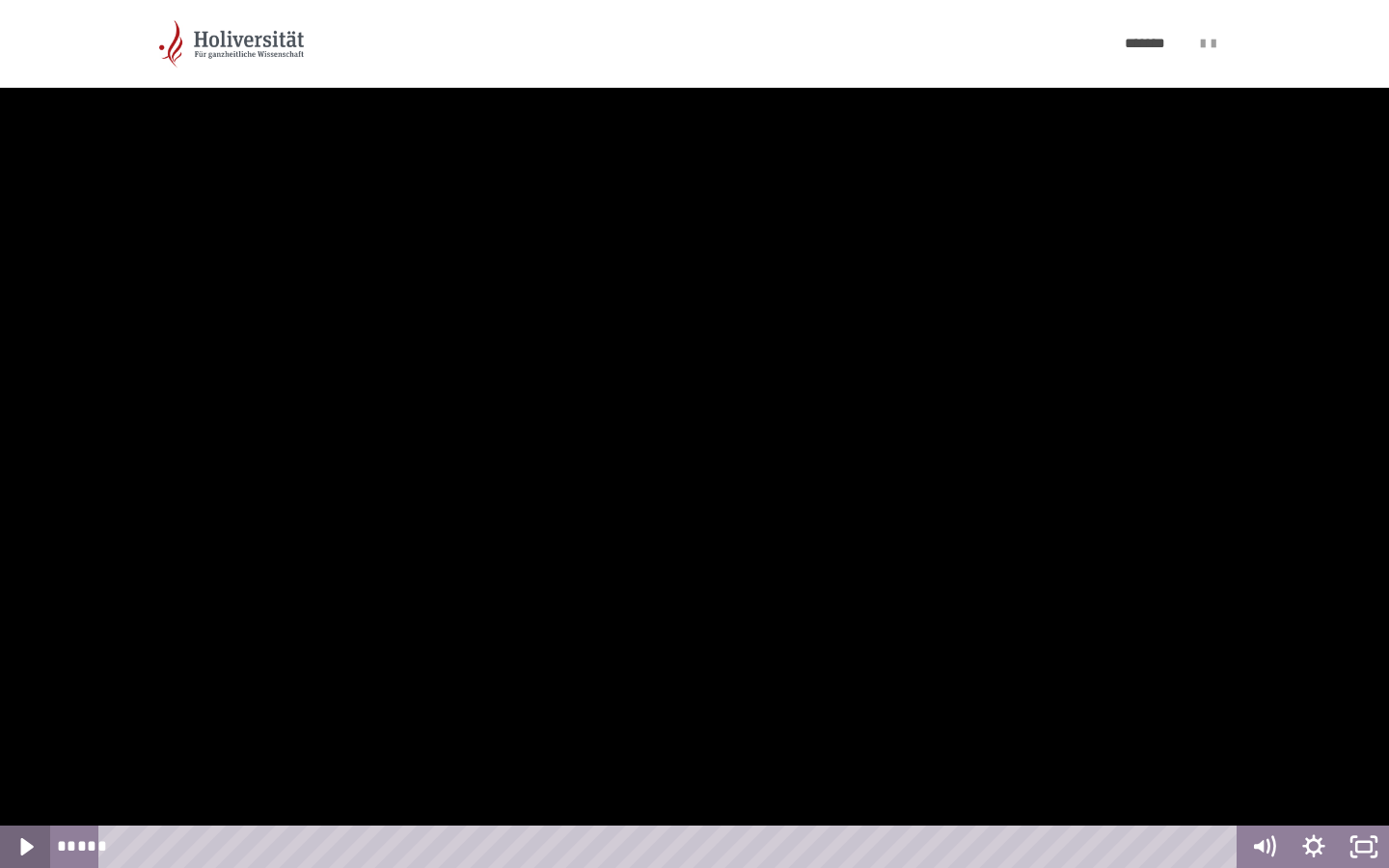 click 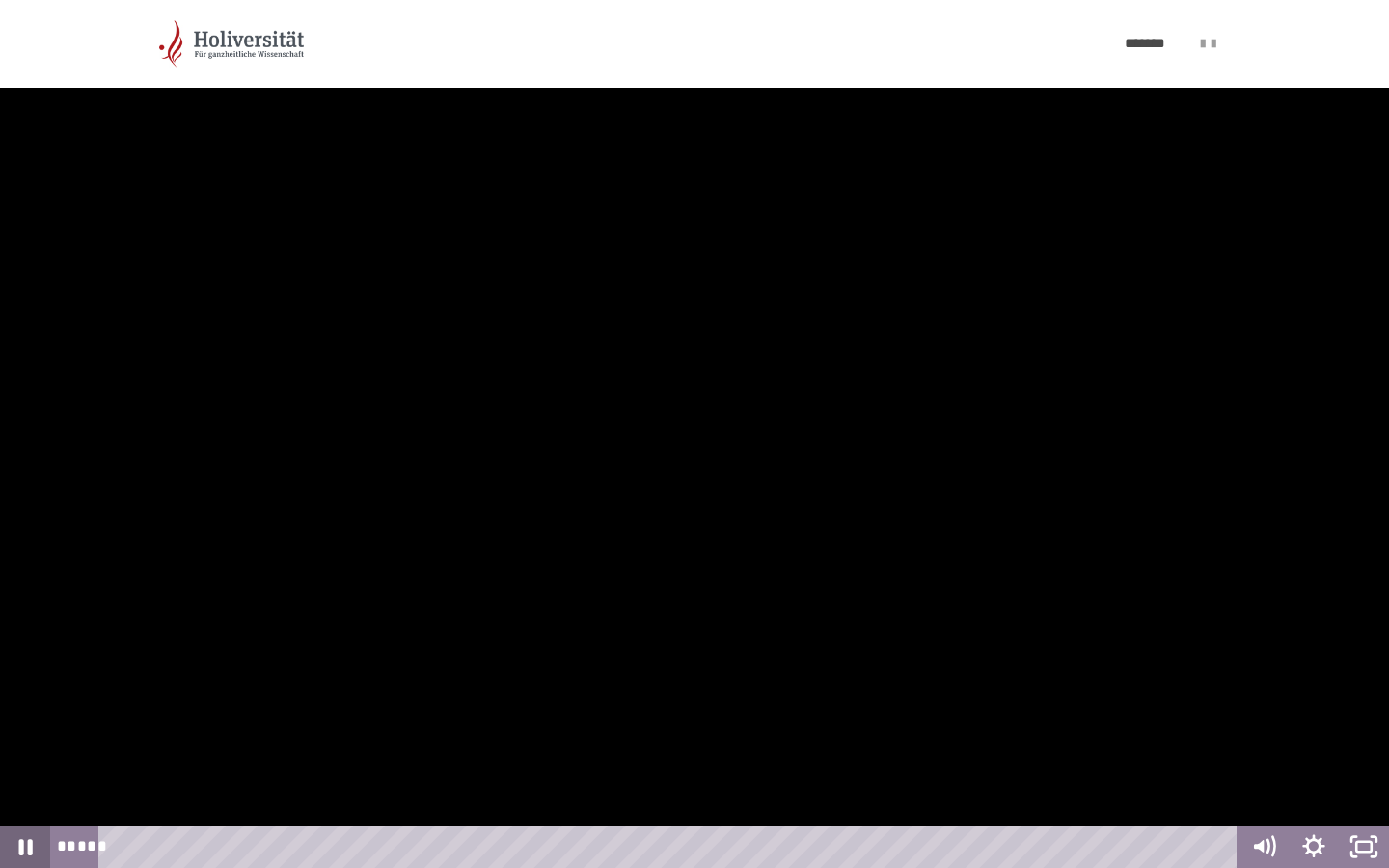 click 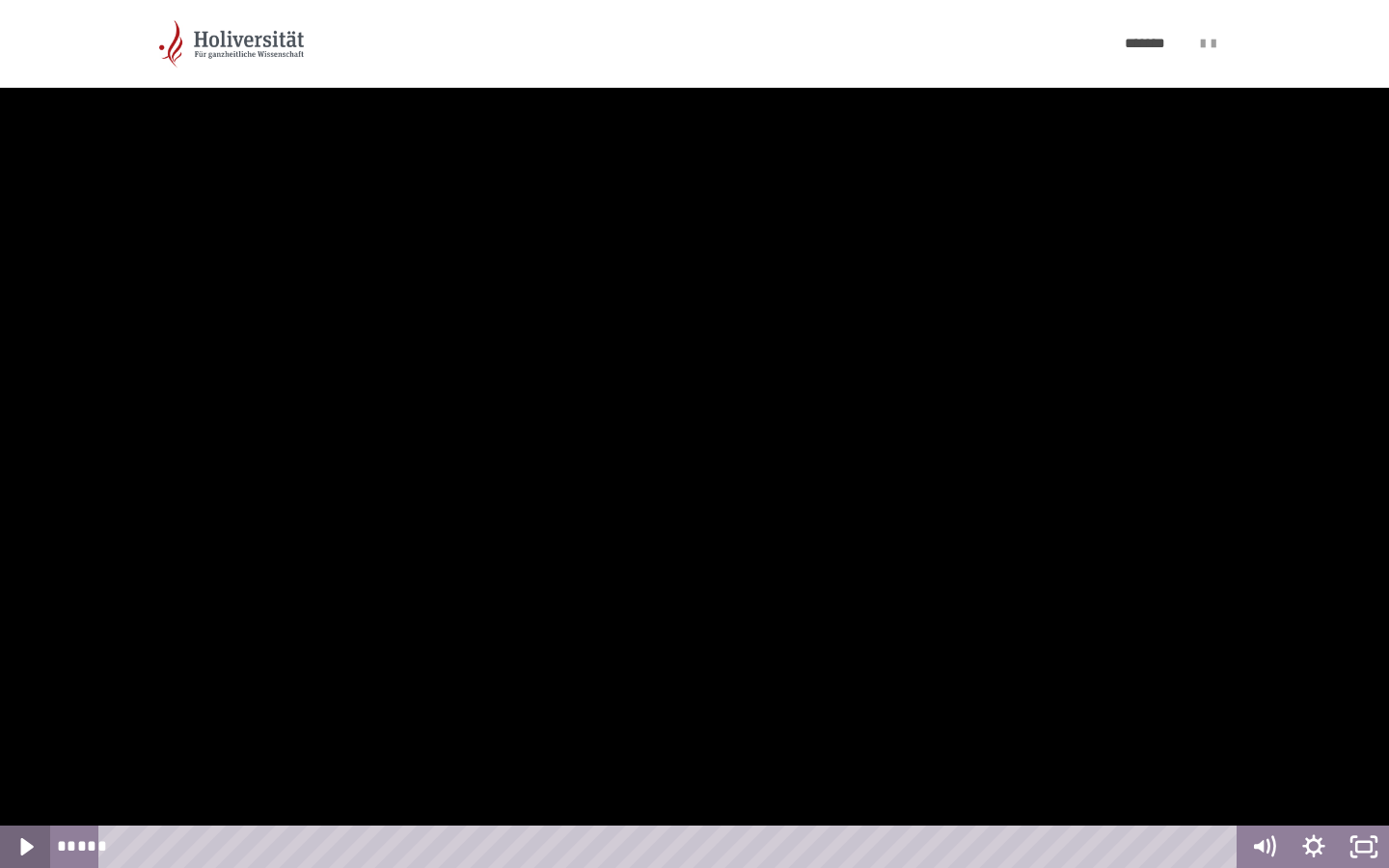 click 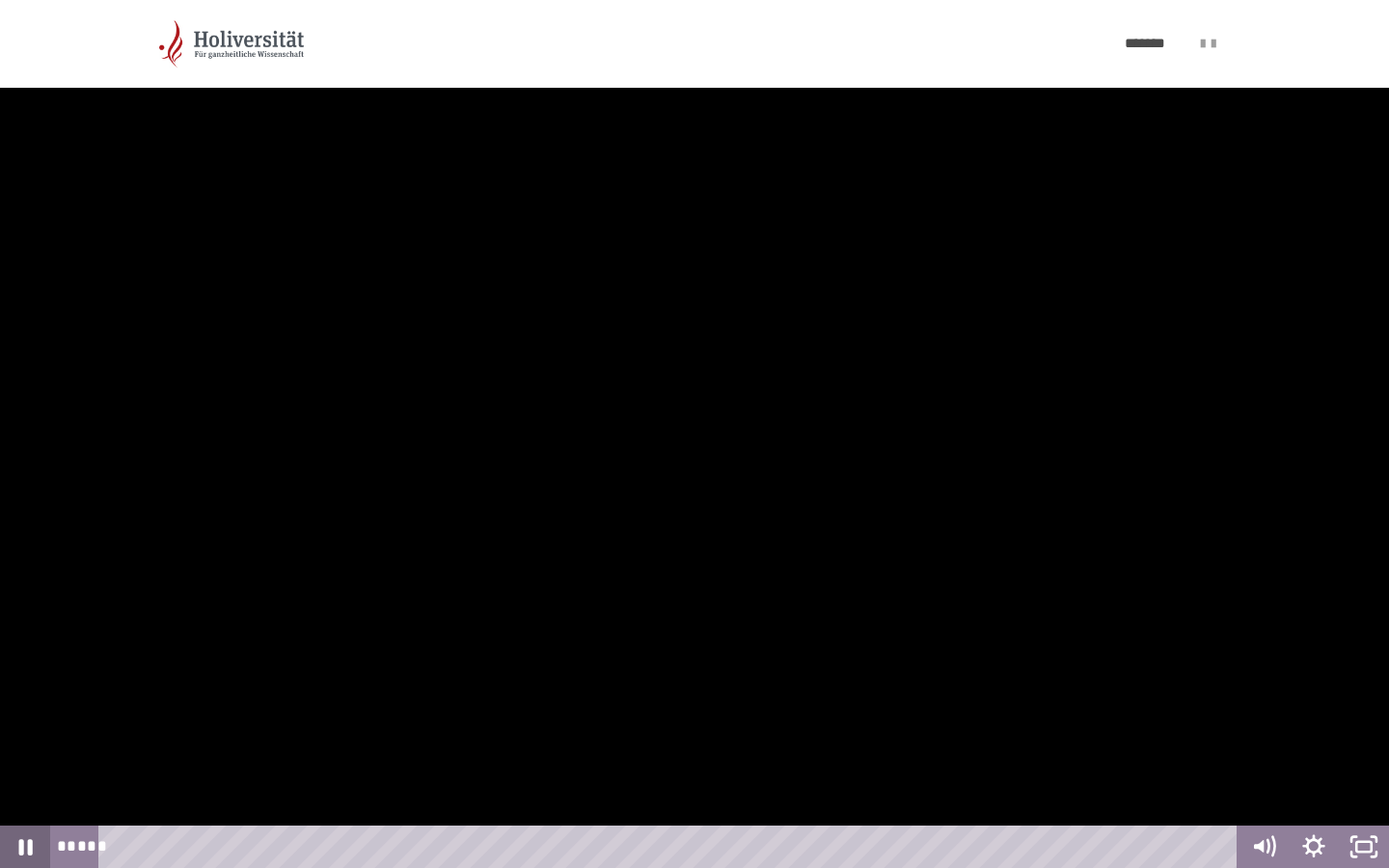 click 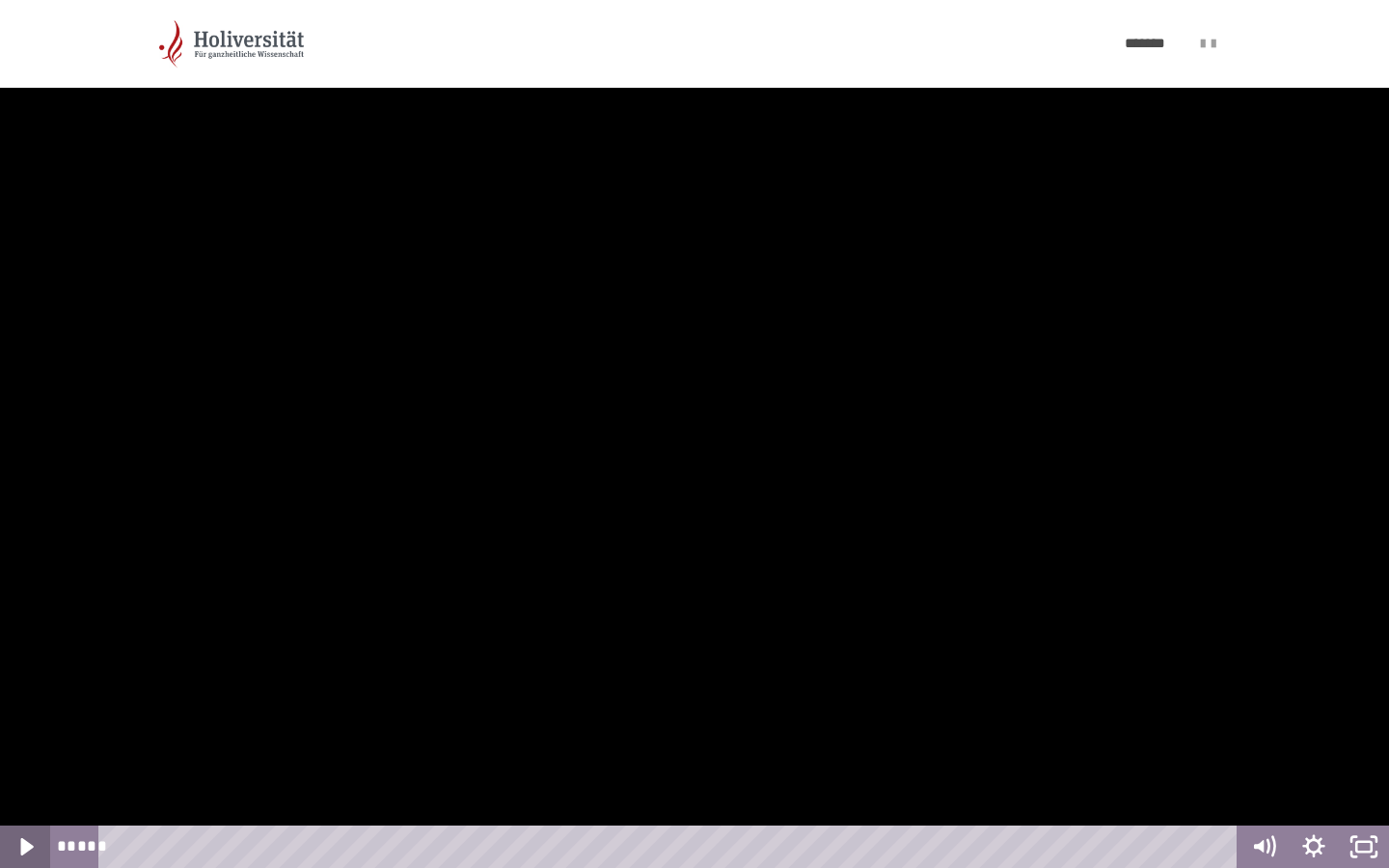 click 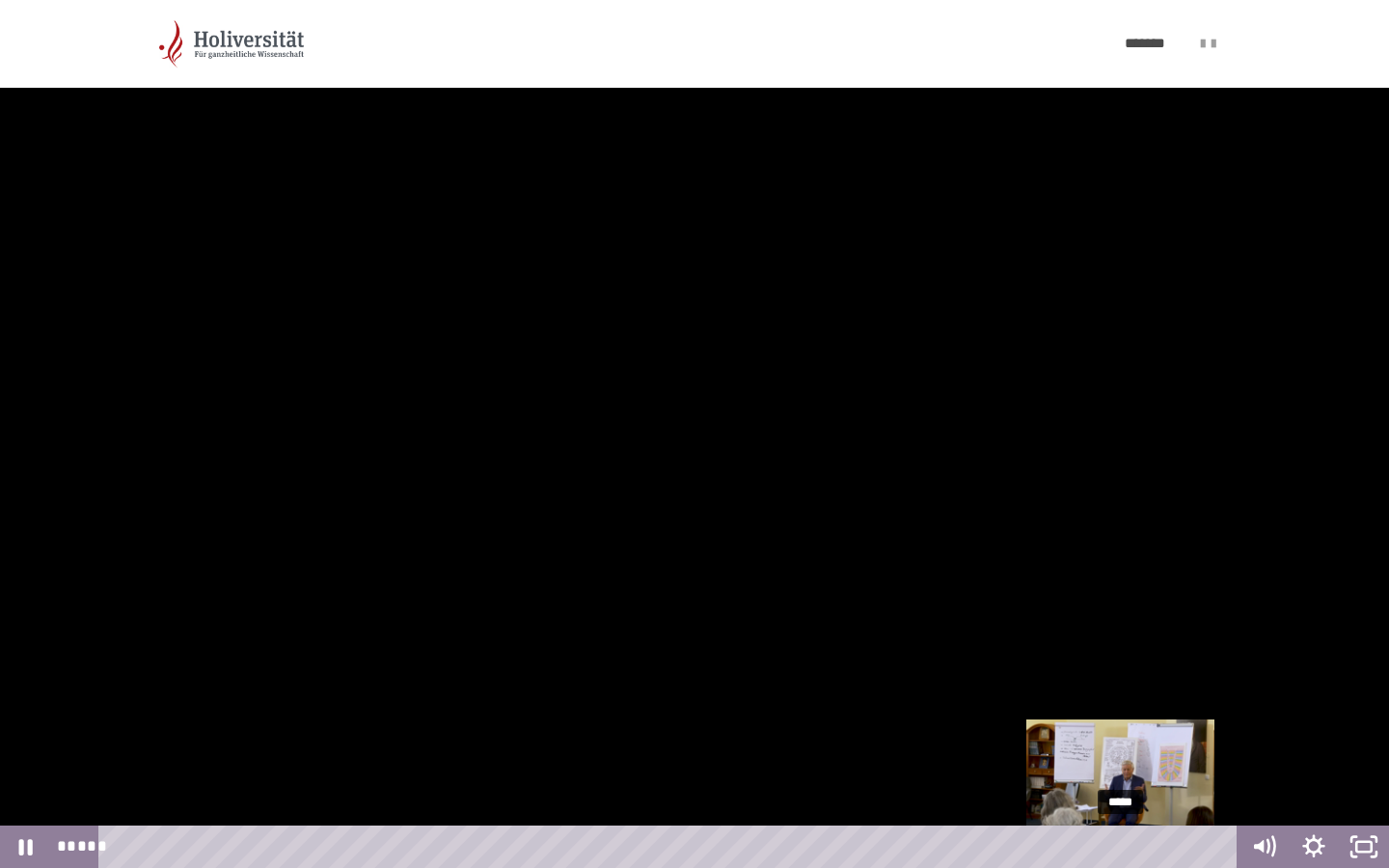 click on "*****" at bounding box center (671, 847) 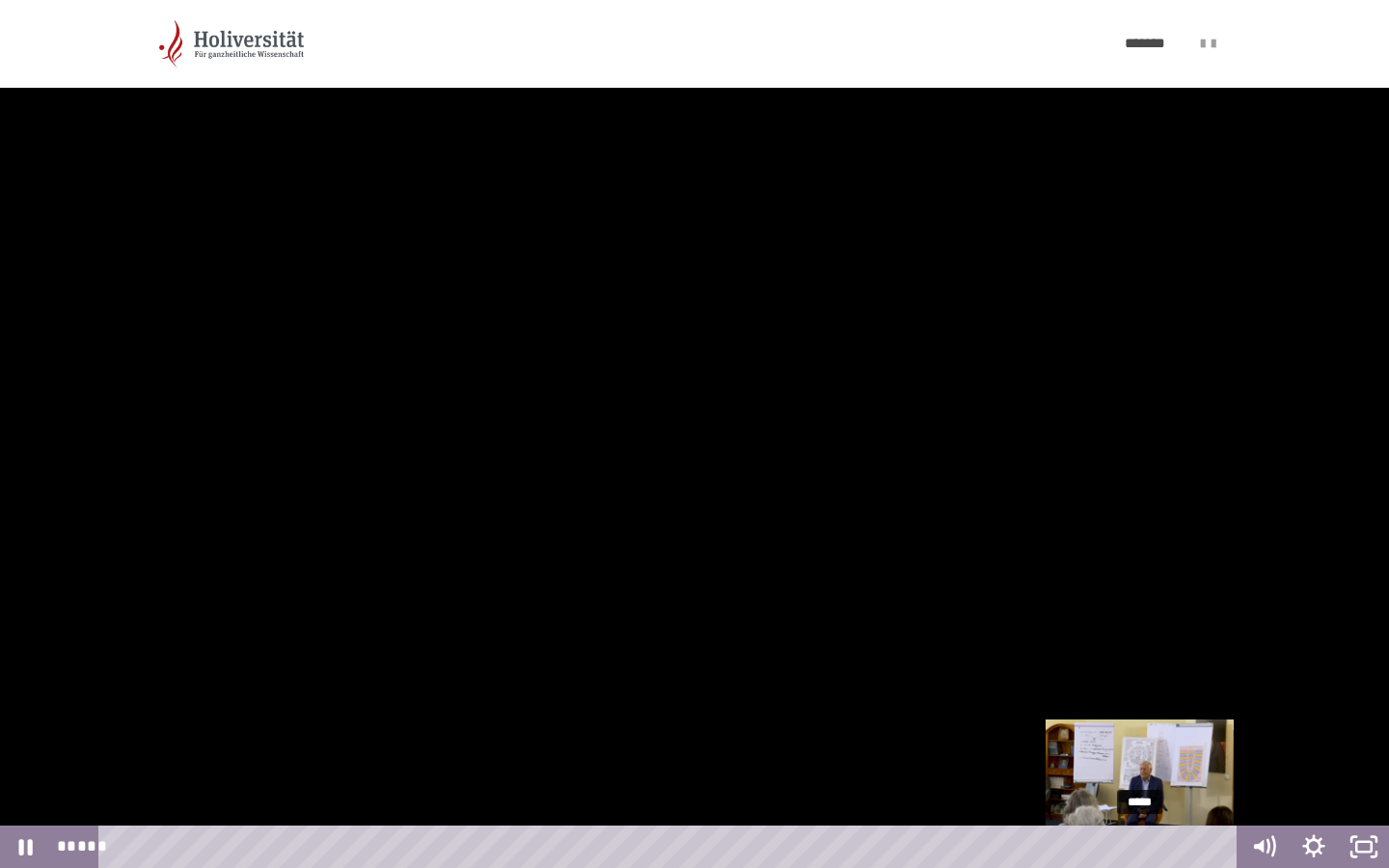 click on "*****" at bounding box center (671, 847) 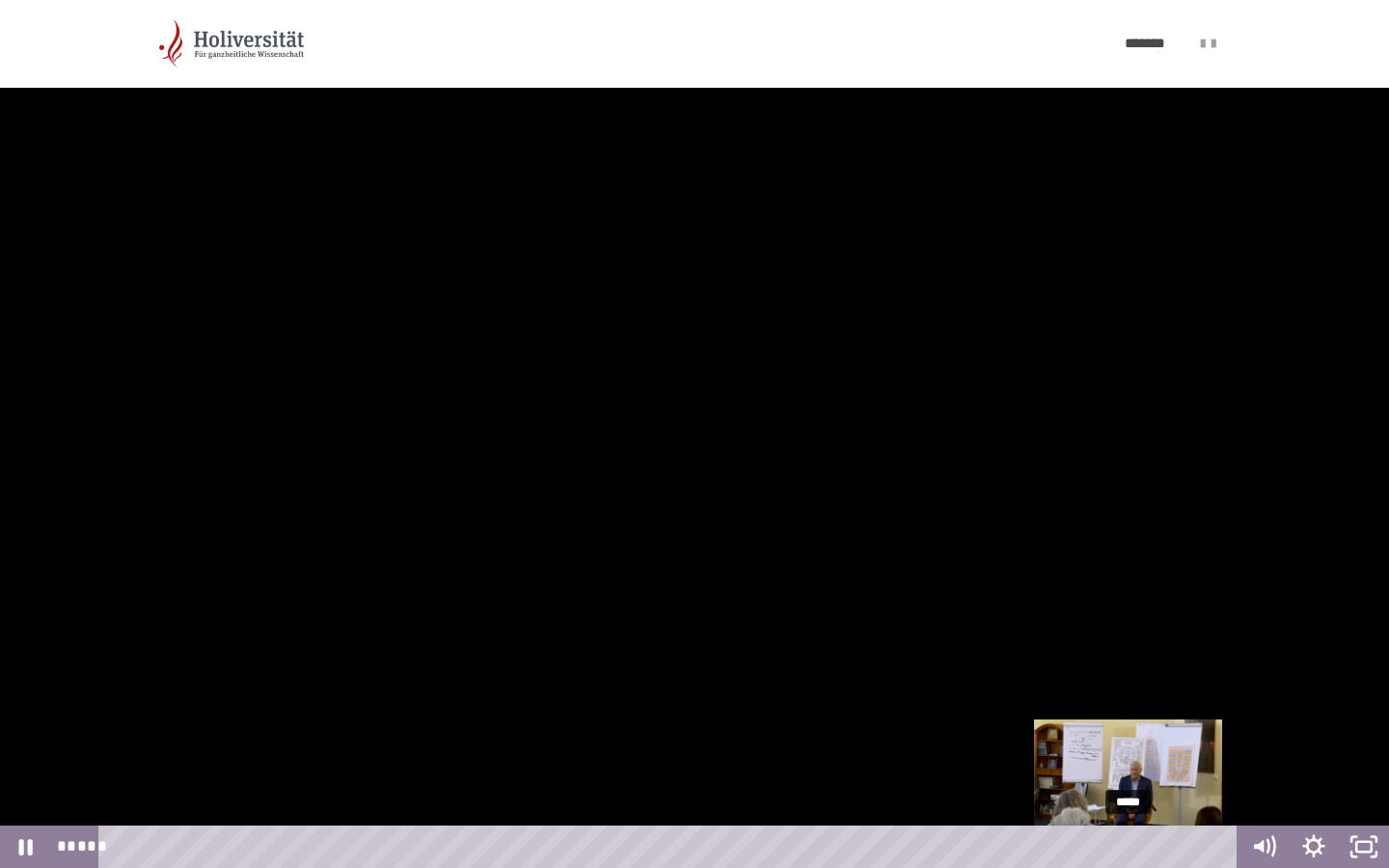 click on "*****" at bounding box center [671, 847] 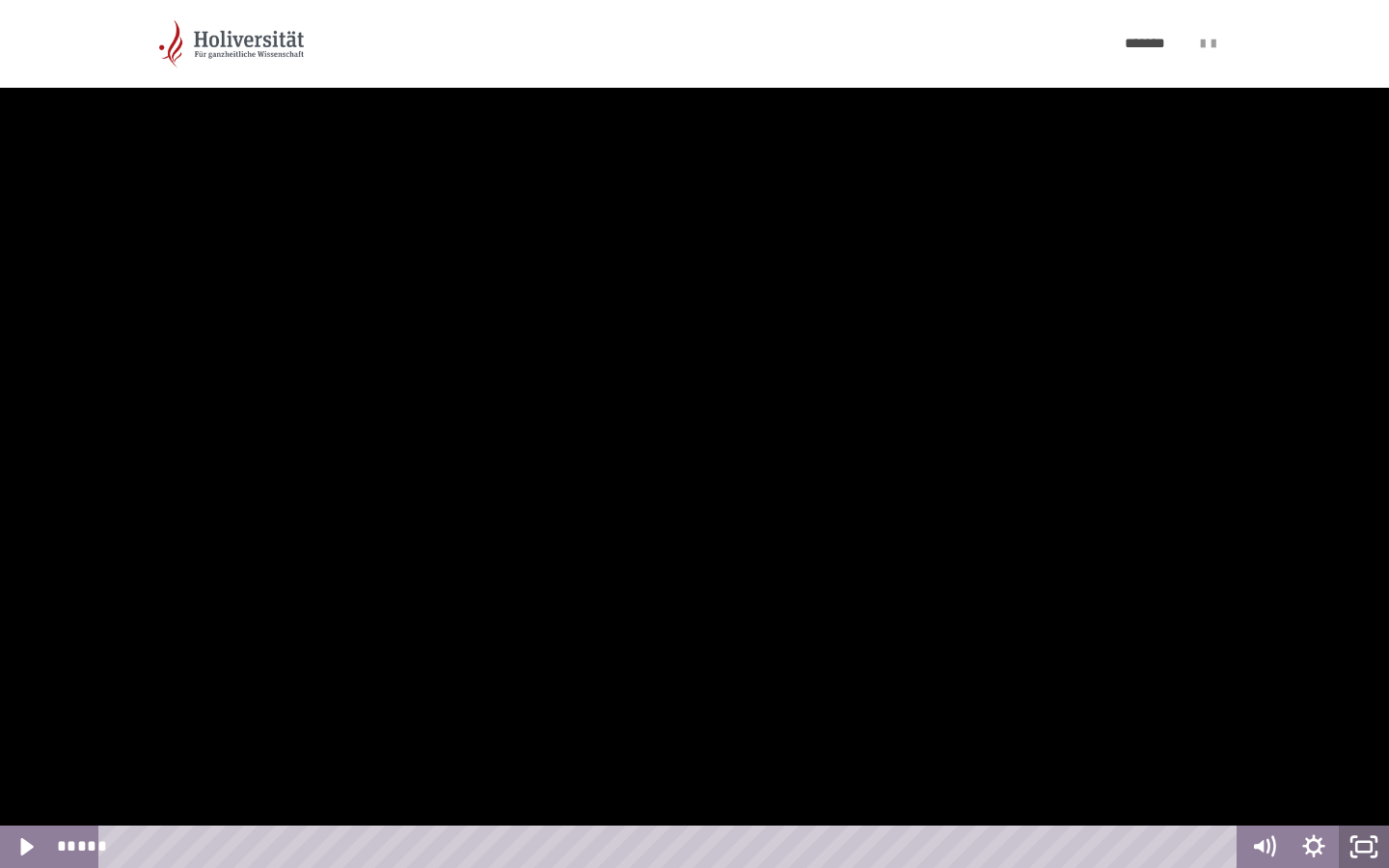 click 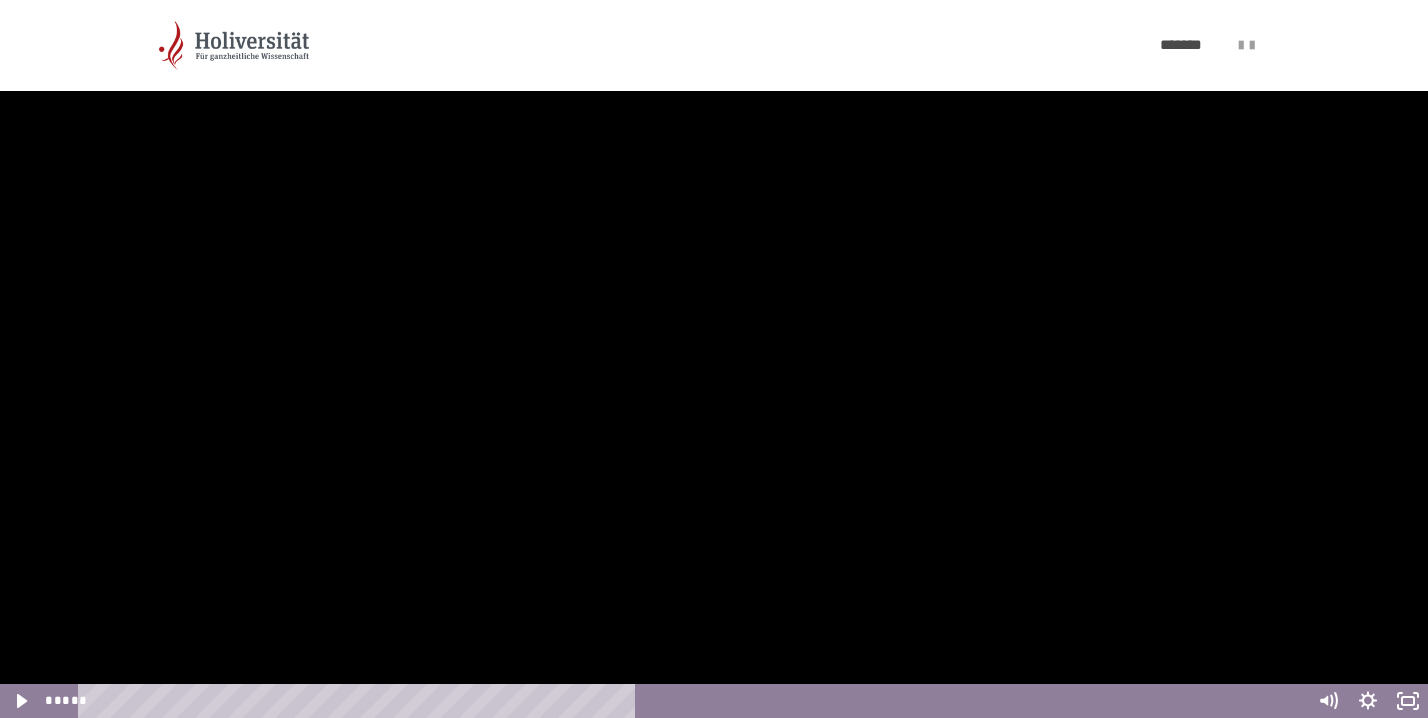 scroll, scrollTop: 609, scrollLeft: 0, axis: vertical 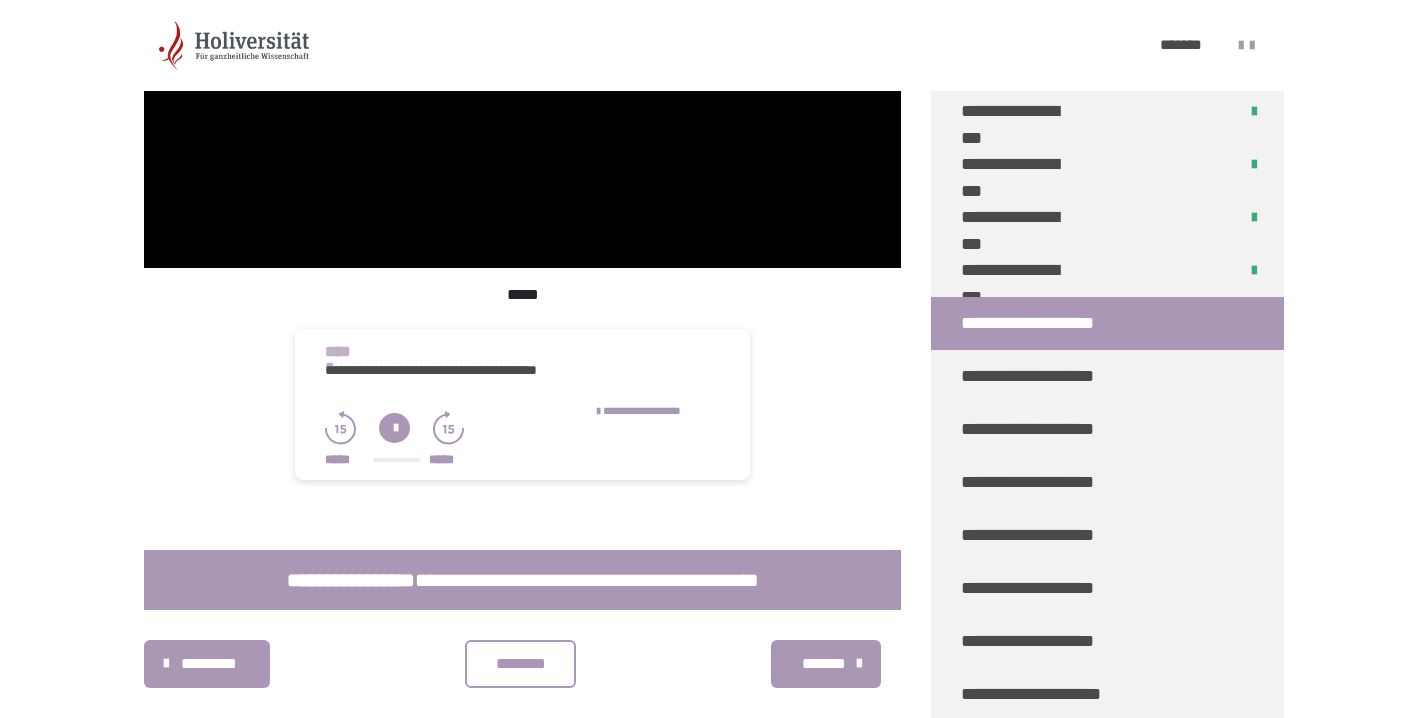 click on "********" at bounding box center (521, 664) 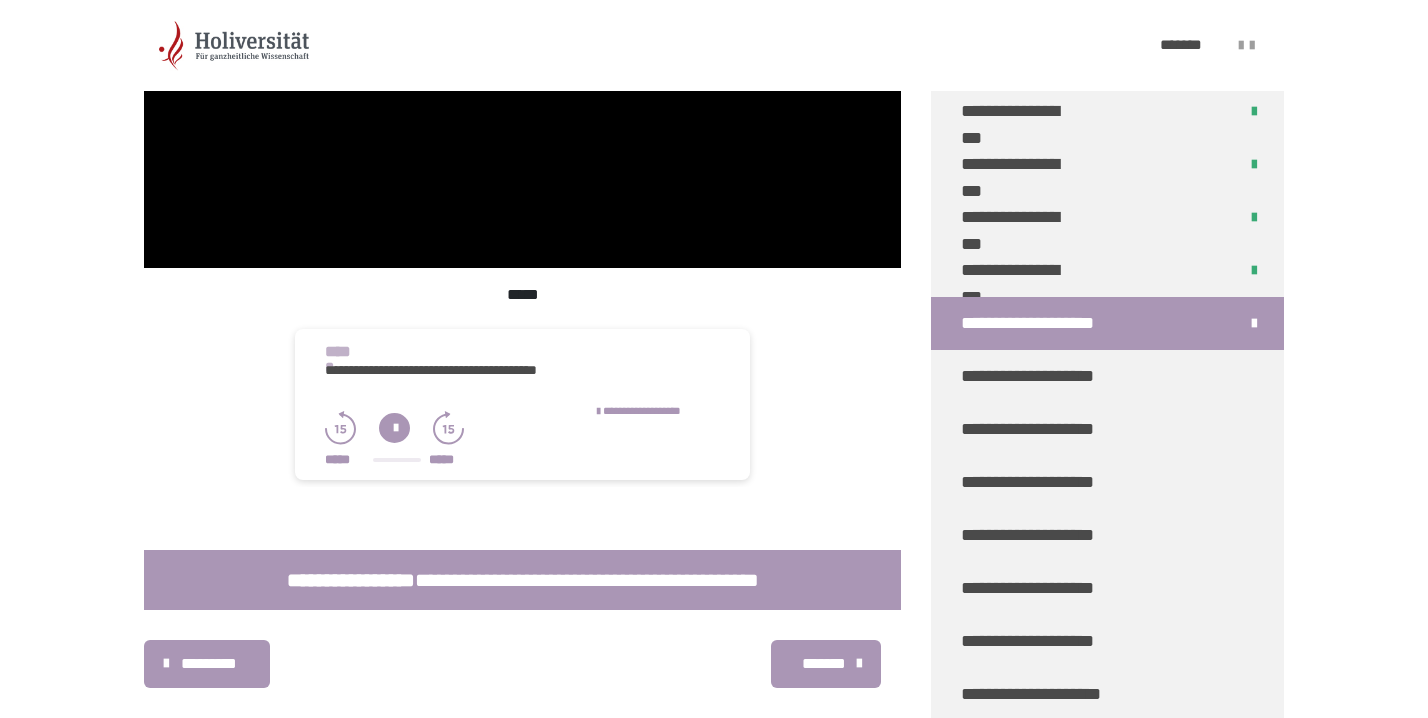 click on "*******" at bounding box center [824, 664] 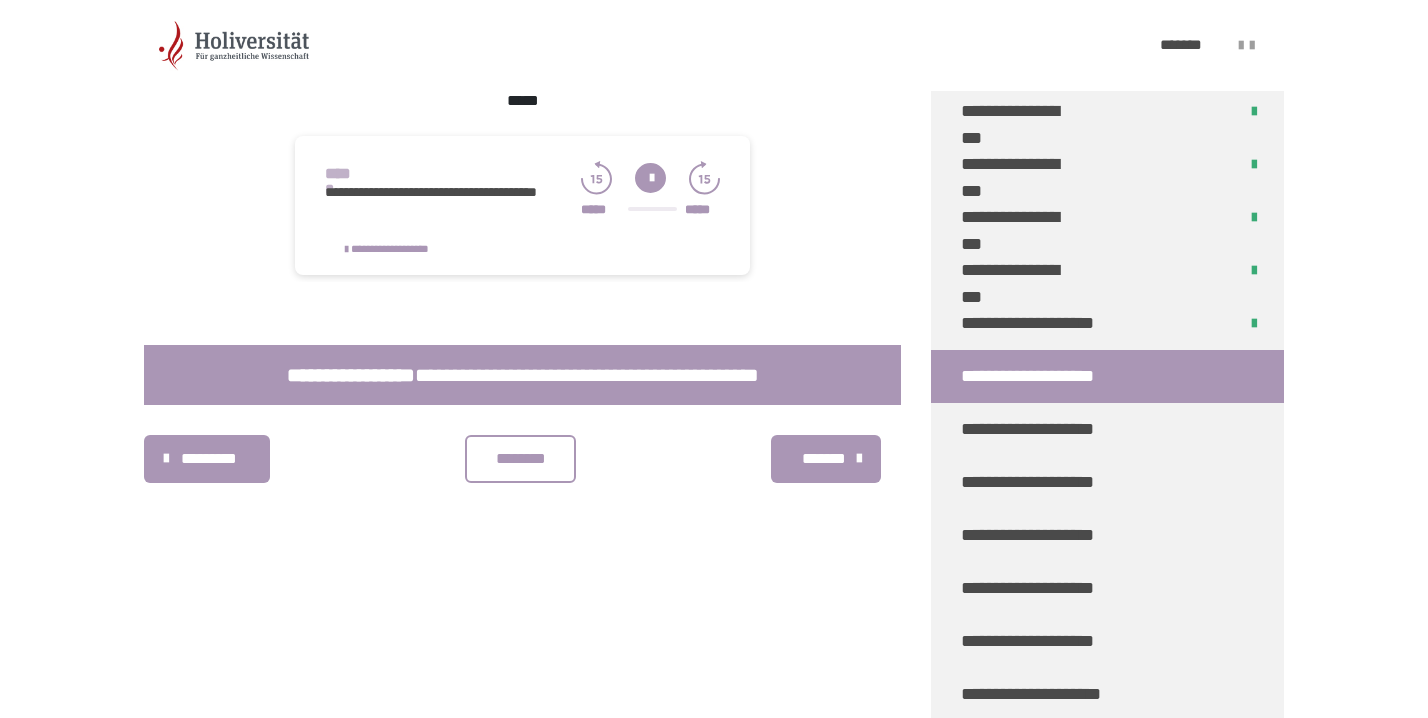scroll, scrollTop: 401, scrollLeft: 0, axis: vertical 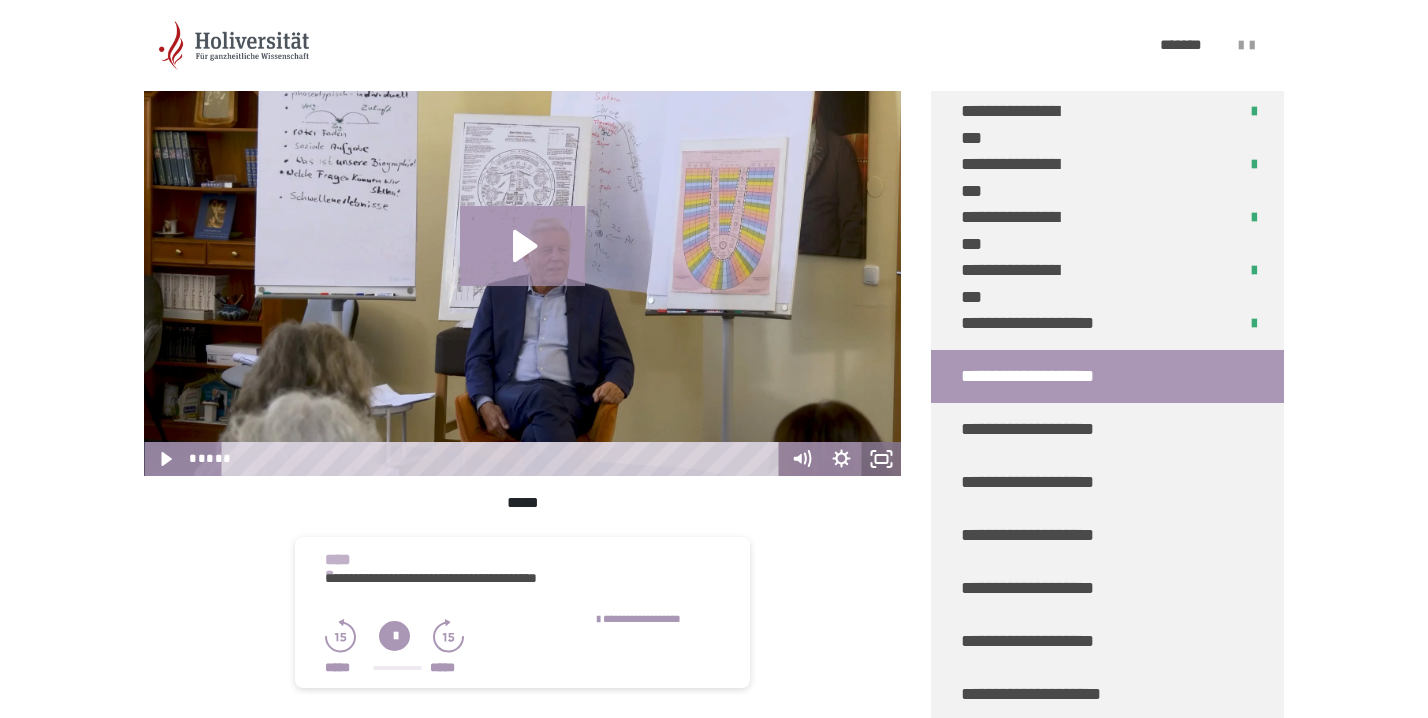 click 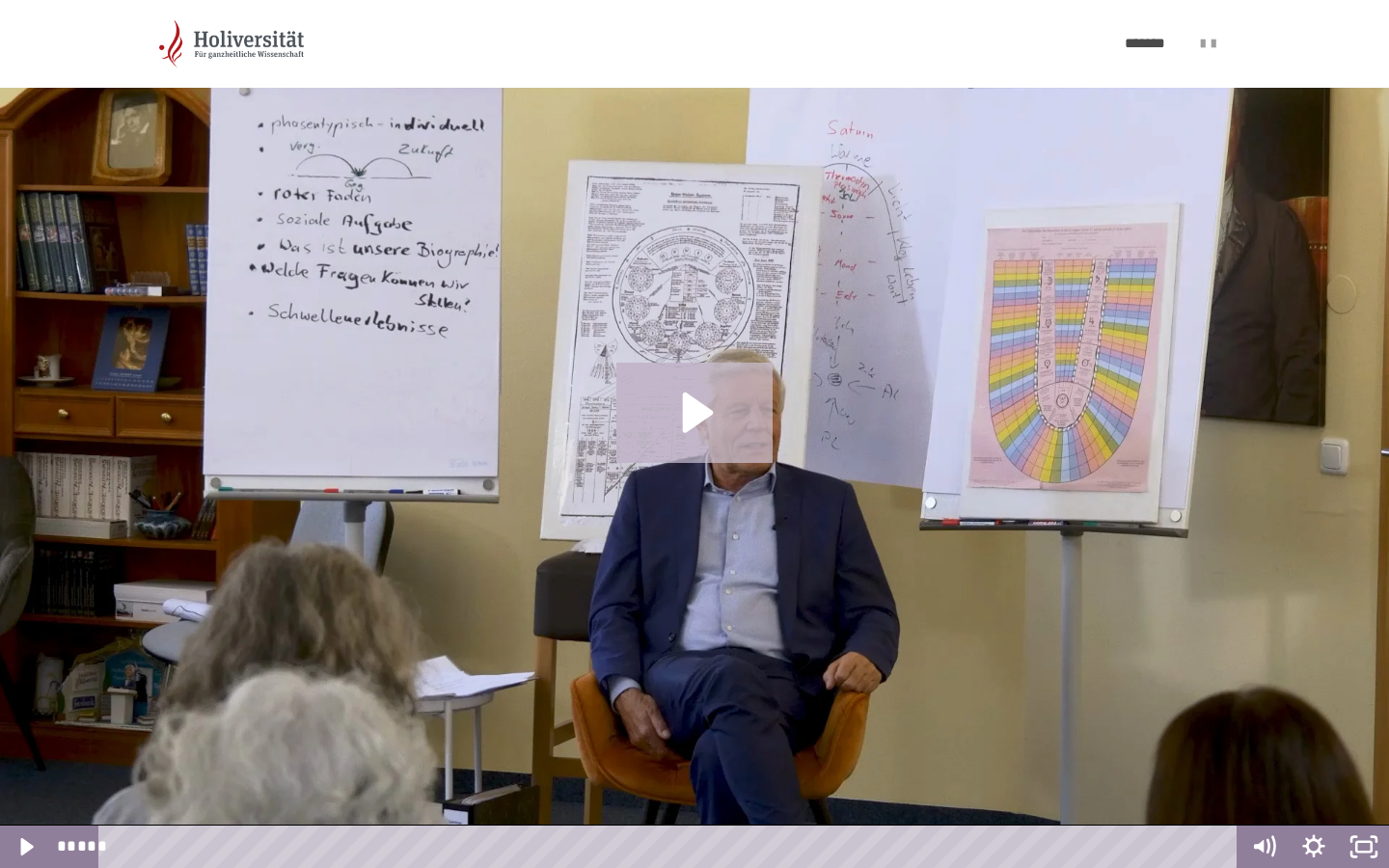 click 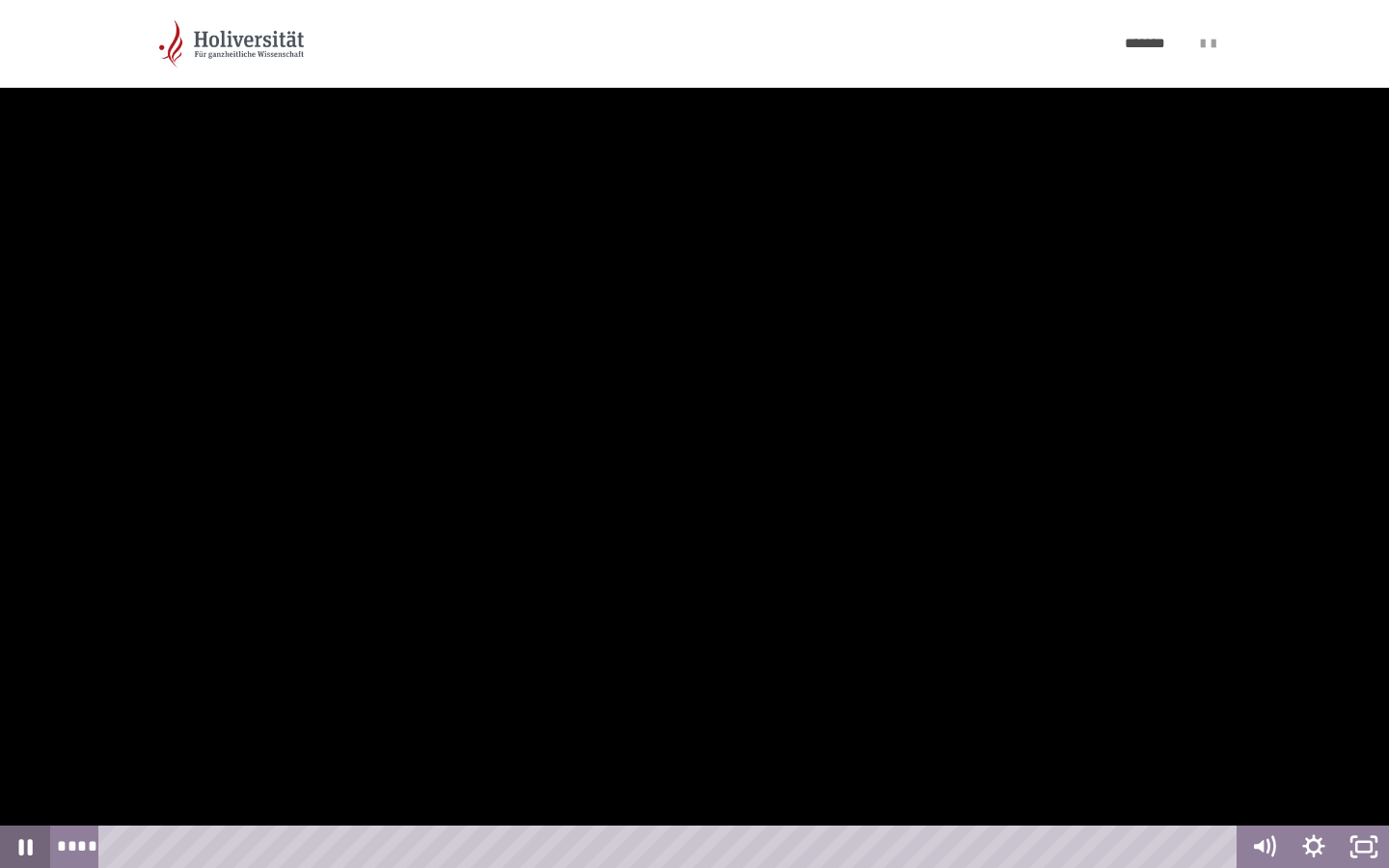 click 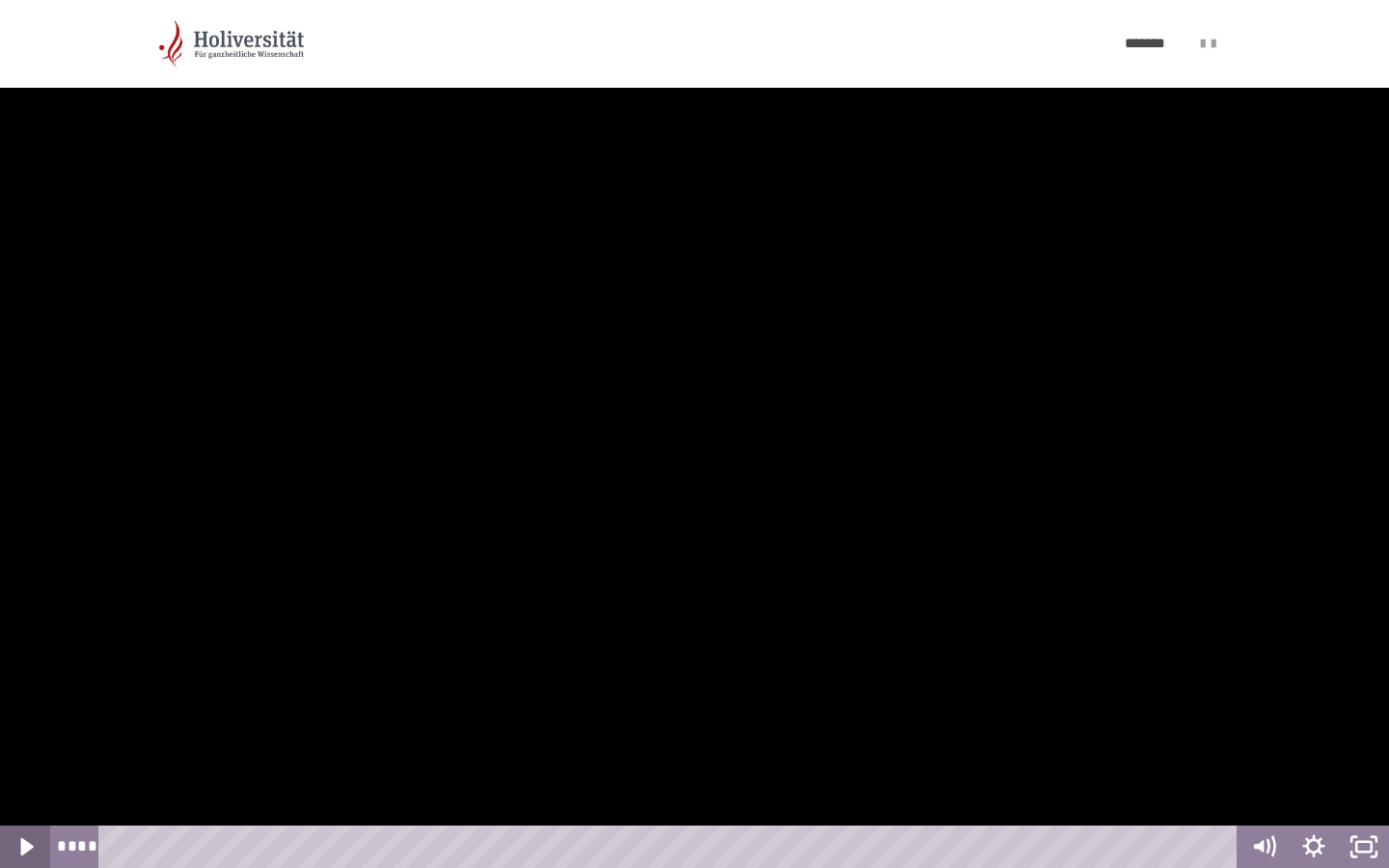 click 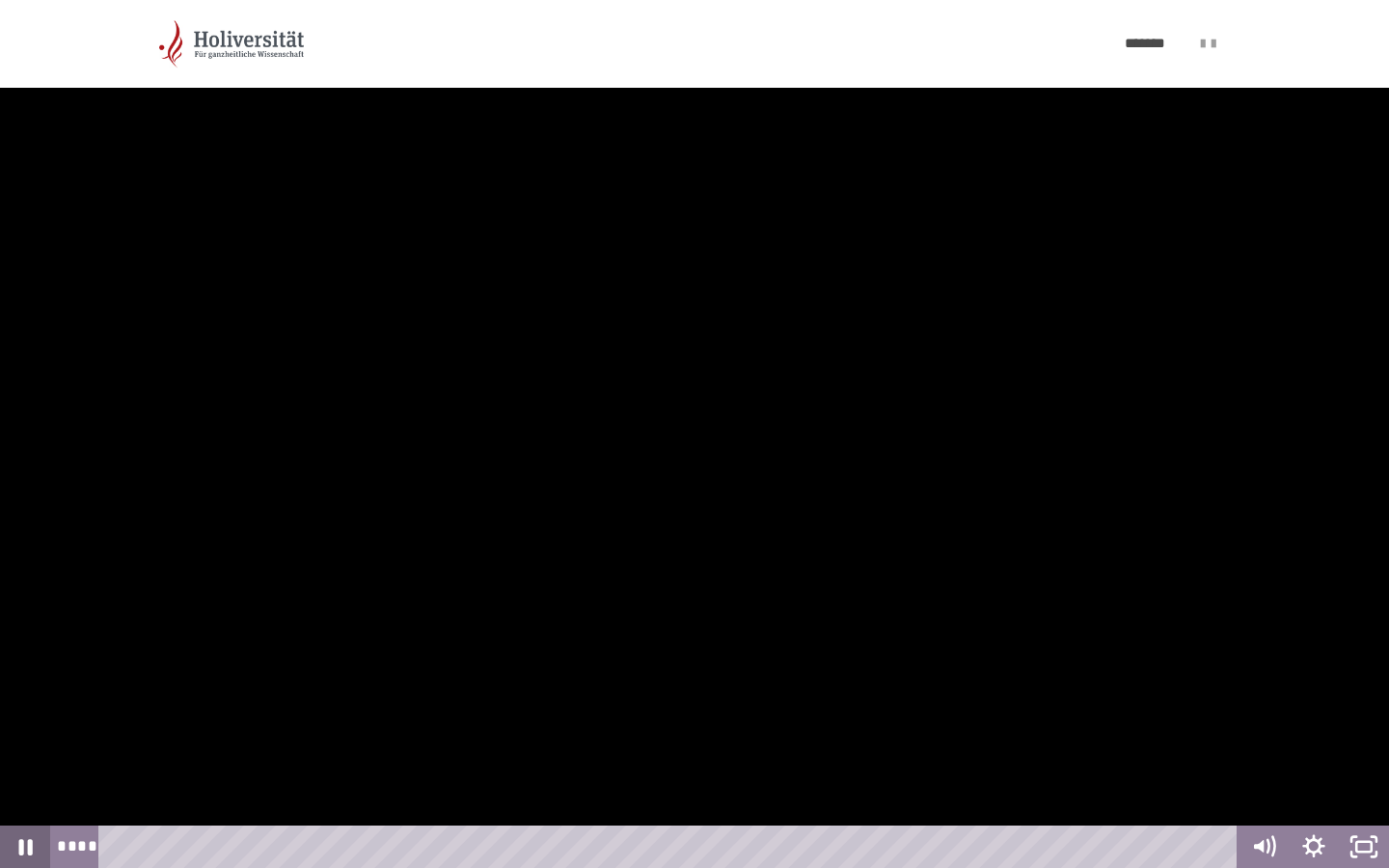 click 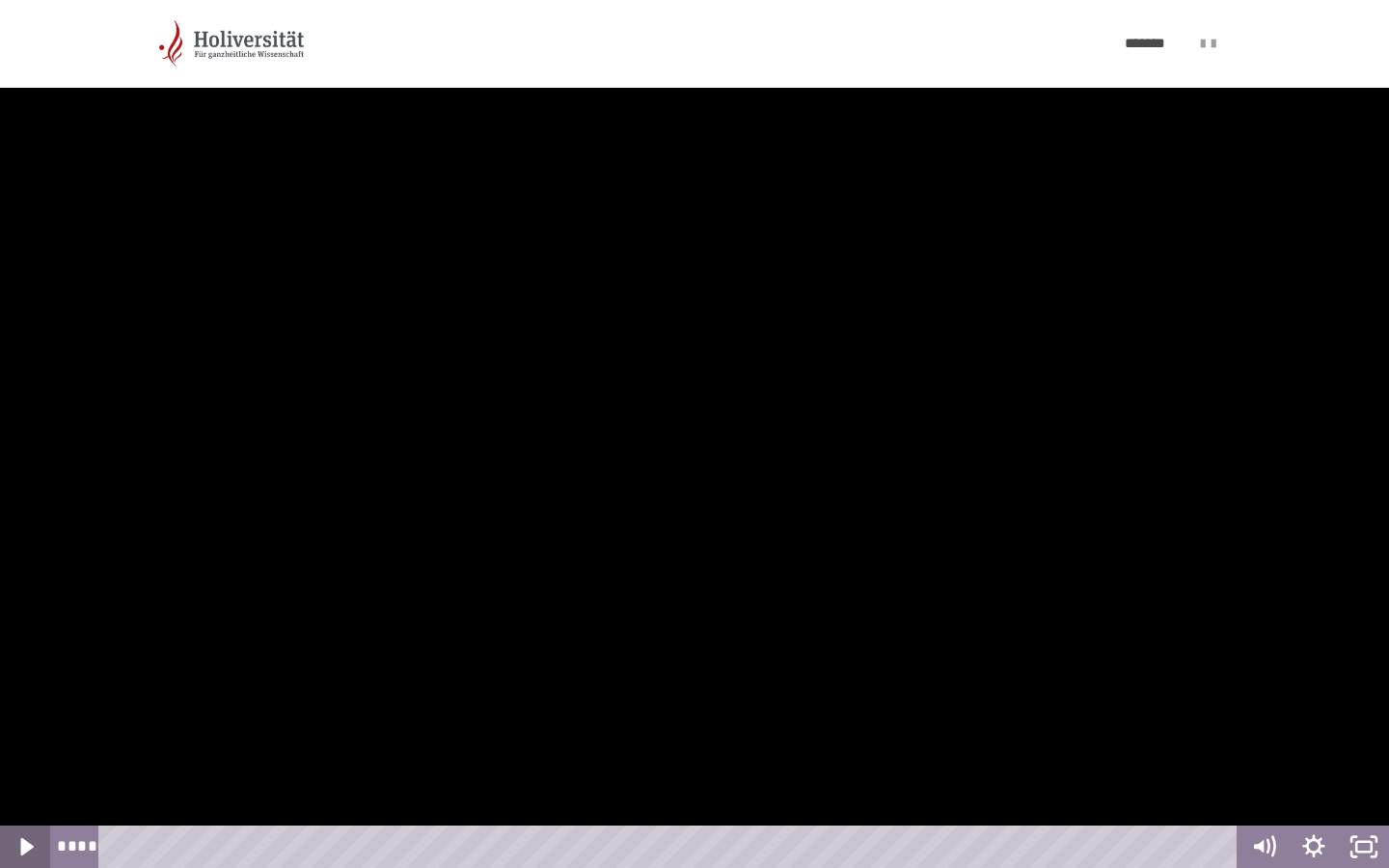 click 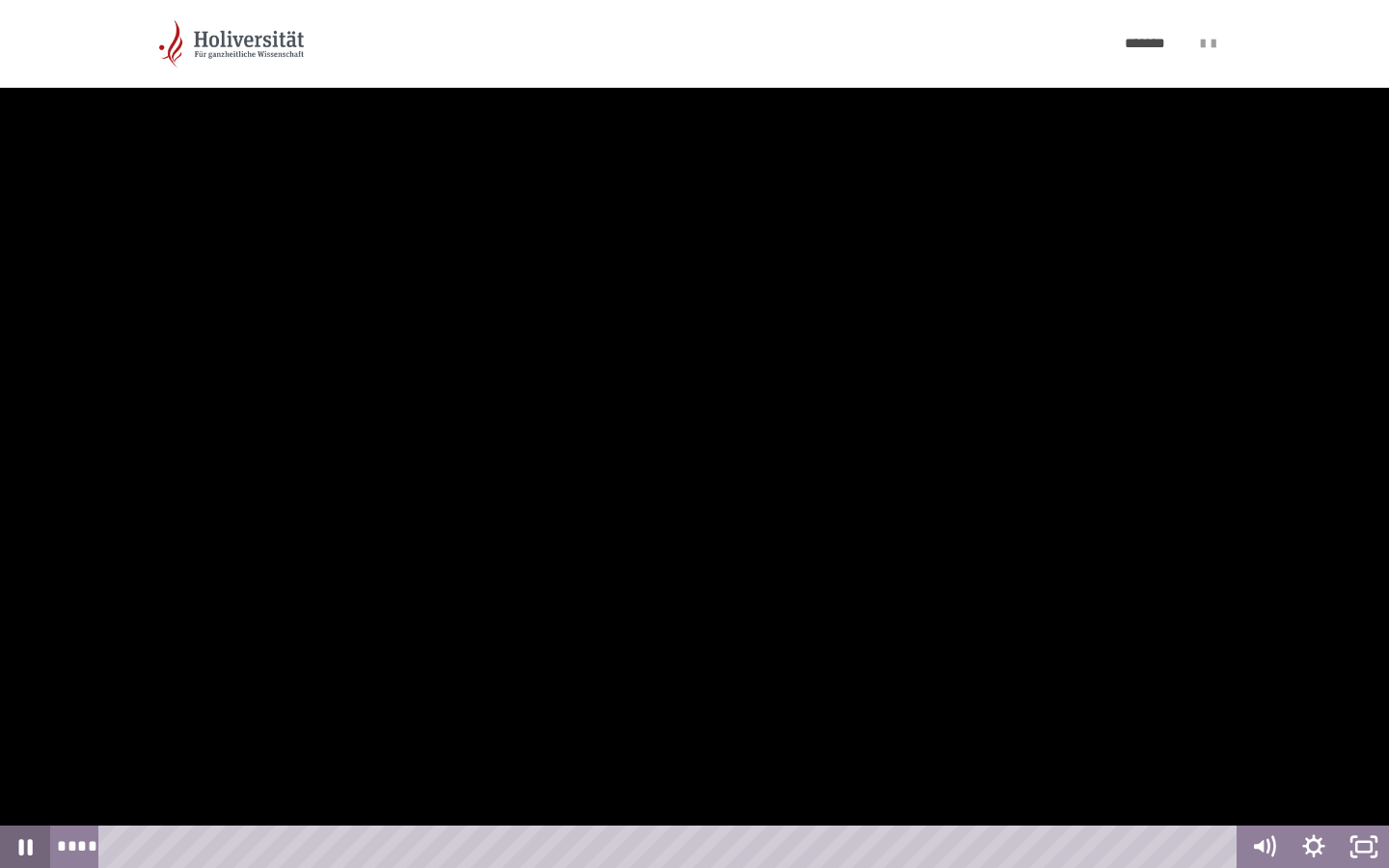 click 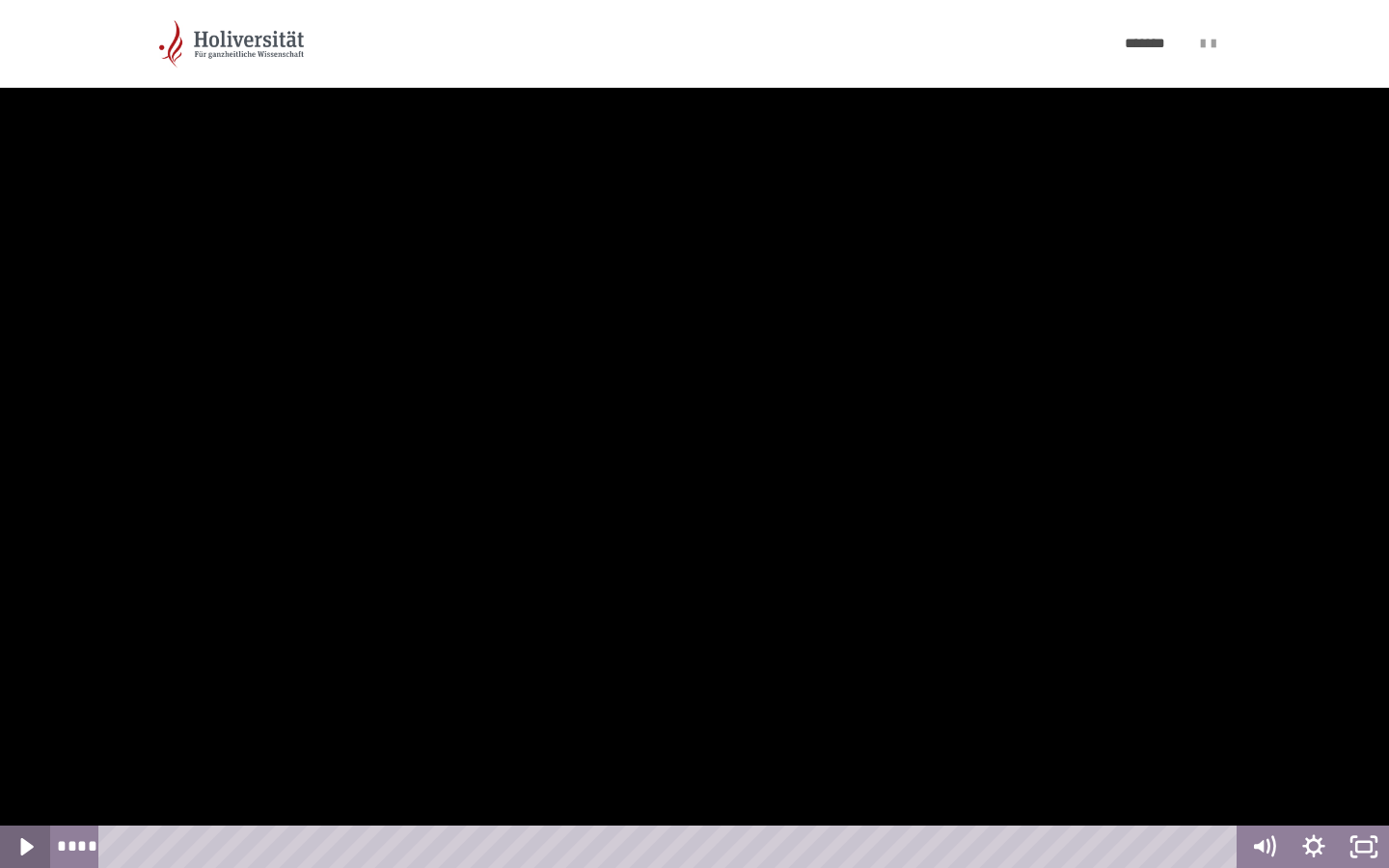click 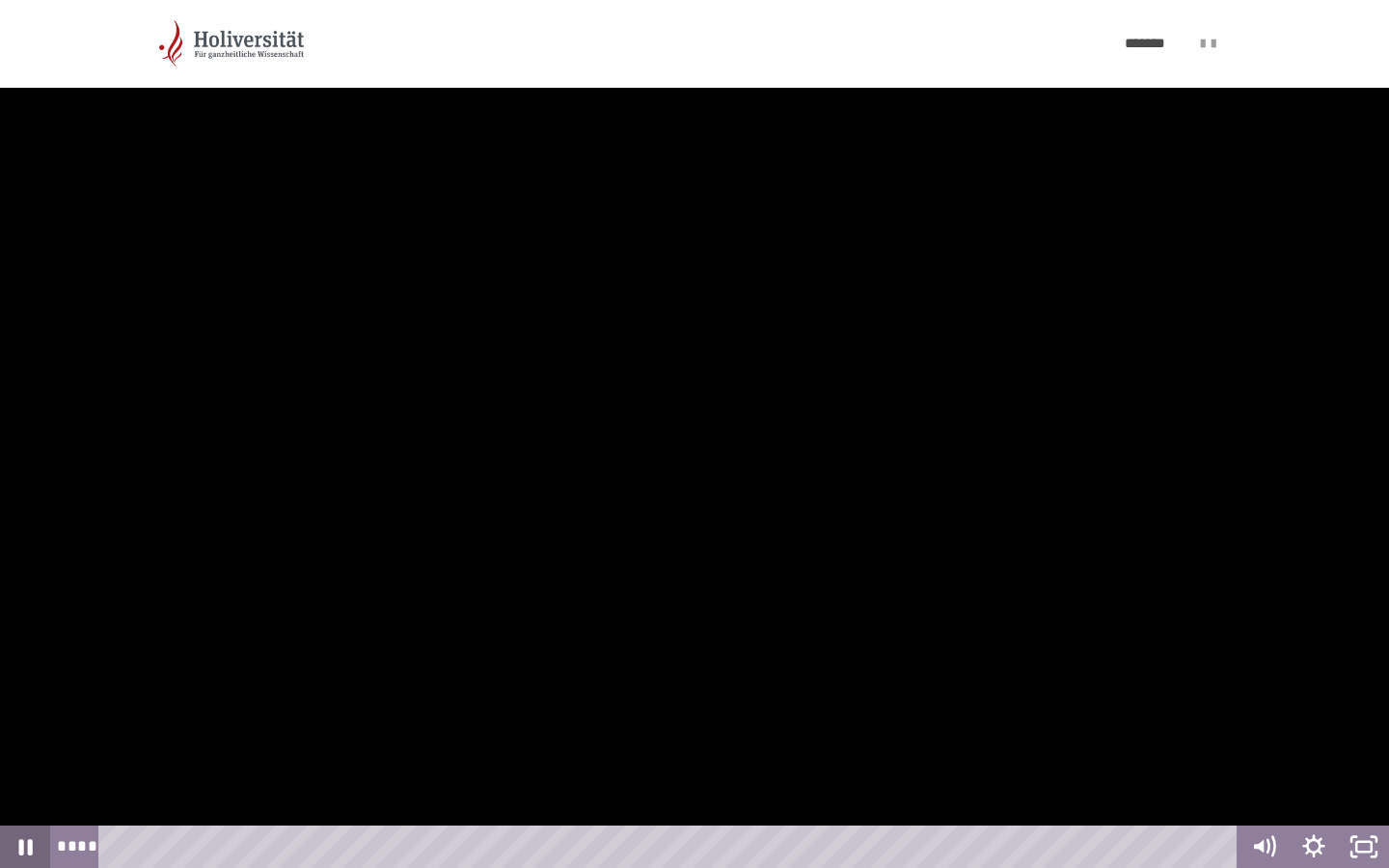 click 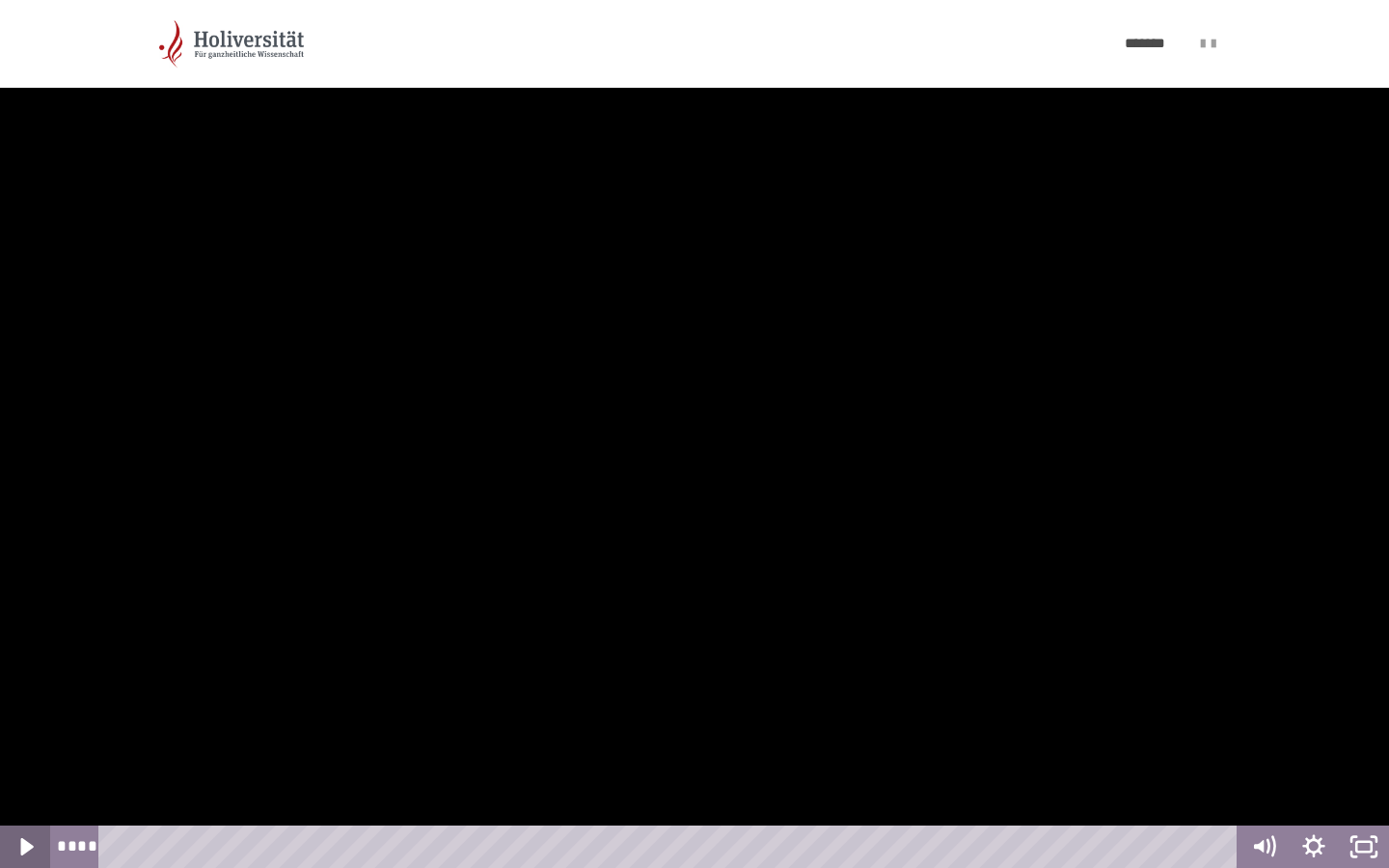 click 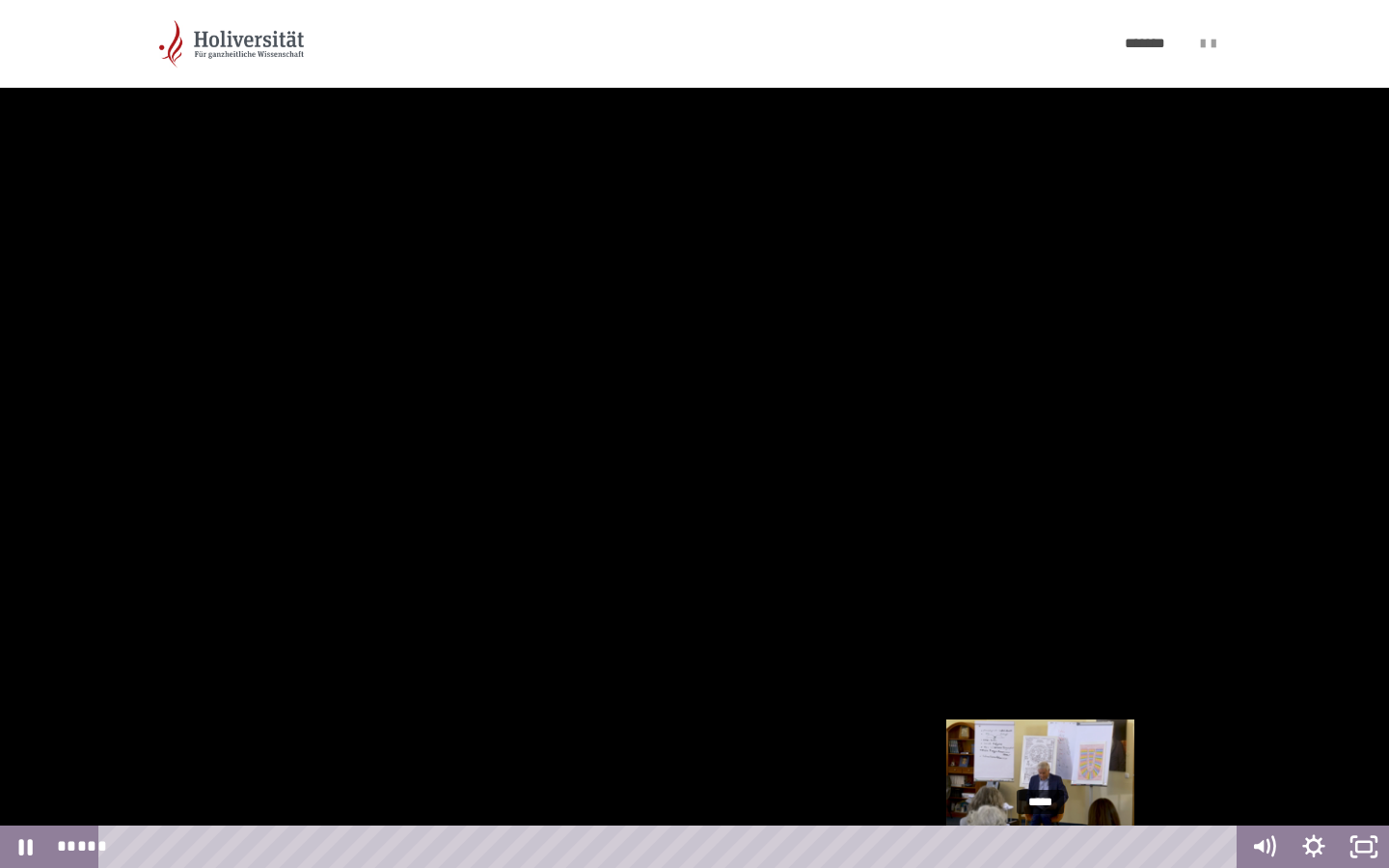 click on "*****" at bounding box center [671, 847] 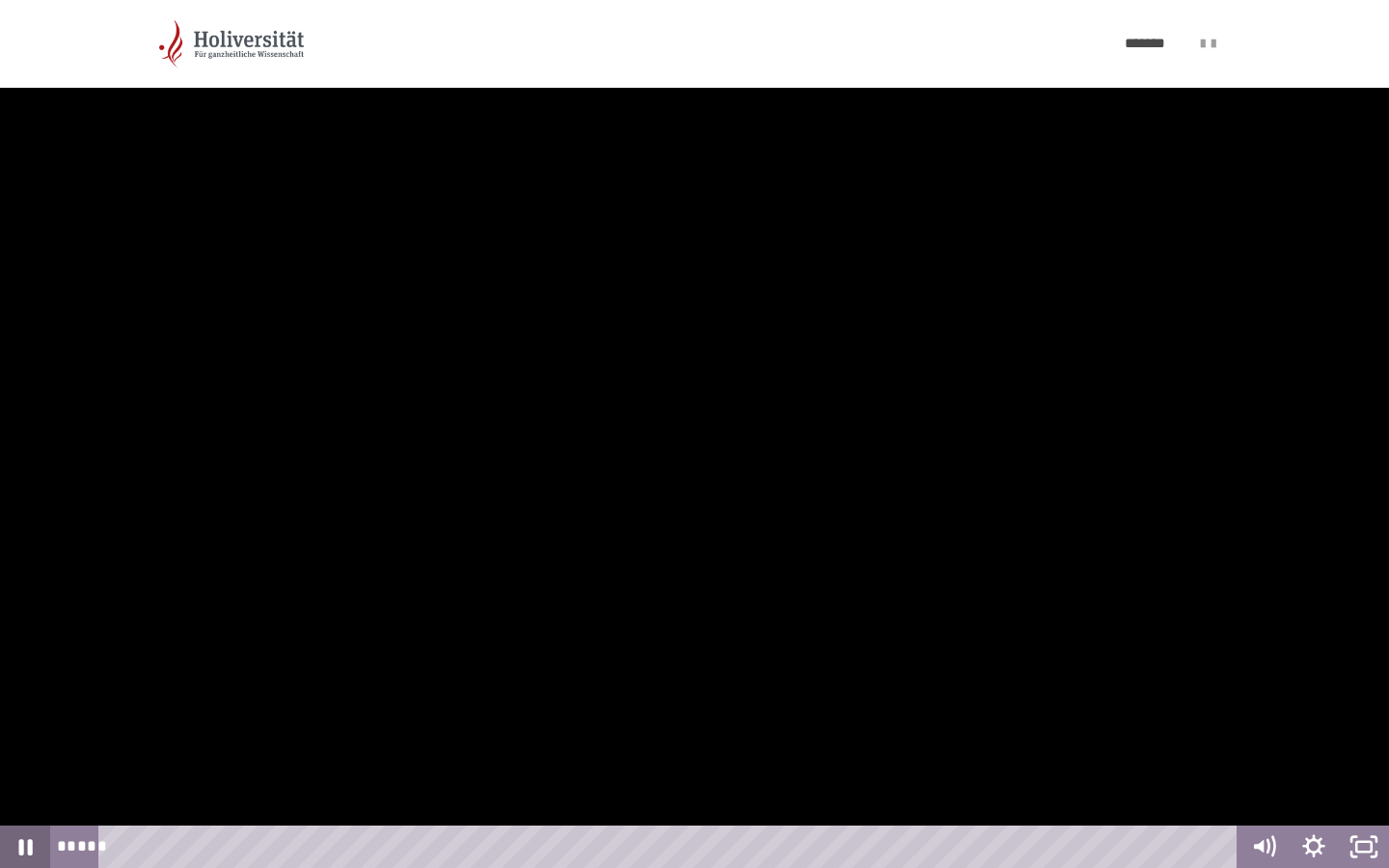click 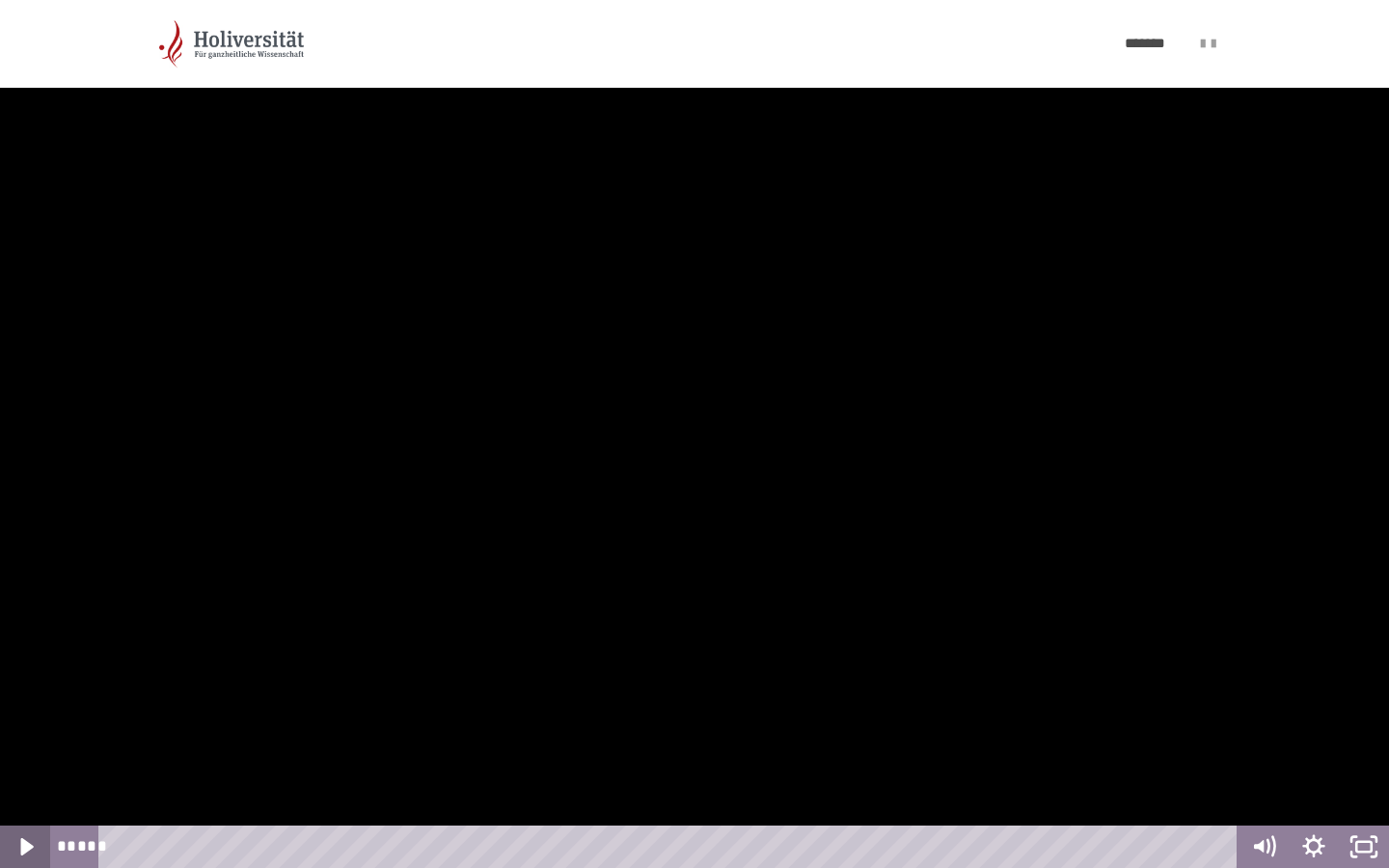 click 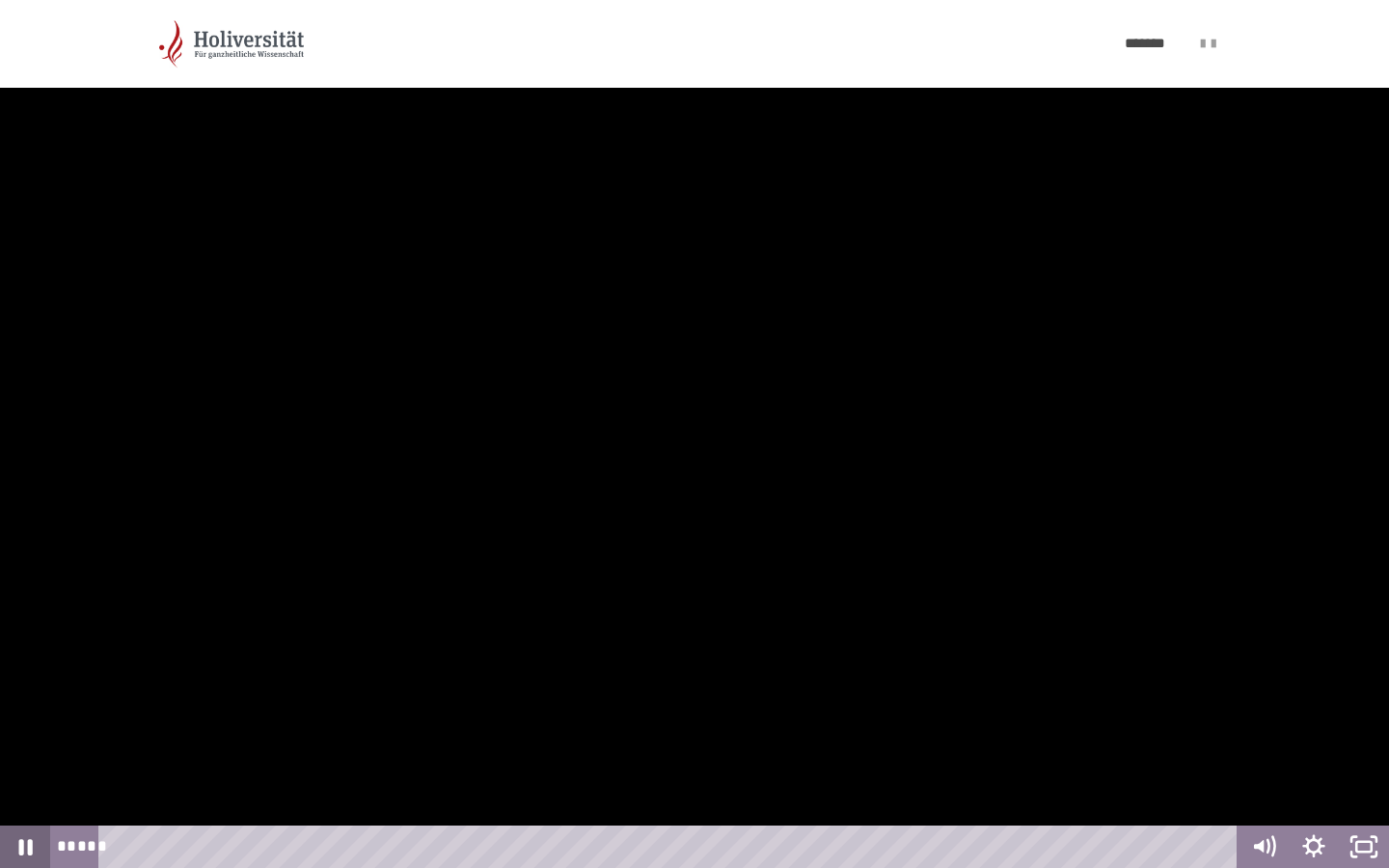 click 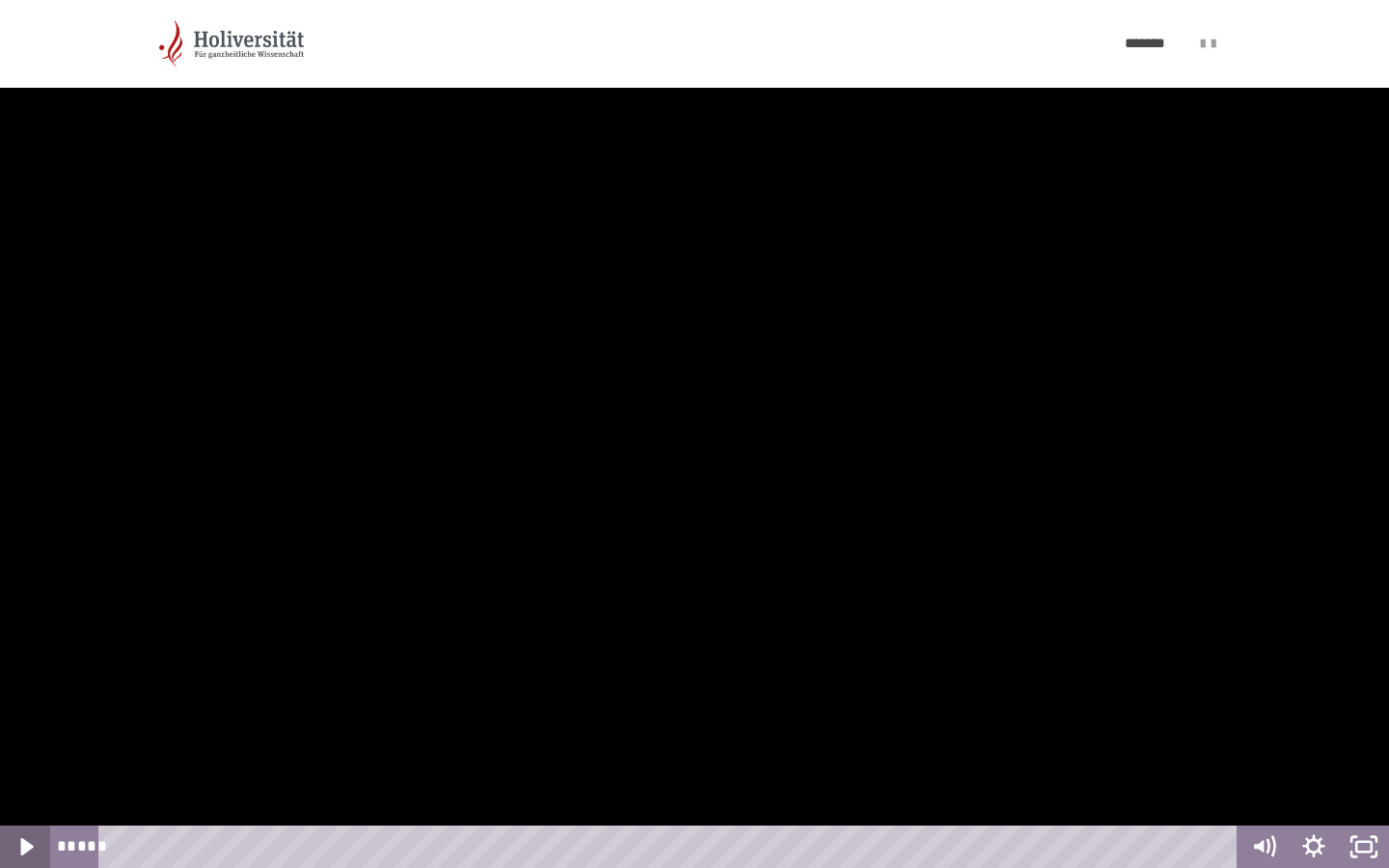 click 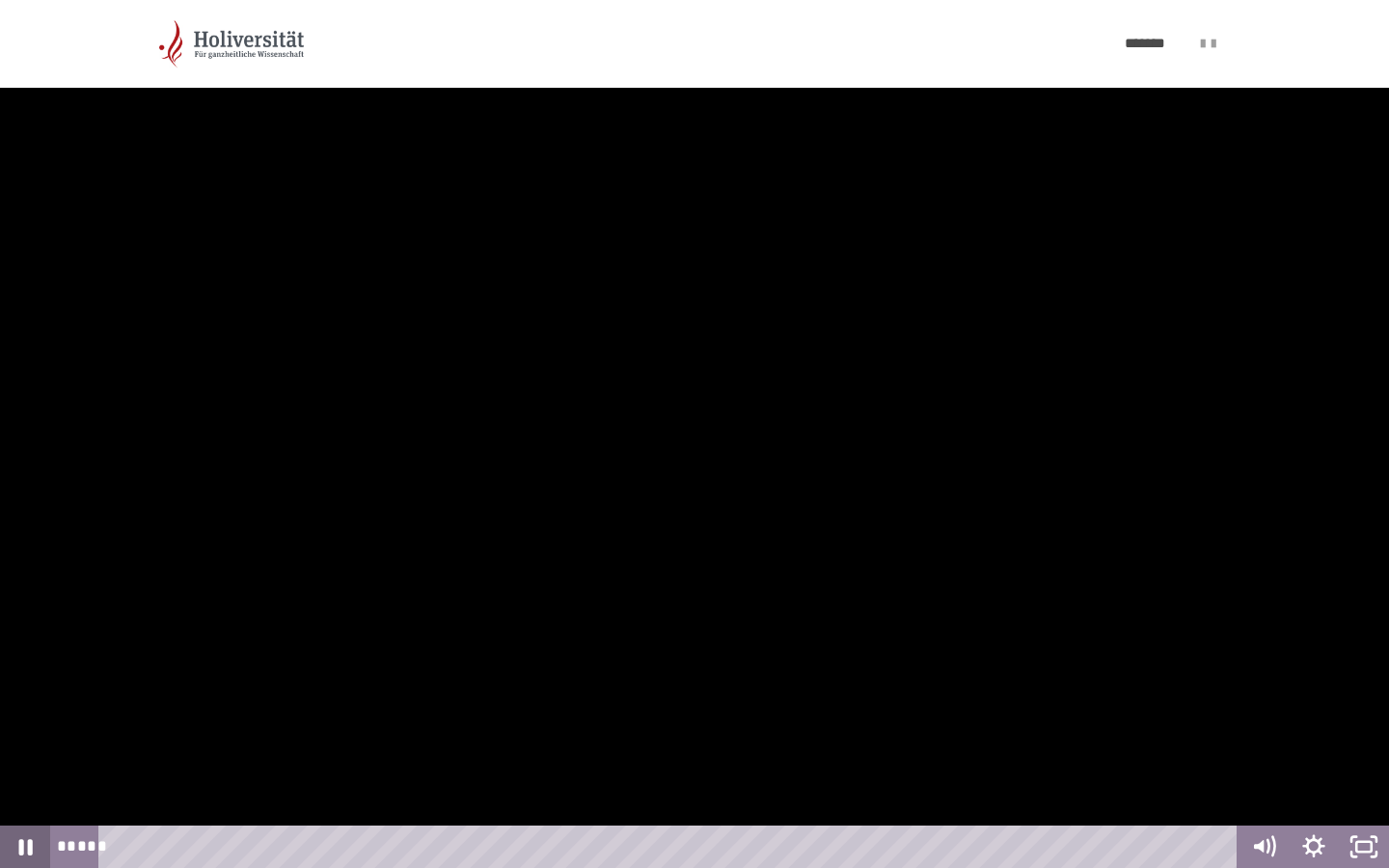 click 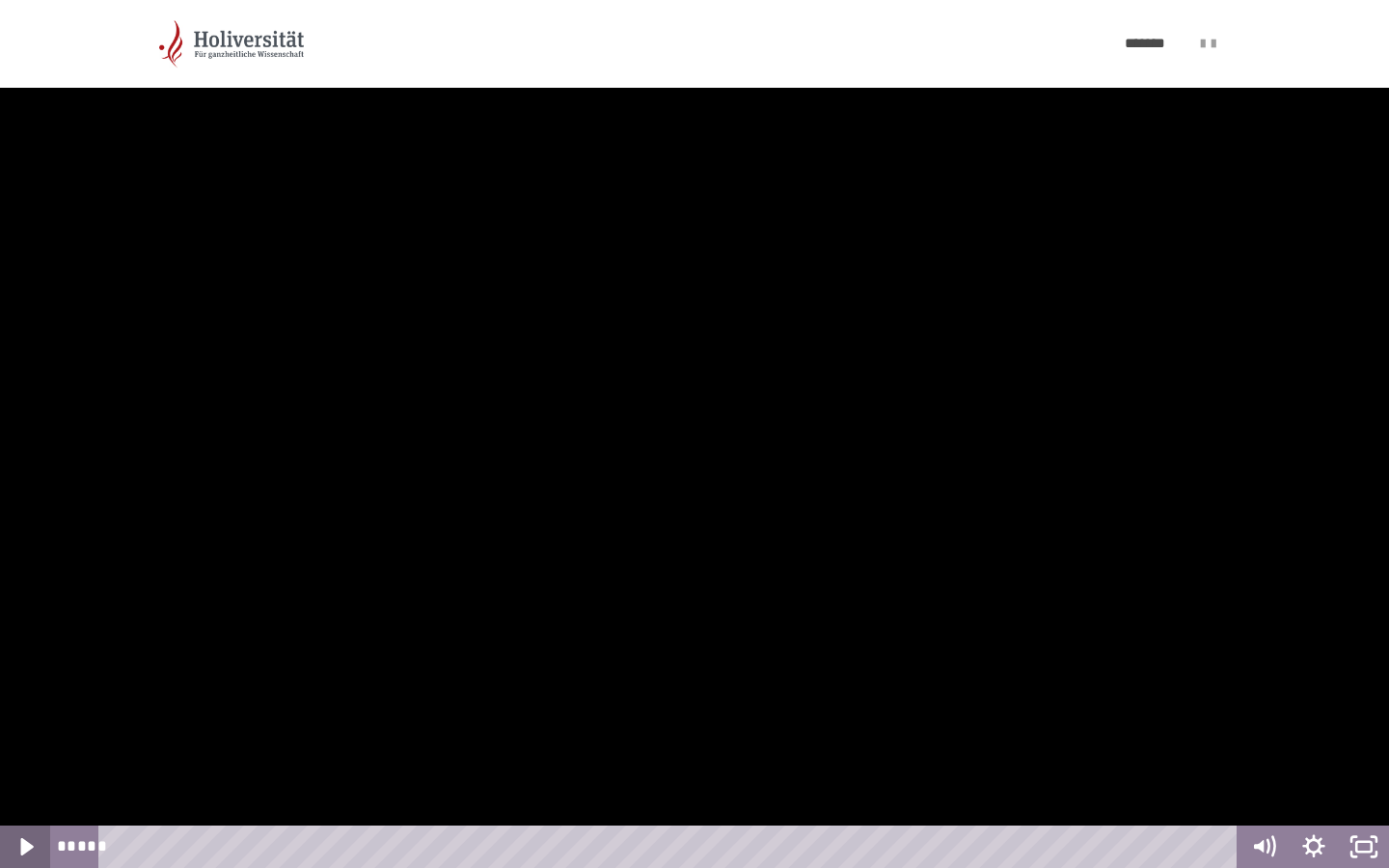 click 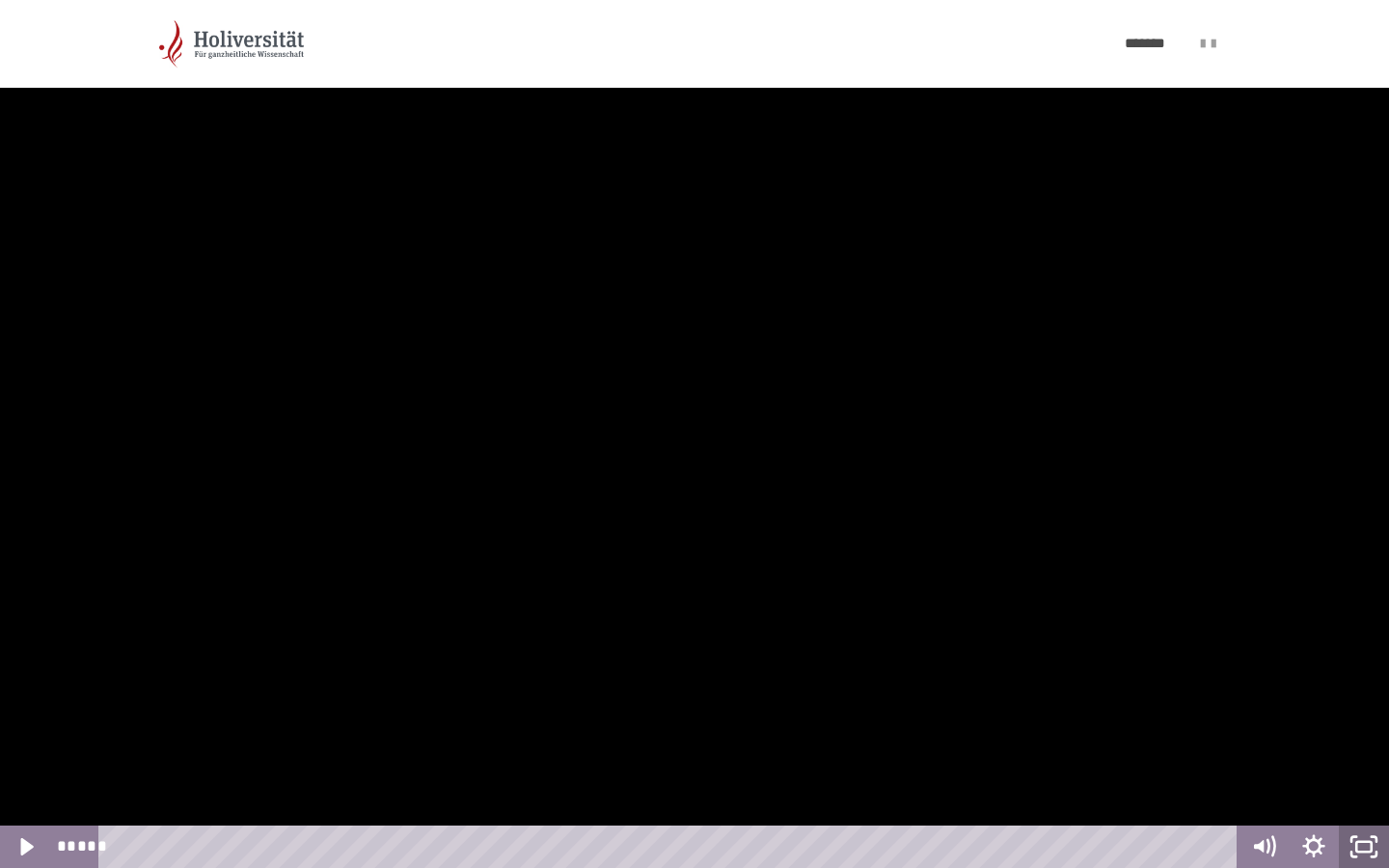 click 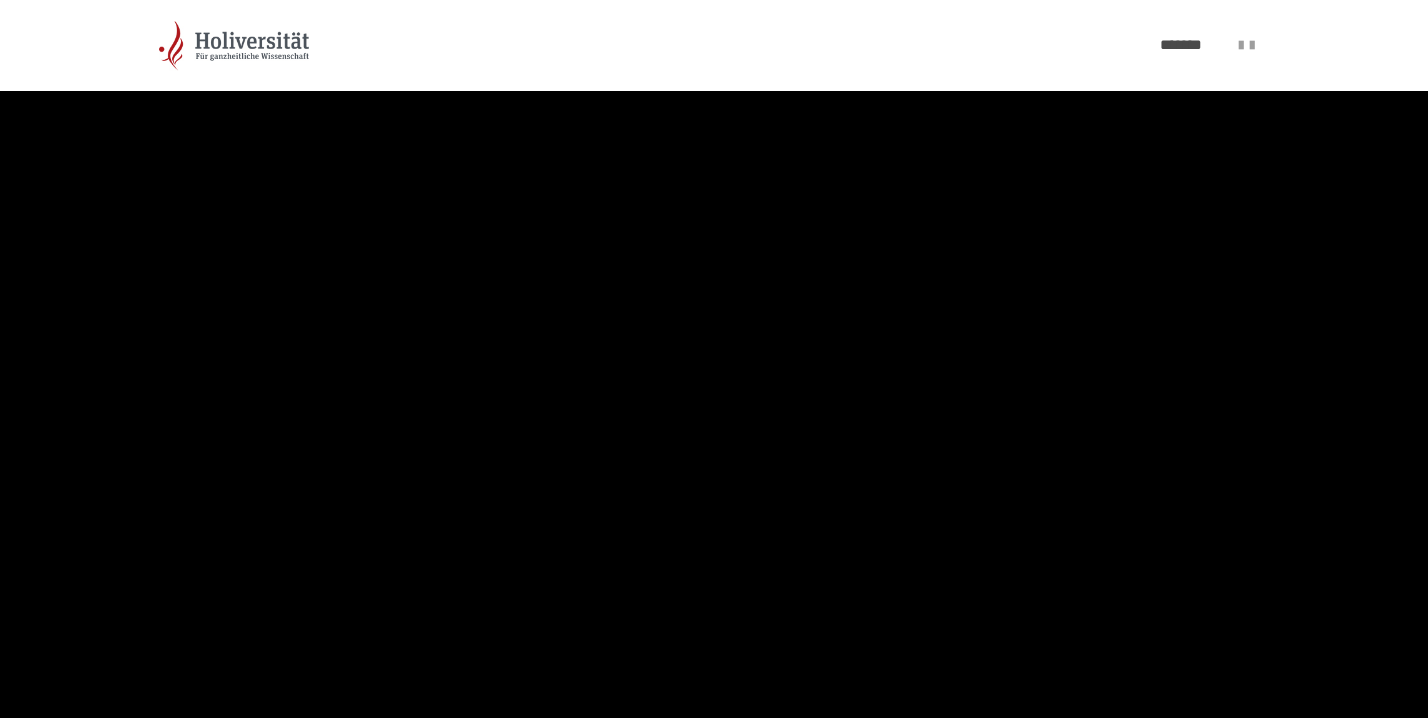 scroll, scrollTop: 609, scrollLeft: 0, axis: vertical 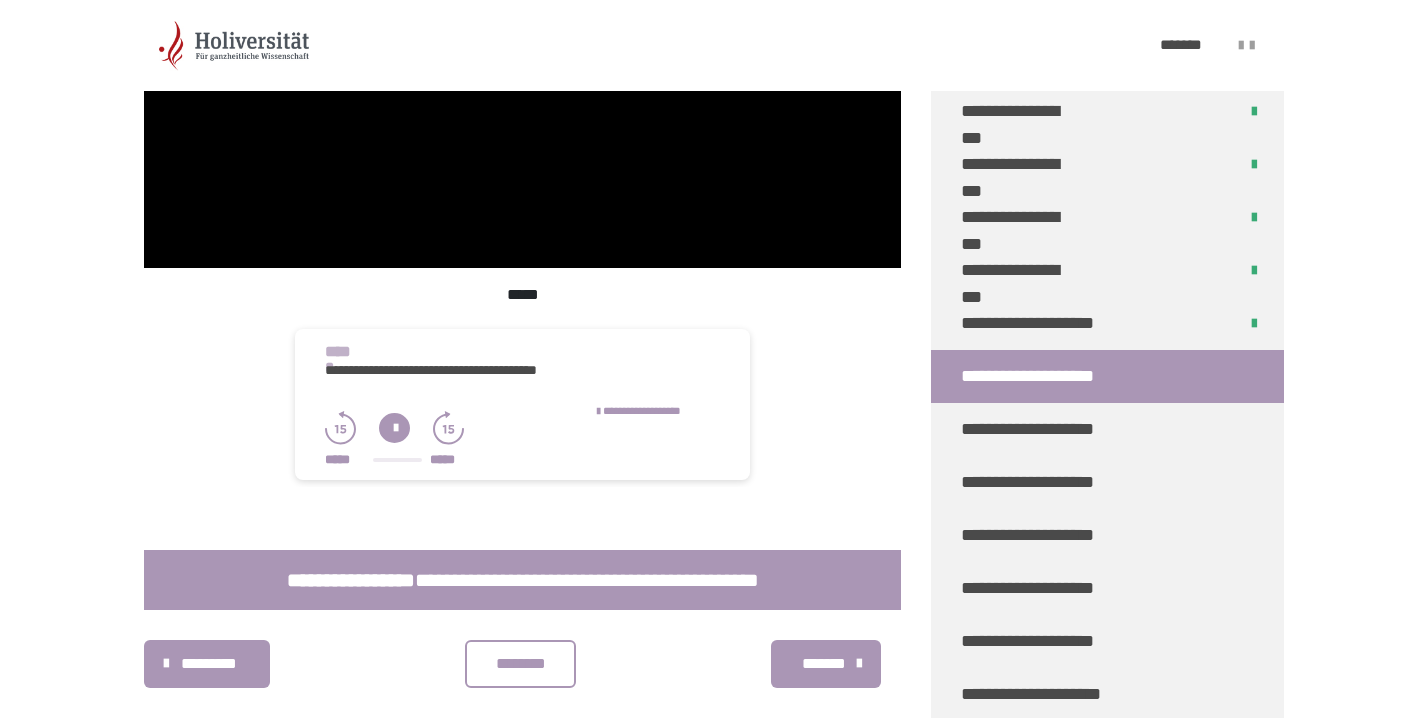 click on "********" at bounding box center [521, 664] 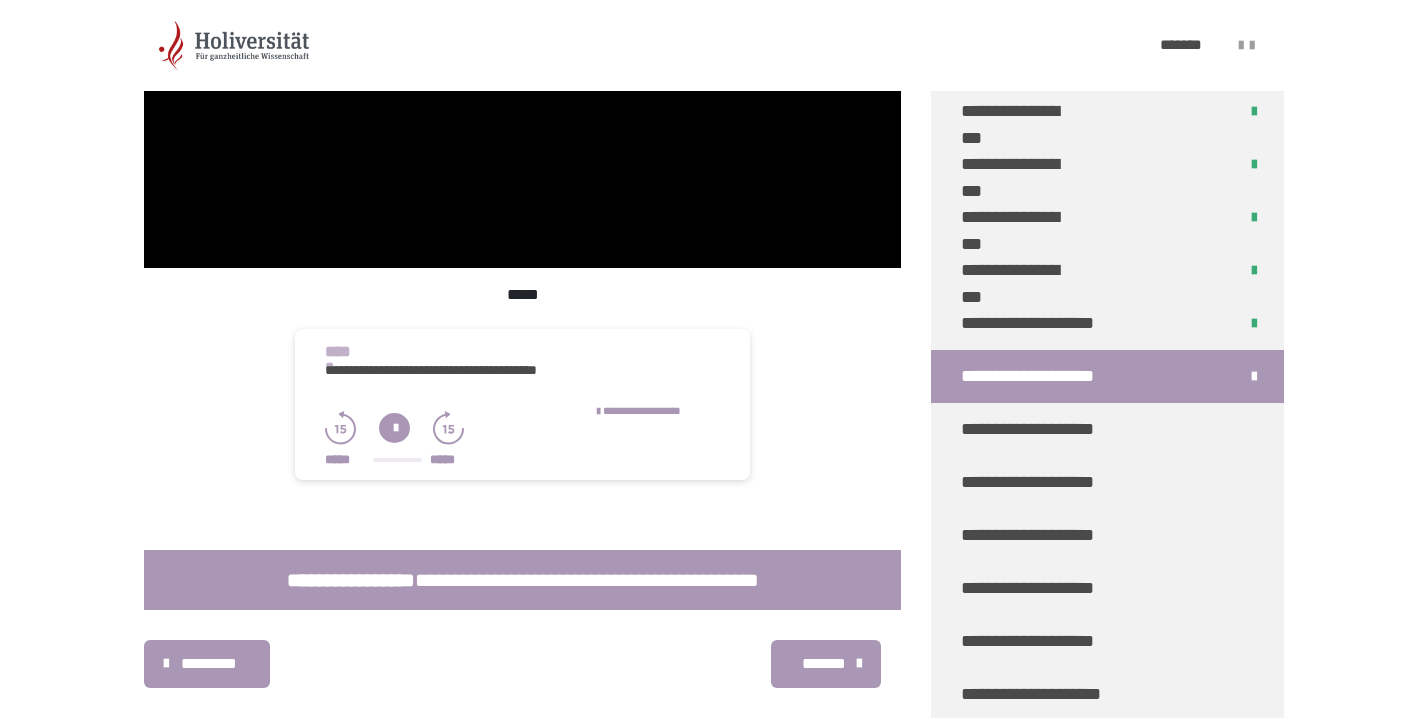 click on "*******" at bounding box center (824, 664) 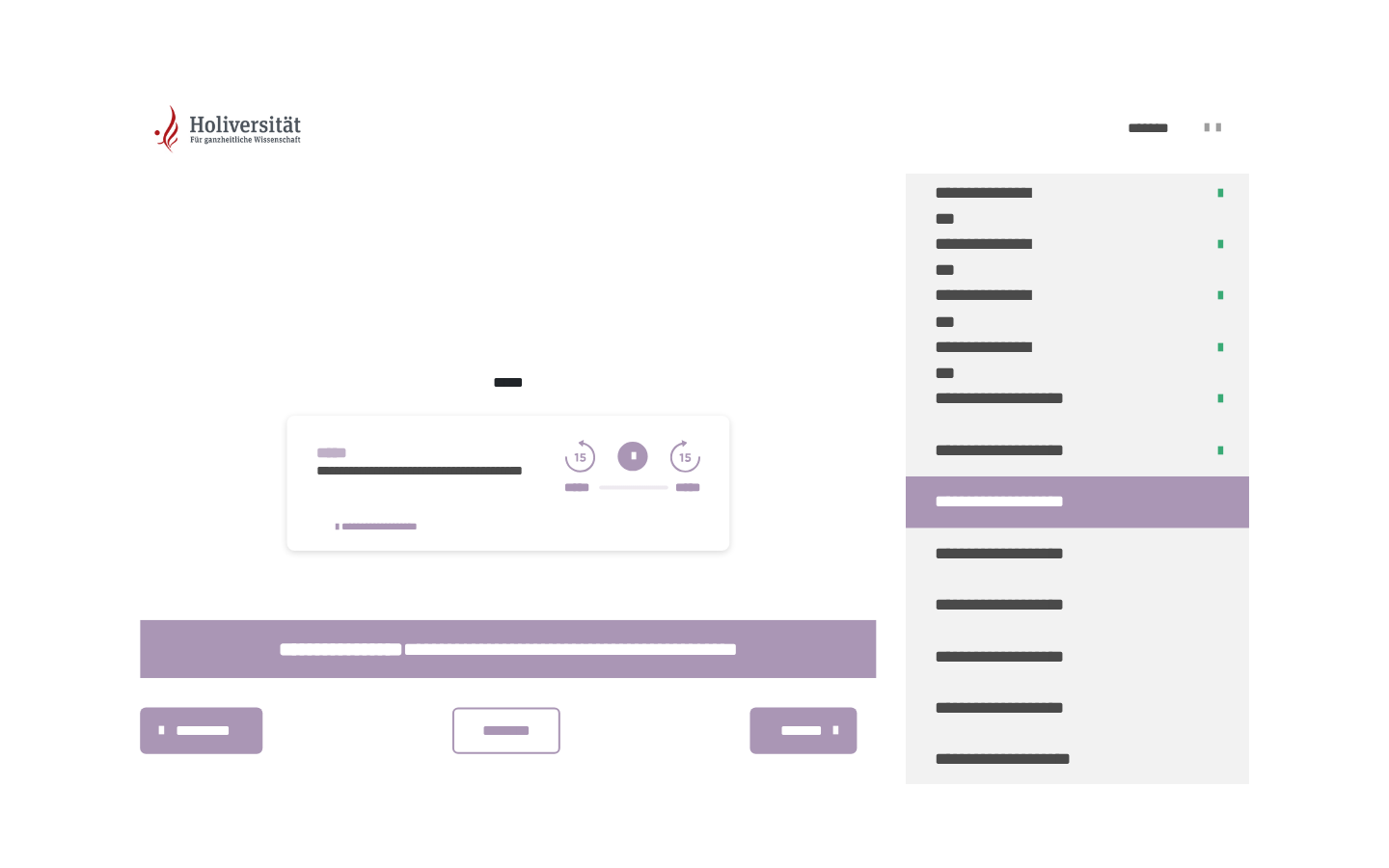 scroll, scrollTop: 387, scrollLeft: 0, axis: vertical 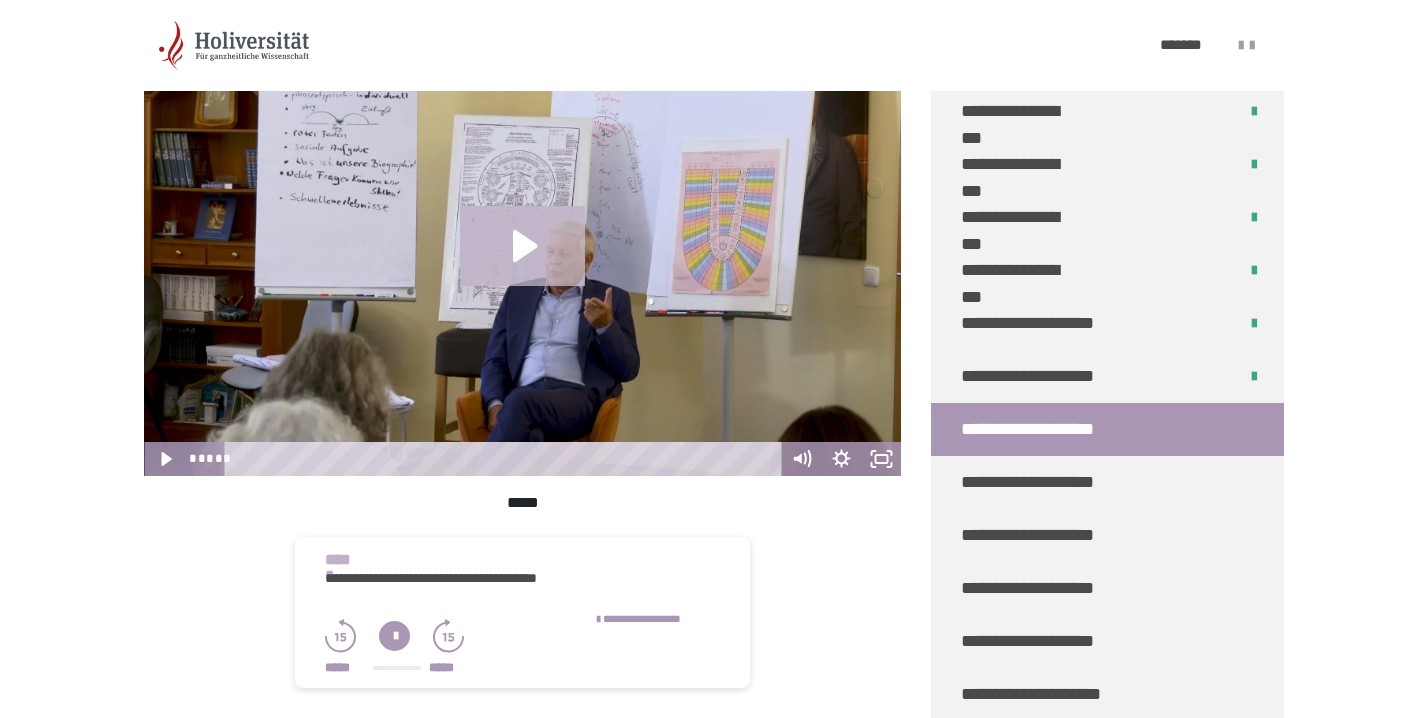 click 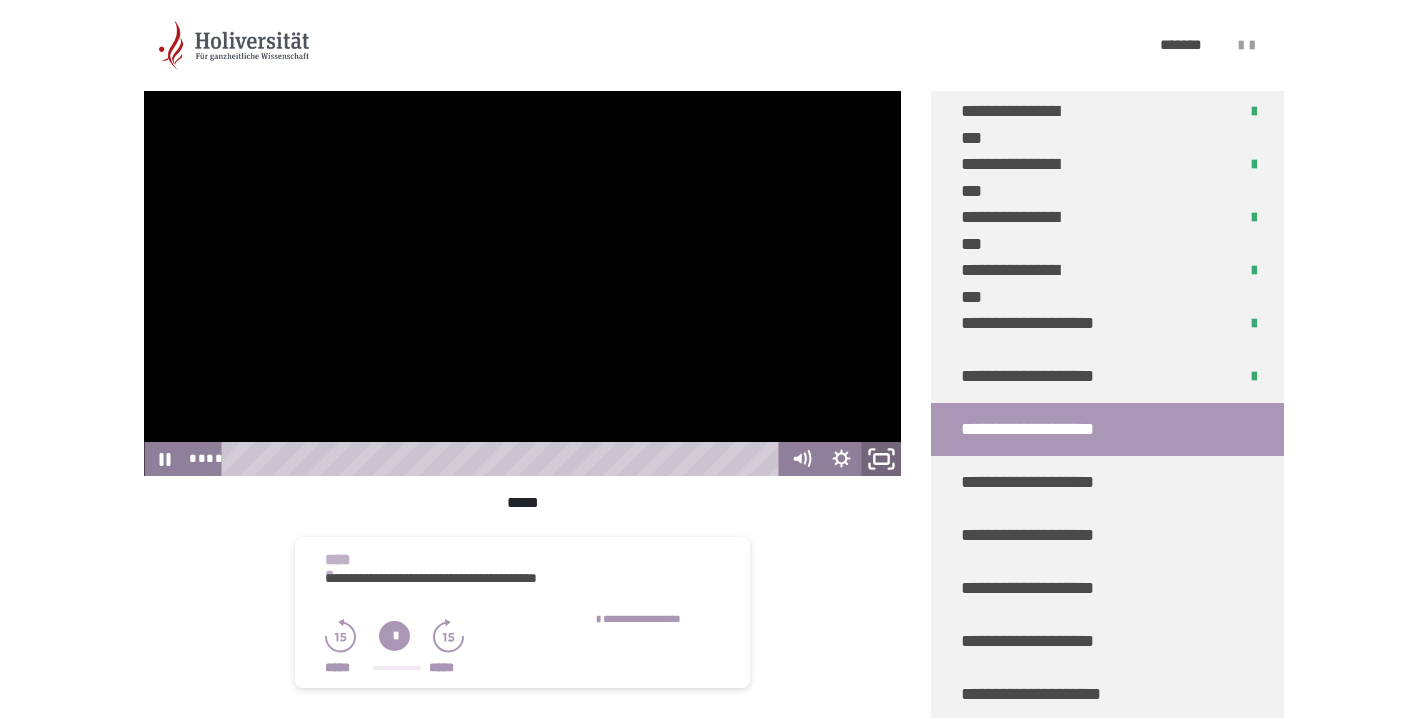 click 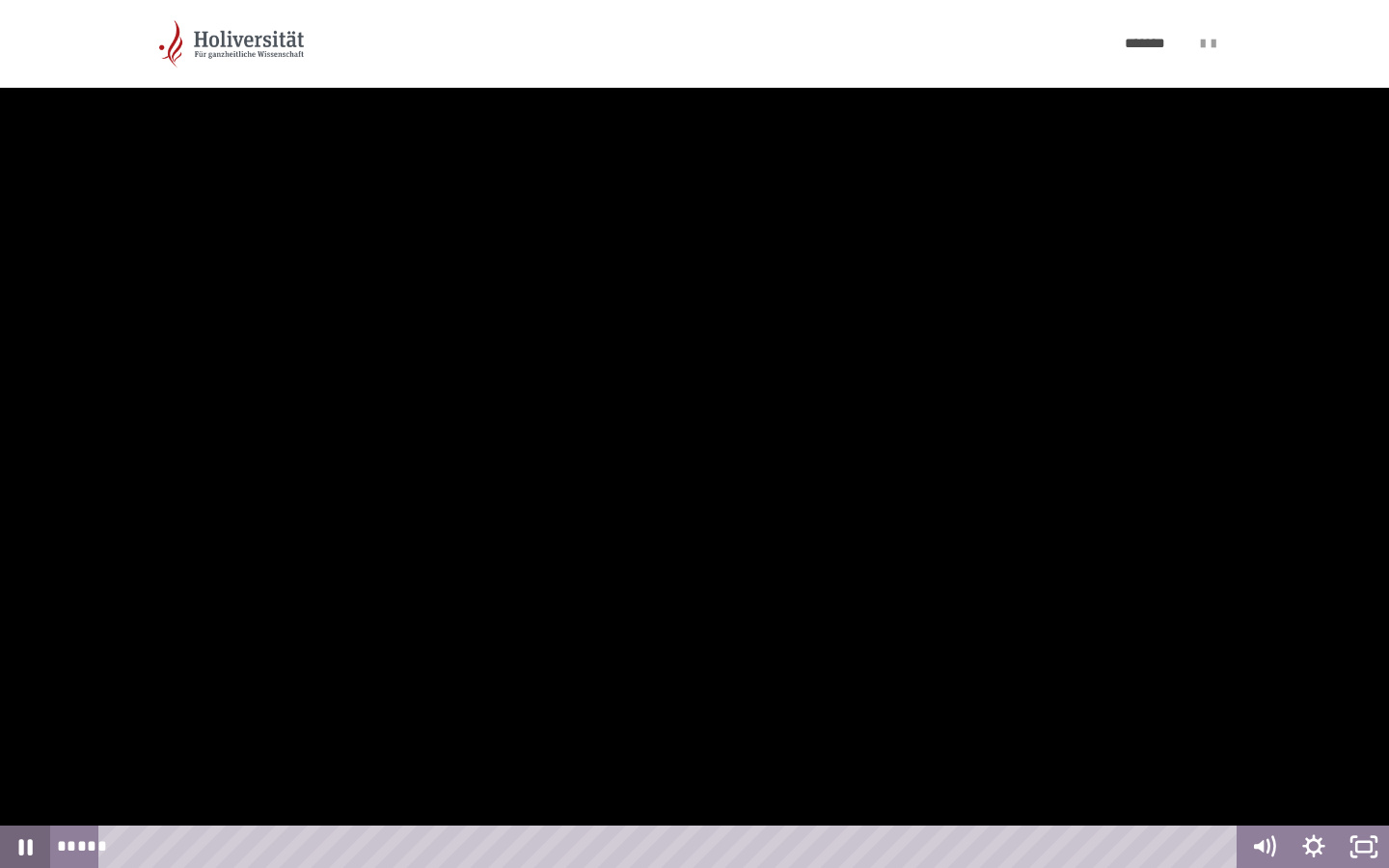 click 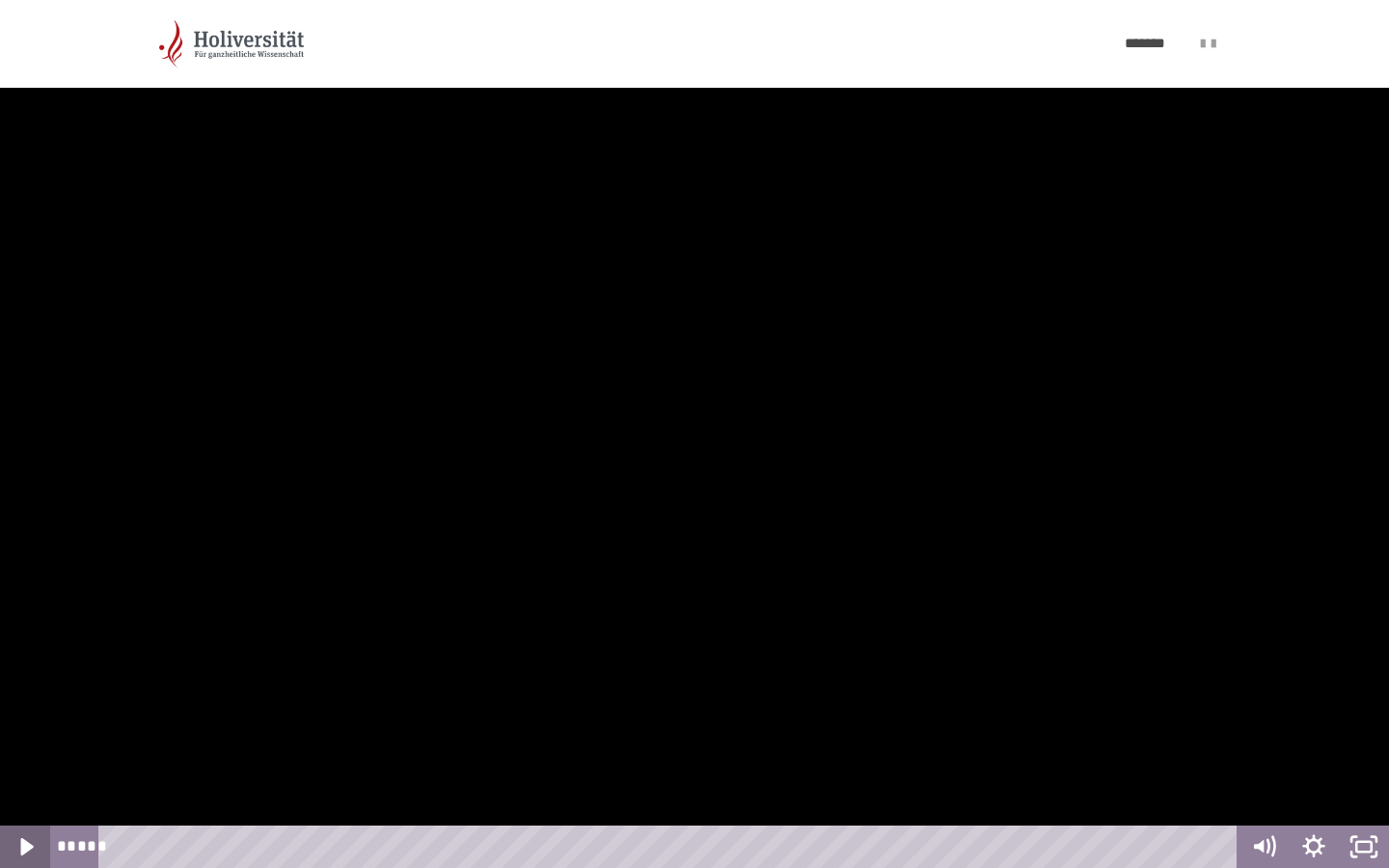 click 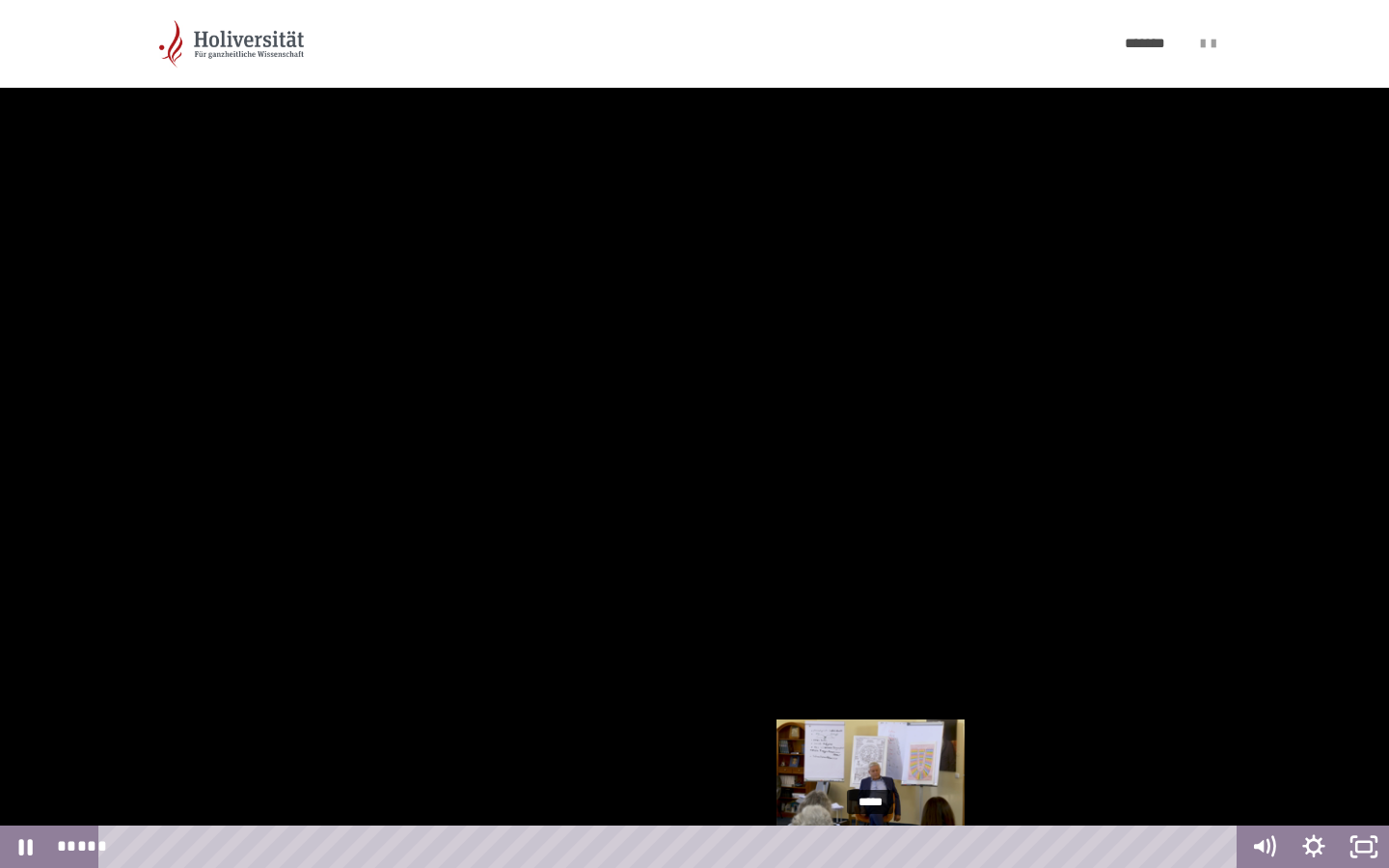click on "*****" at bounding box center (671, 847) 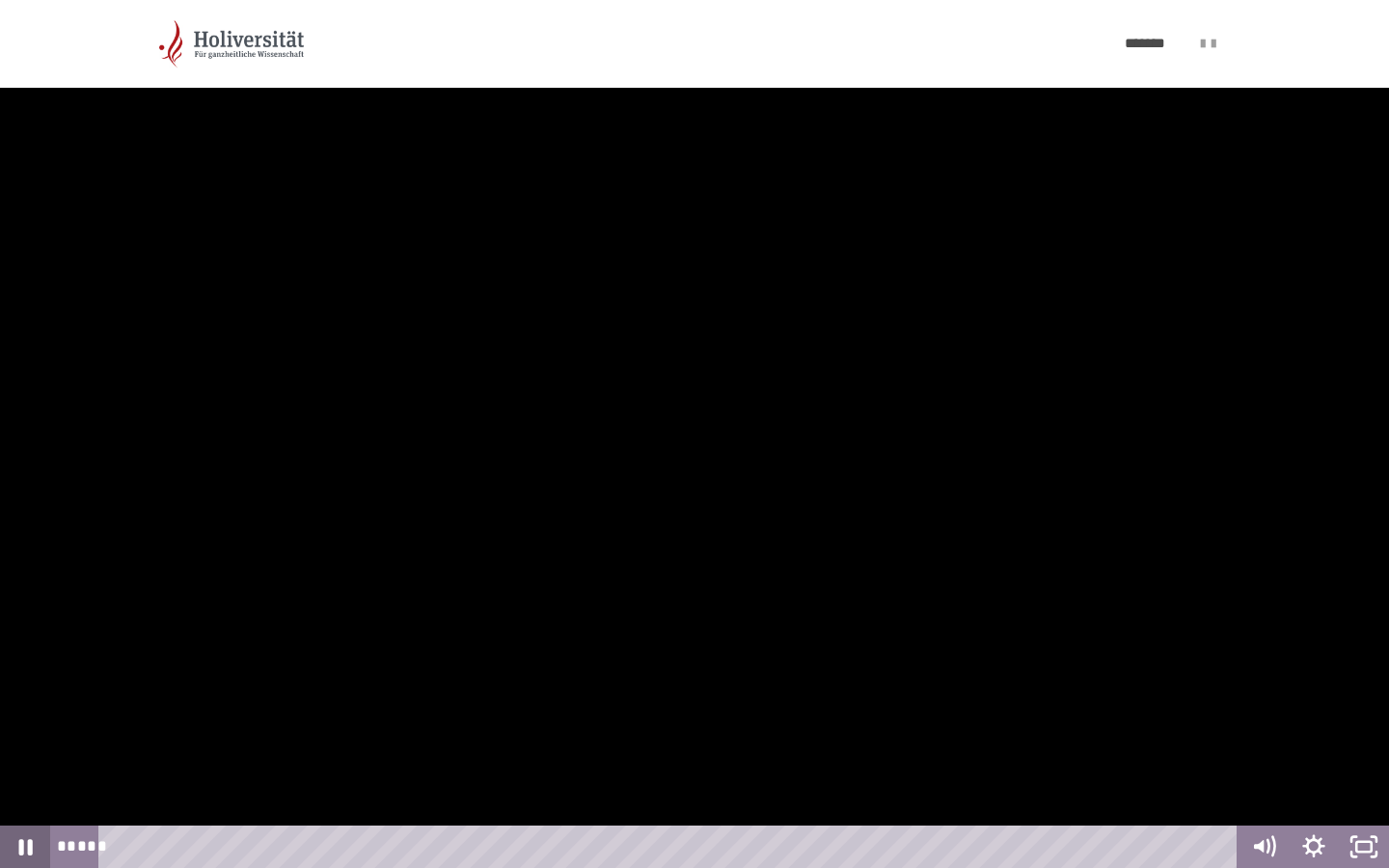 click 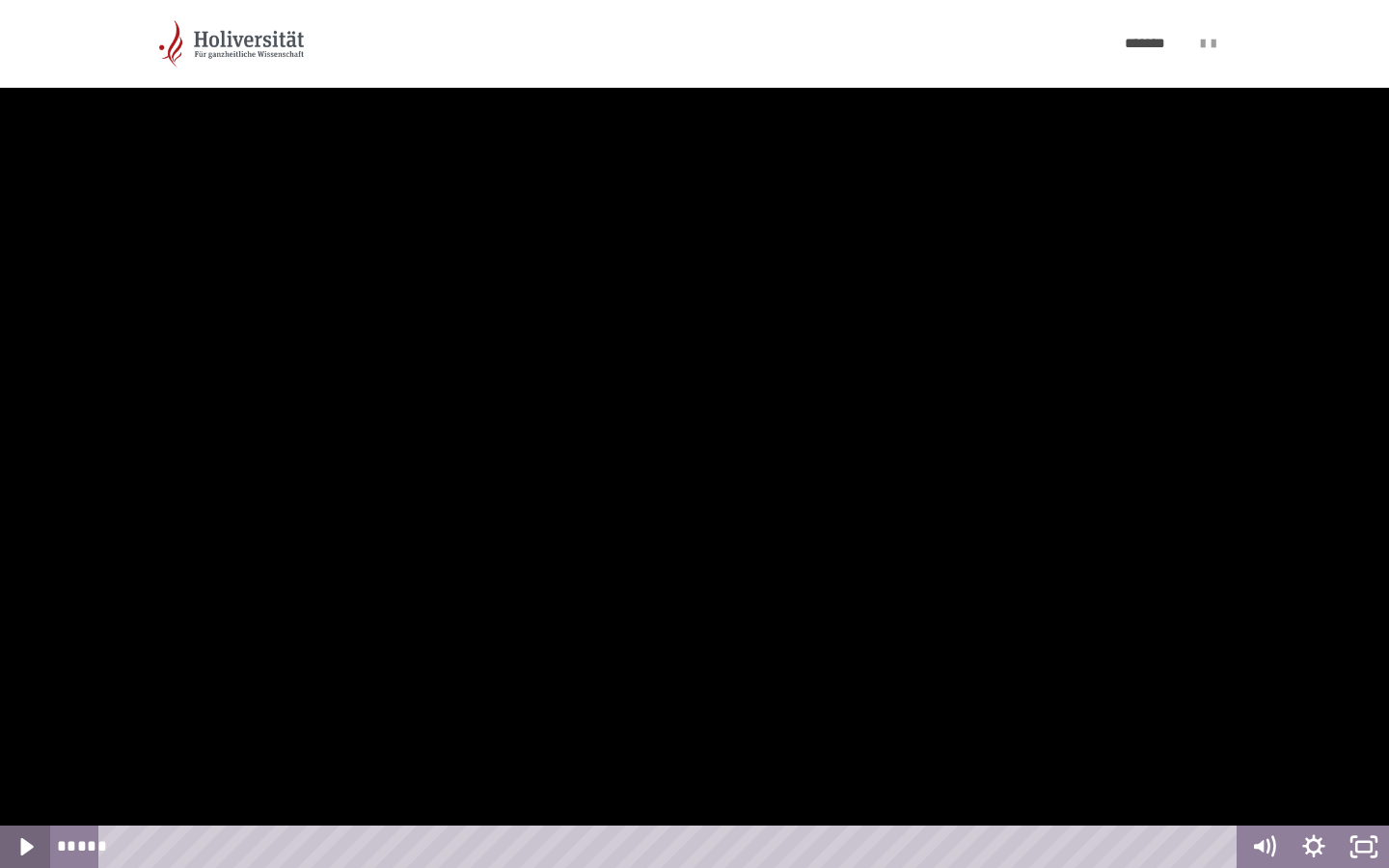 click 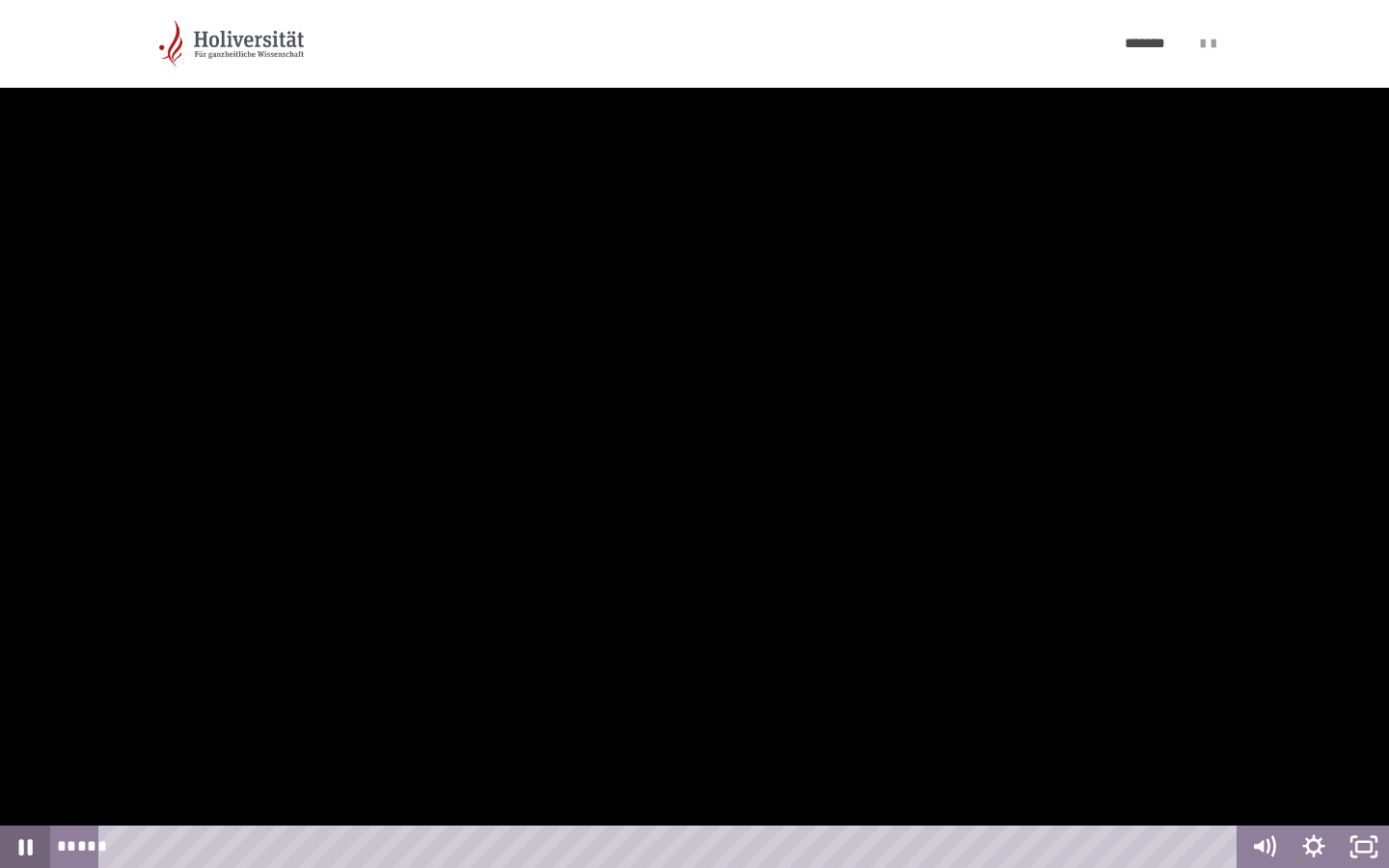 click 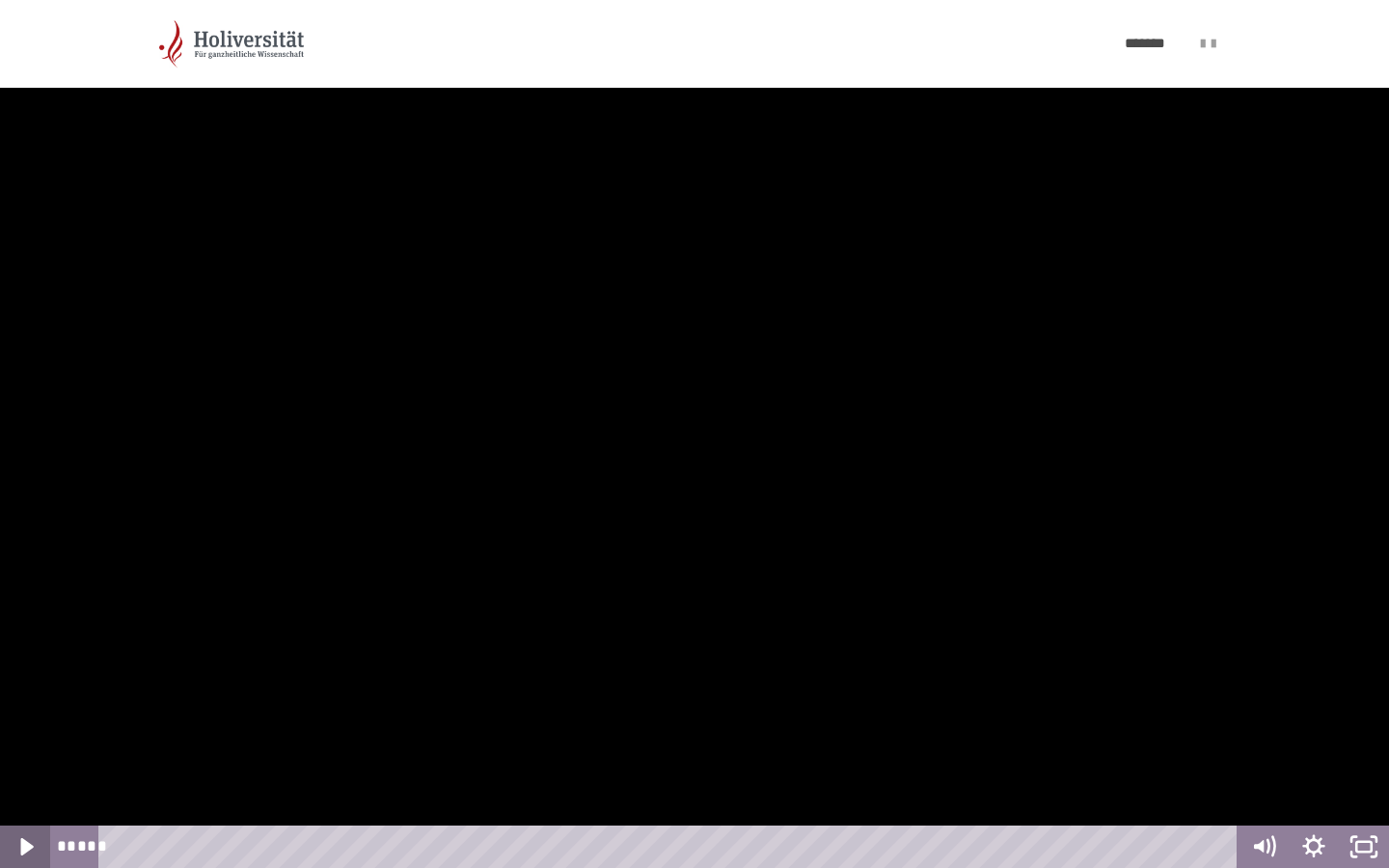 click 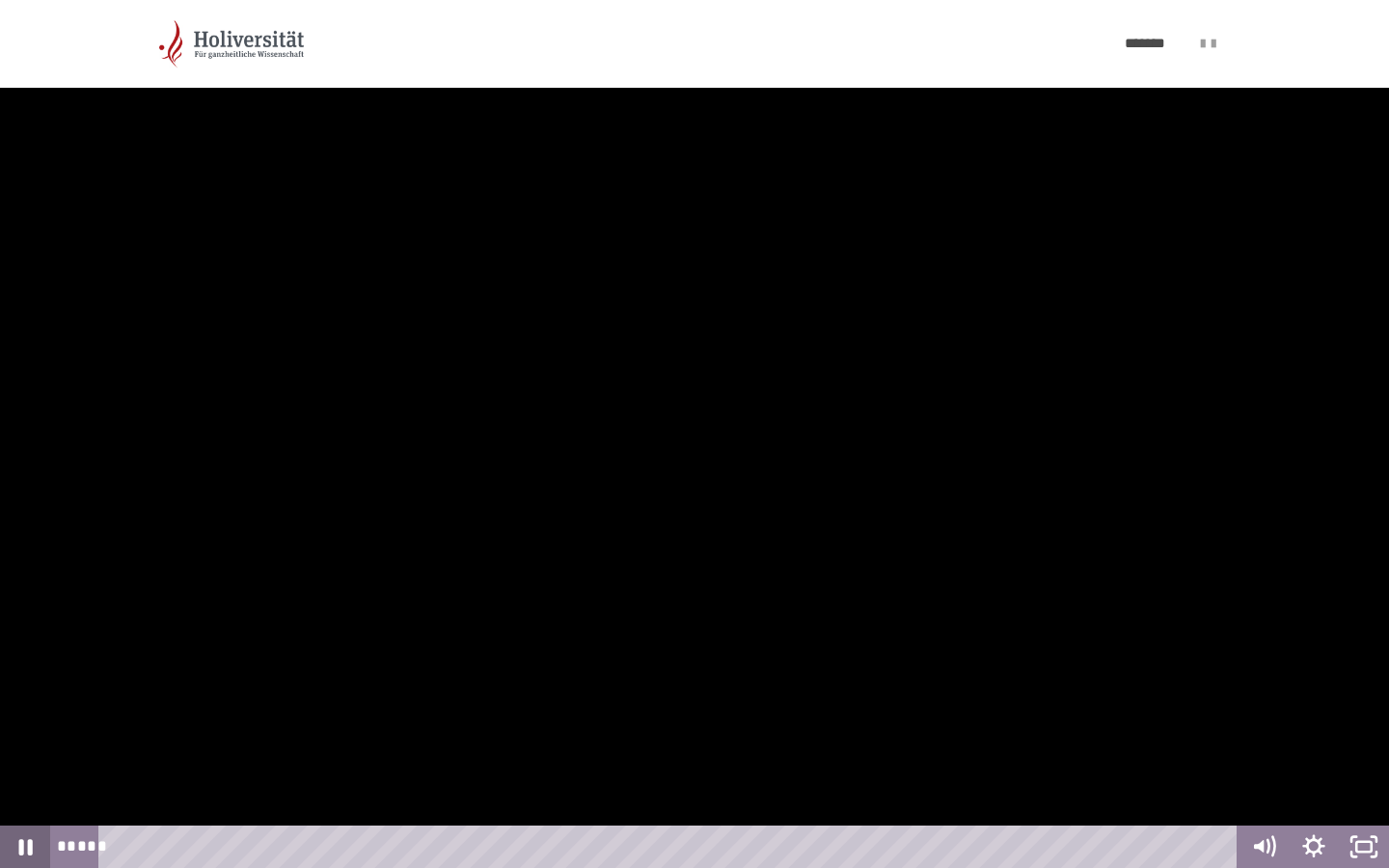 click 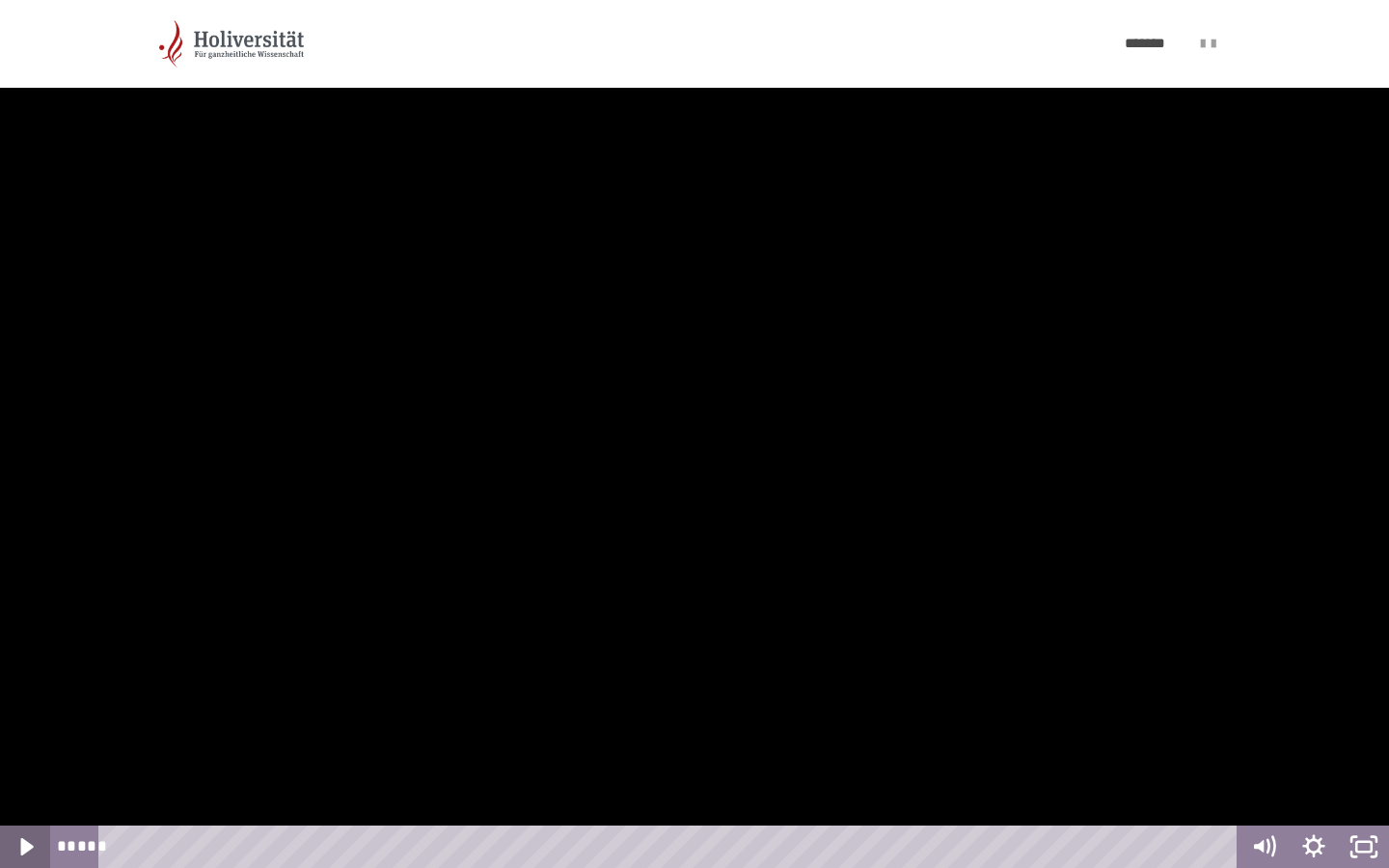 click 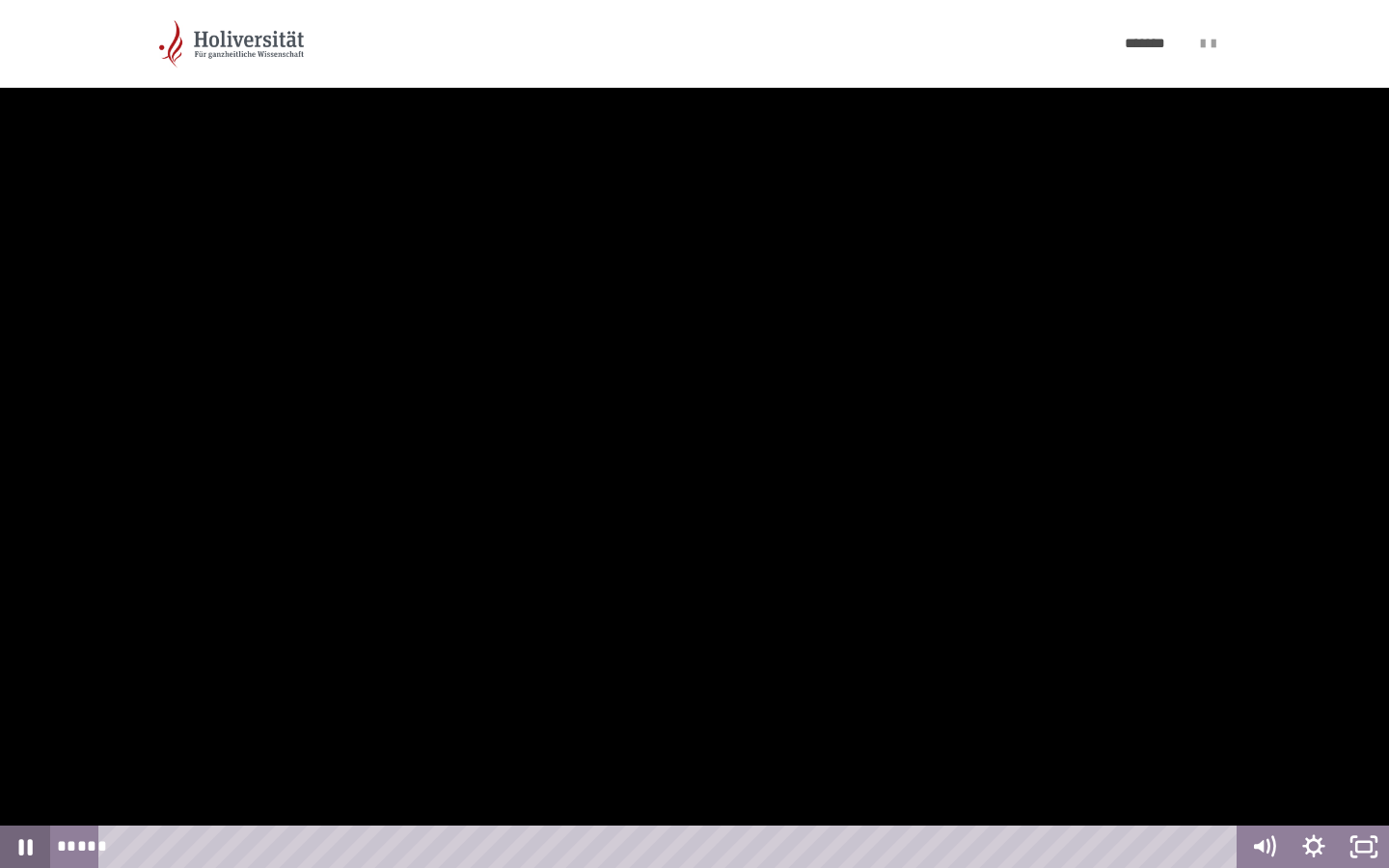 click 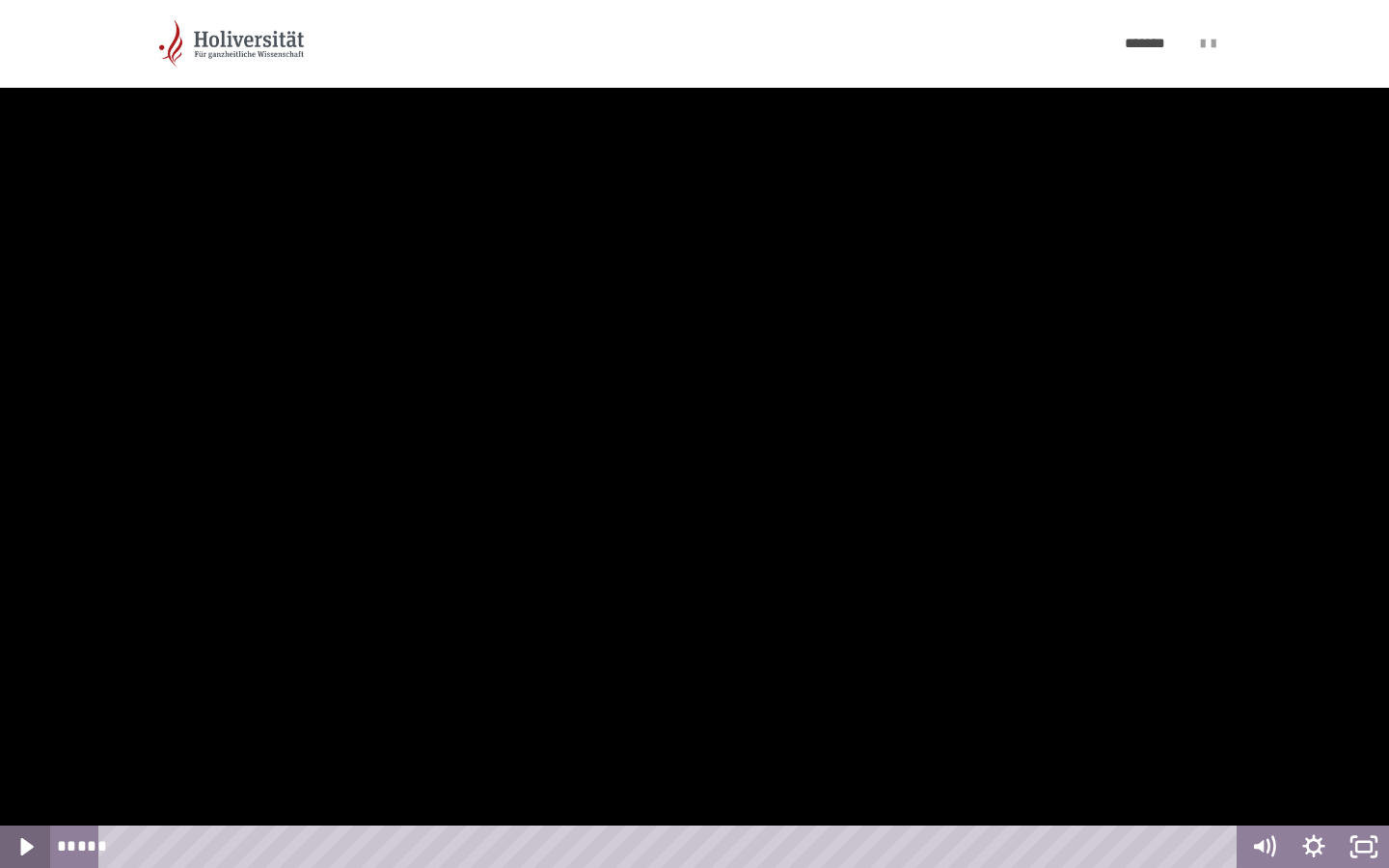 click 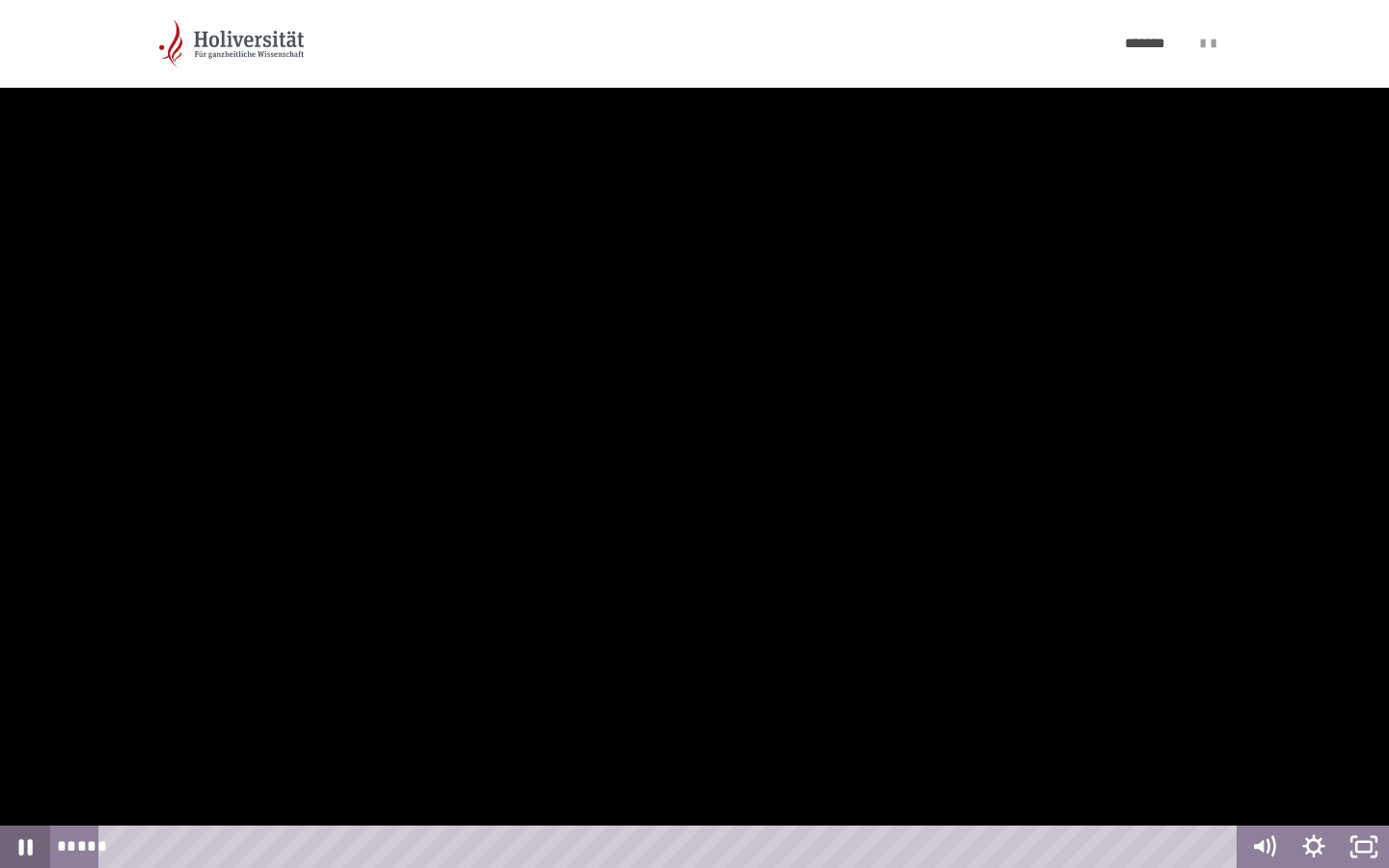 click 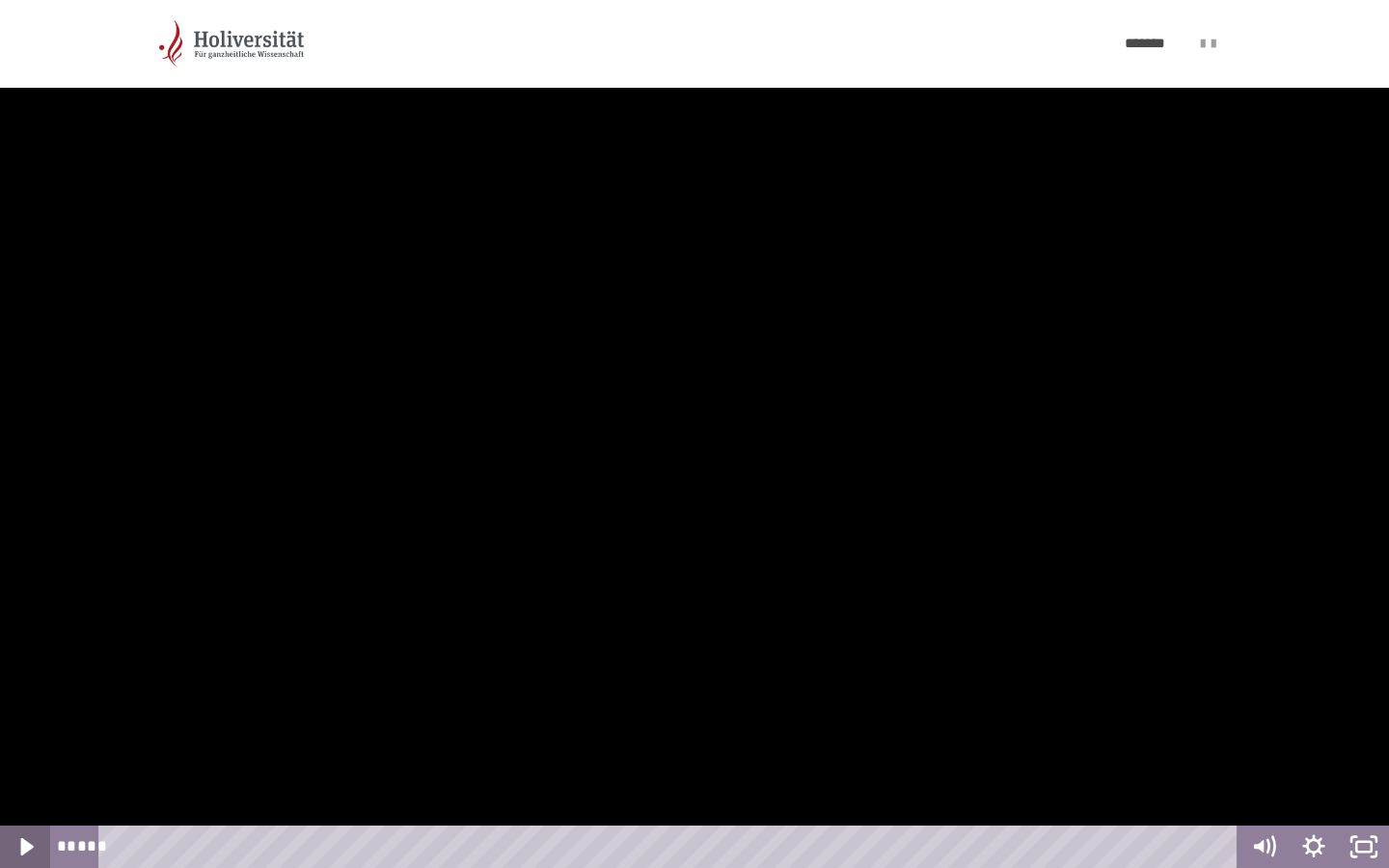 click 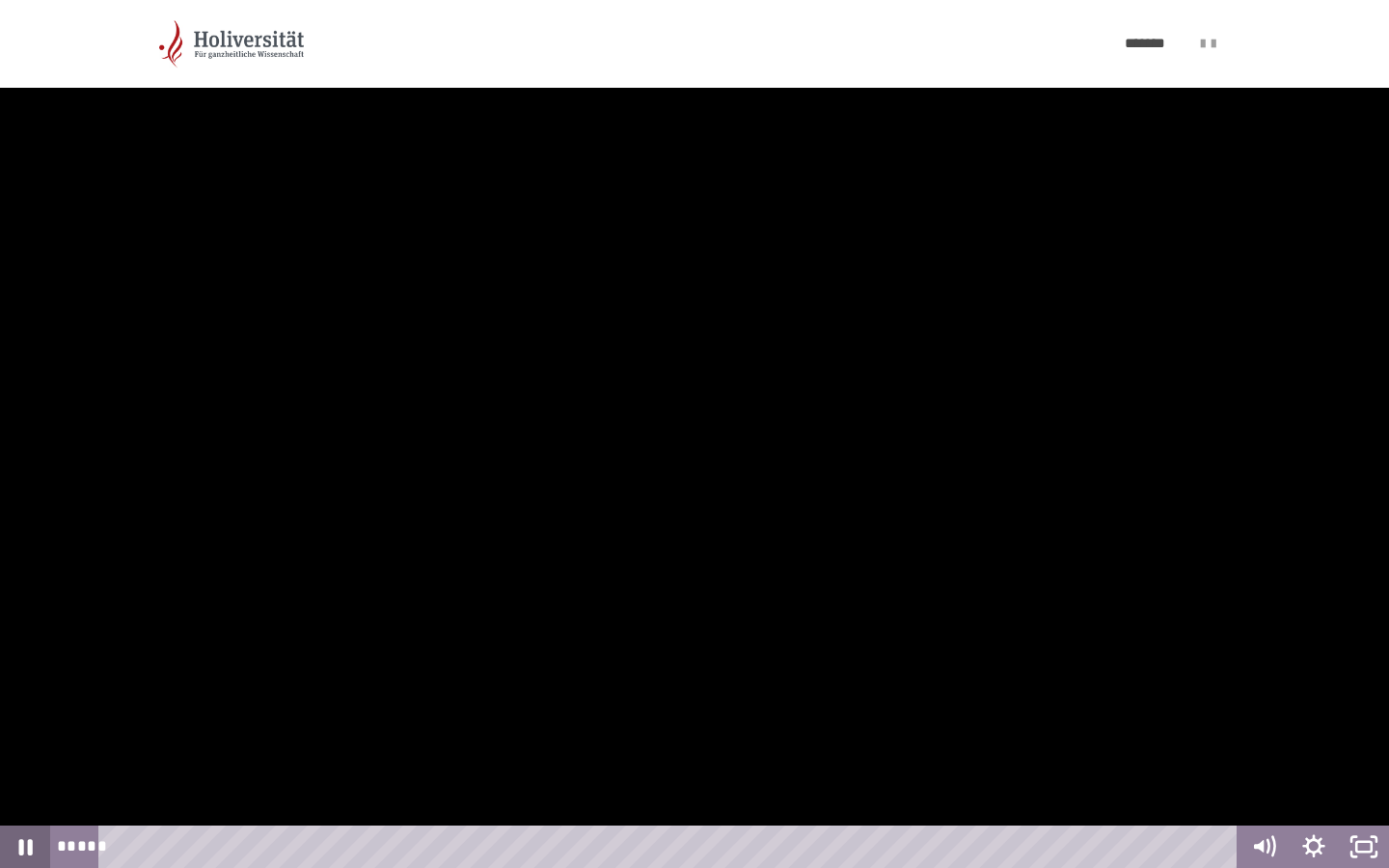 click 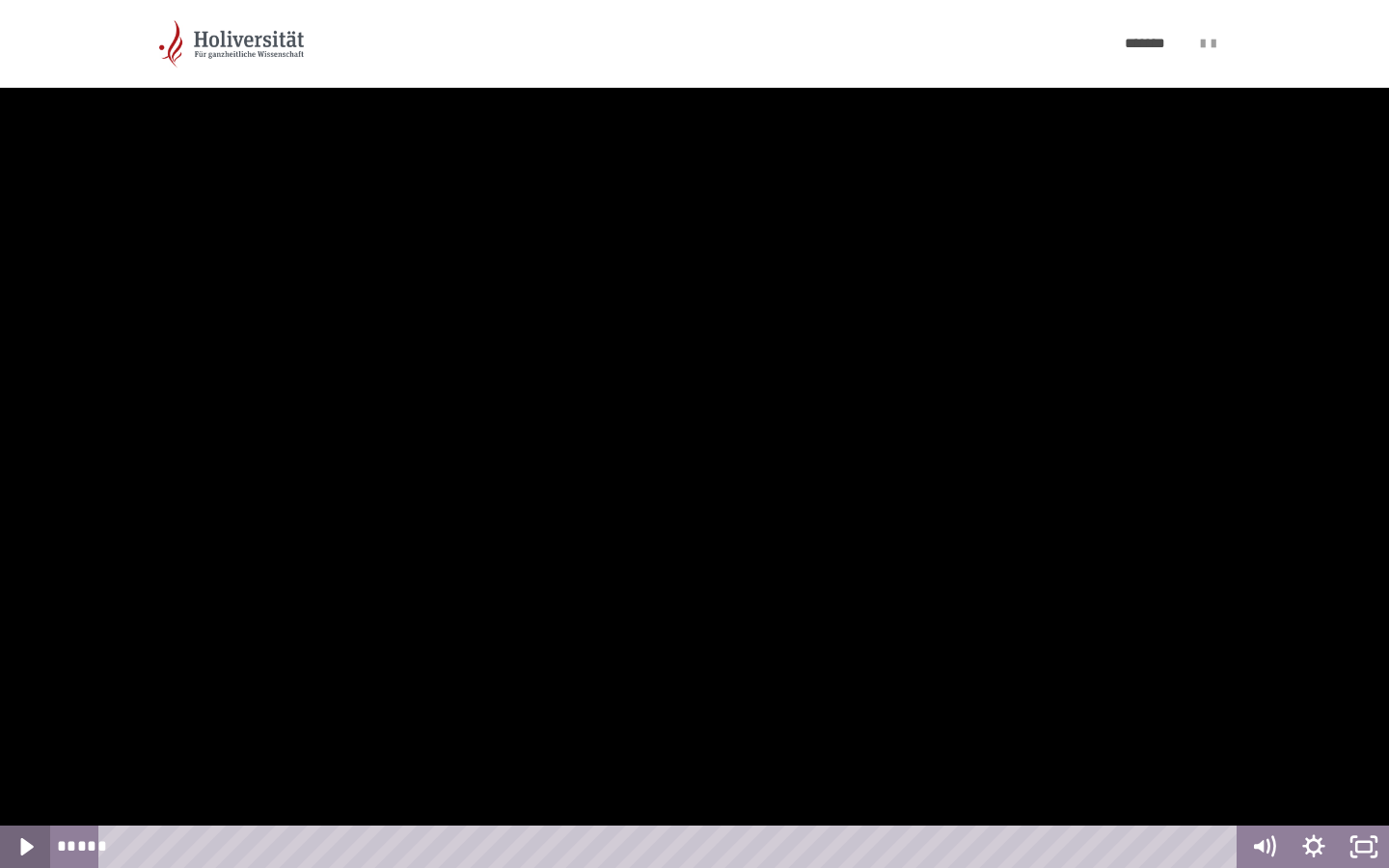 click 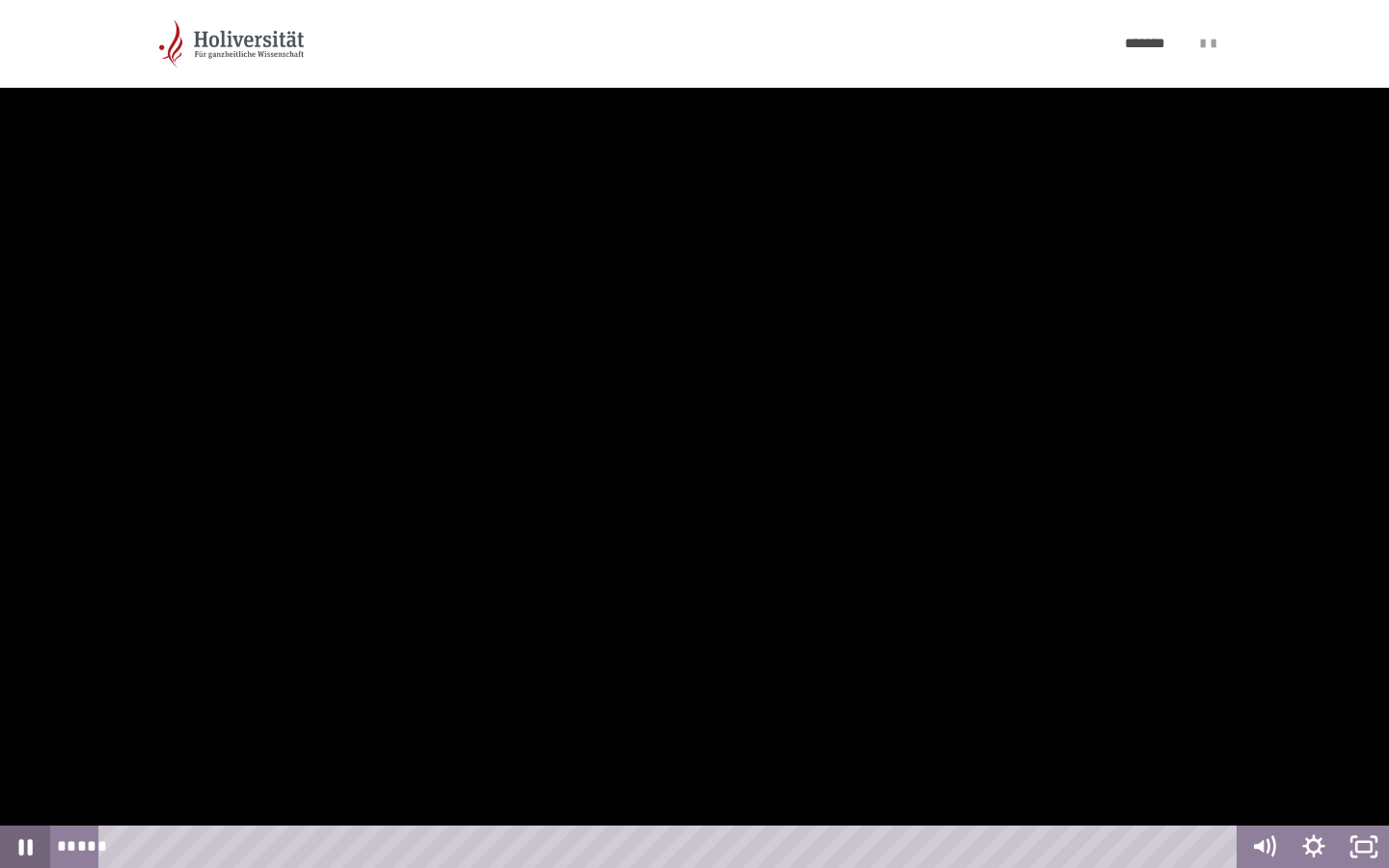 click 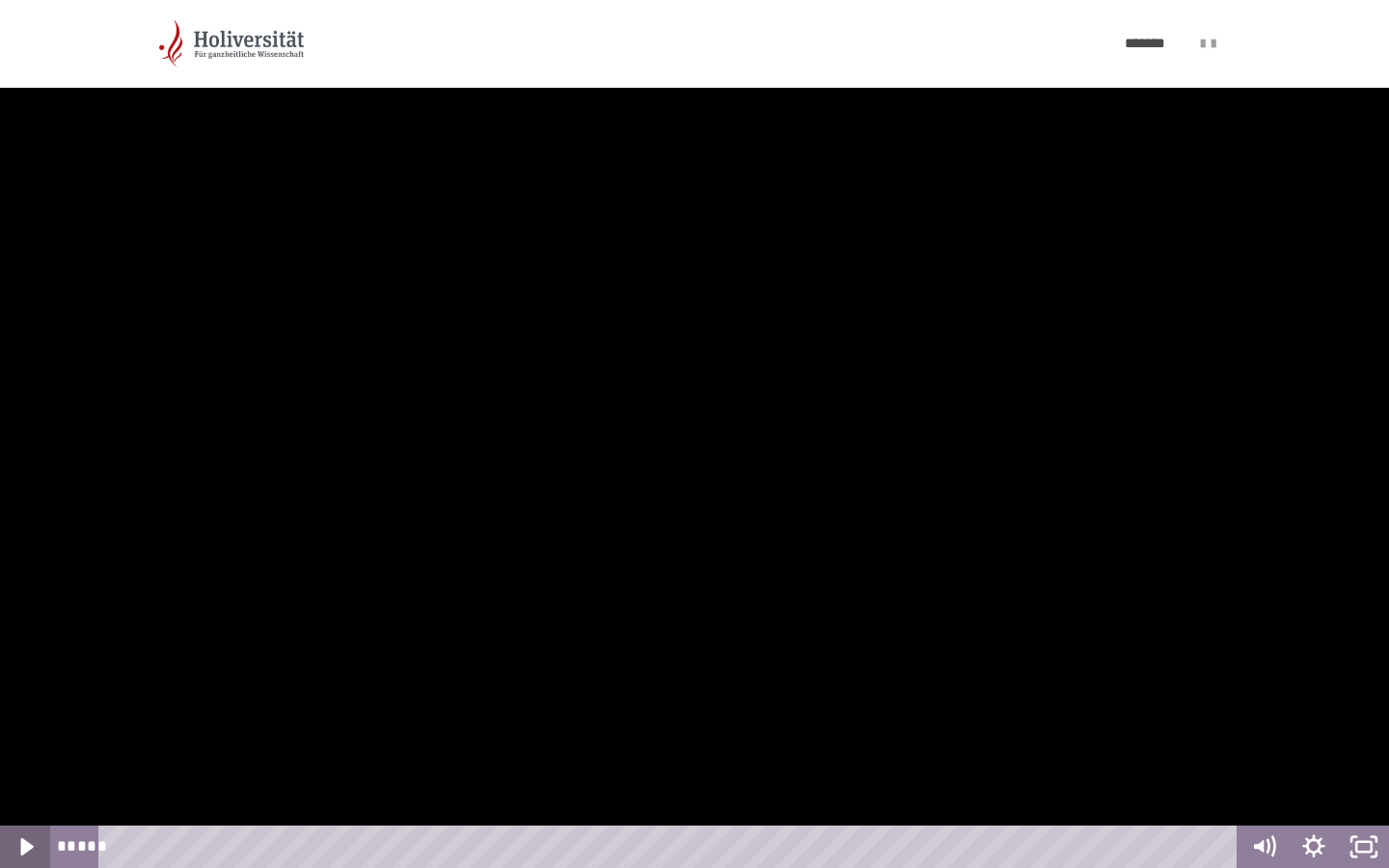 click 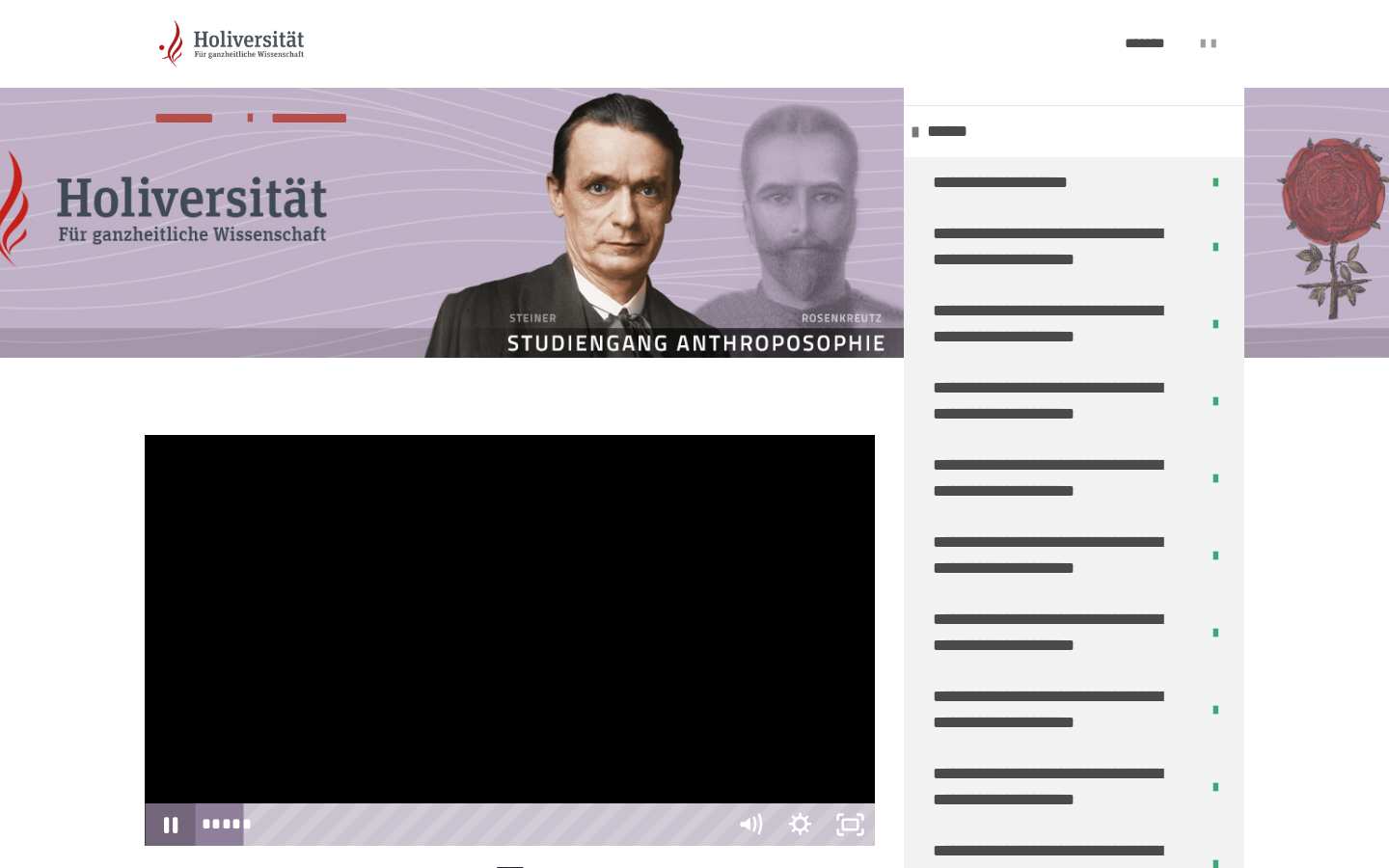 scroll, scrollTop: 387, scrollLeft: 0, axis: vertical 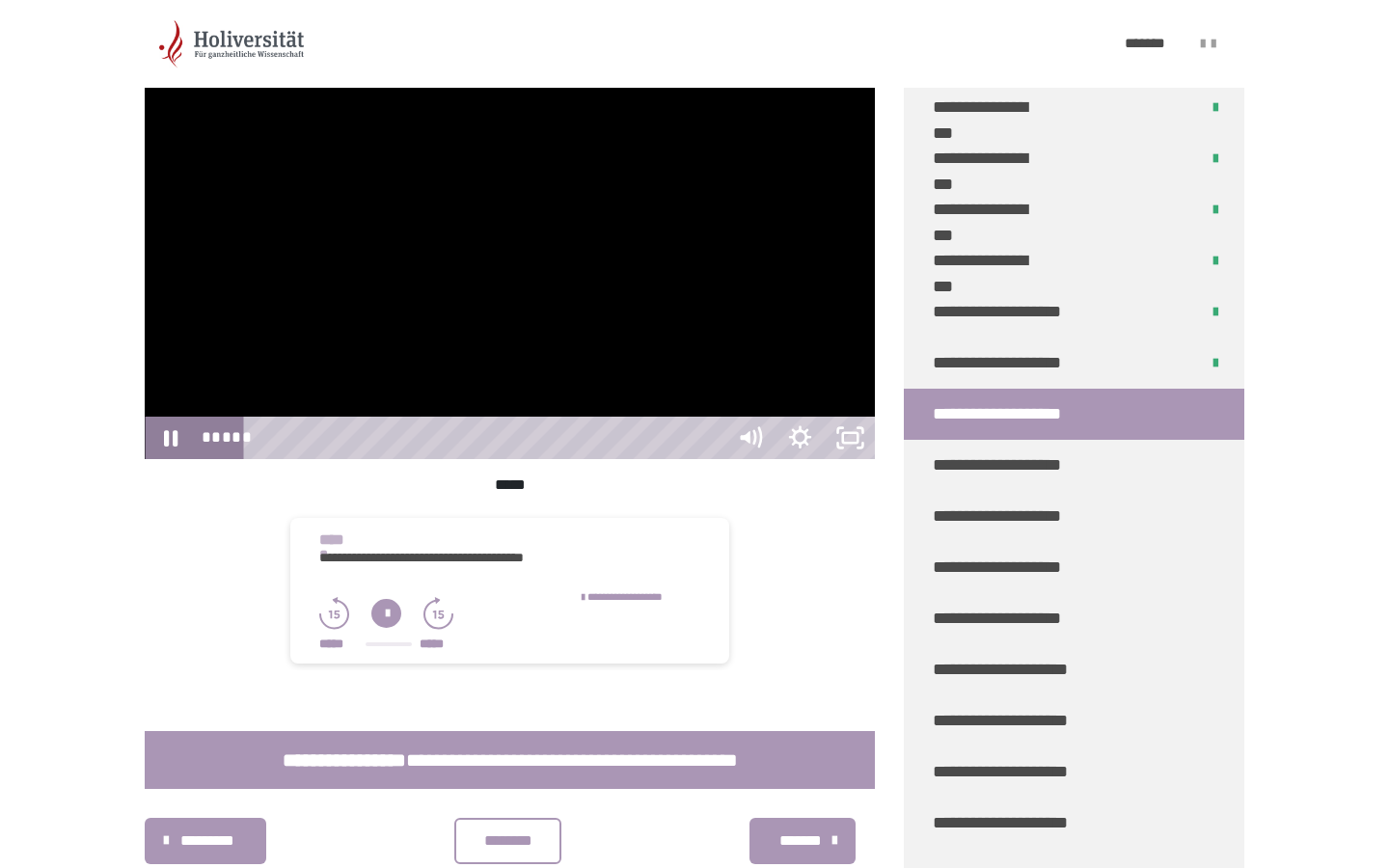 click on "*****" at bounding box center [487, 438] 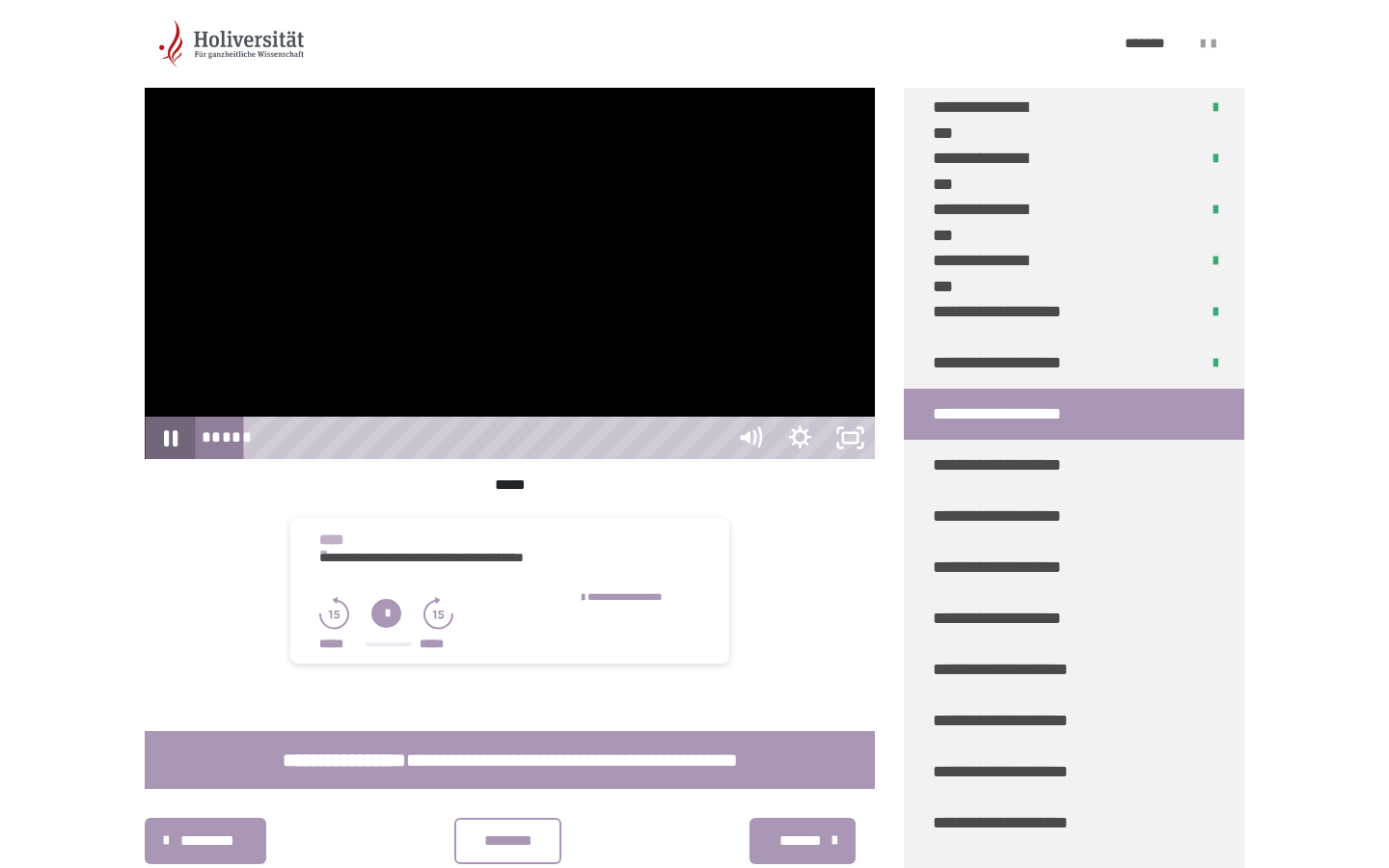 click 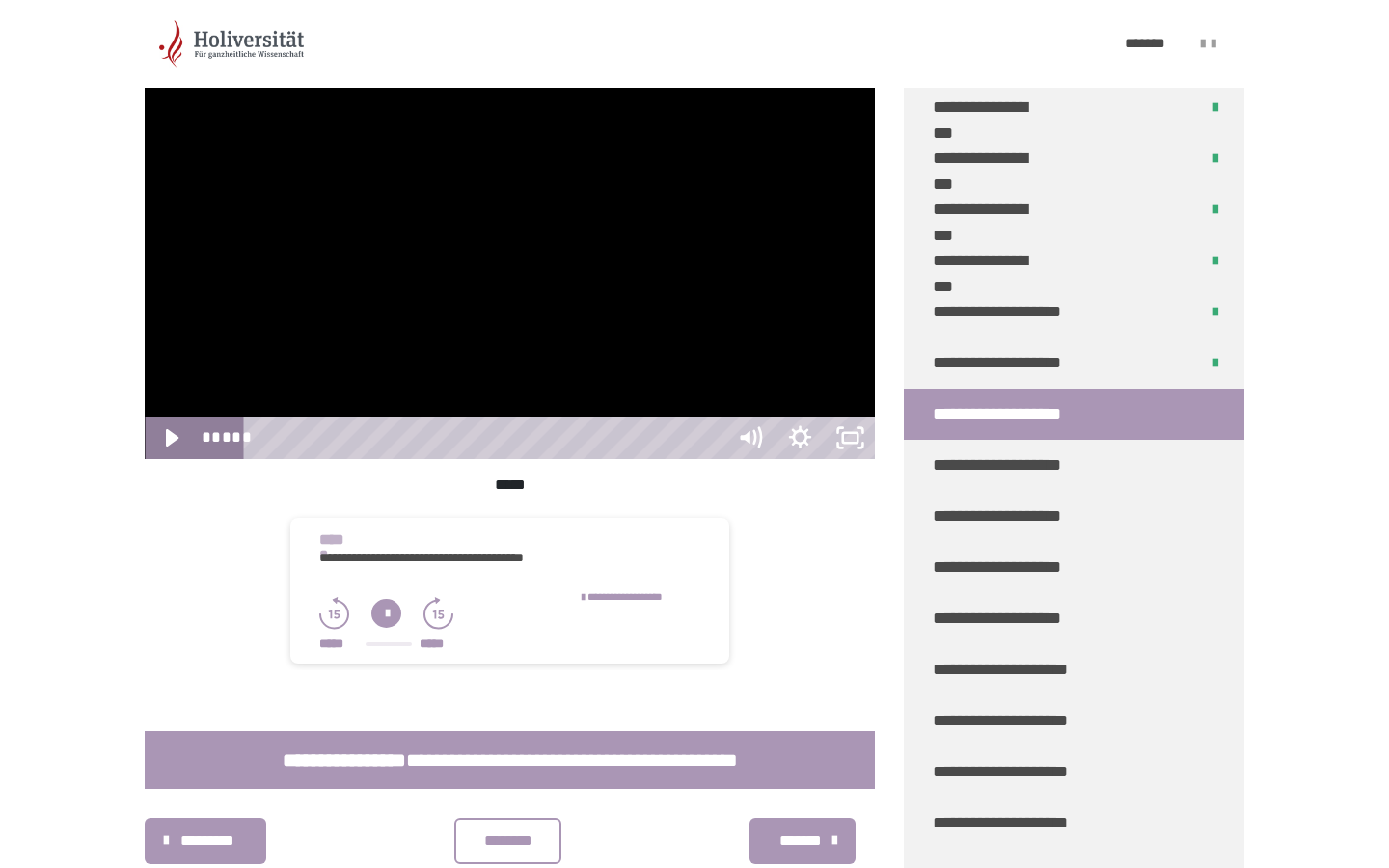 click on "*****" at bounding box center [487, 438] 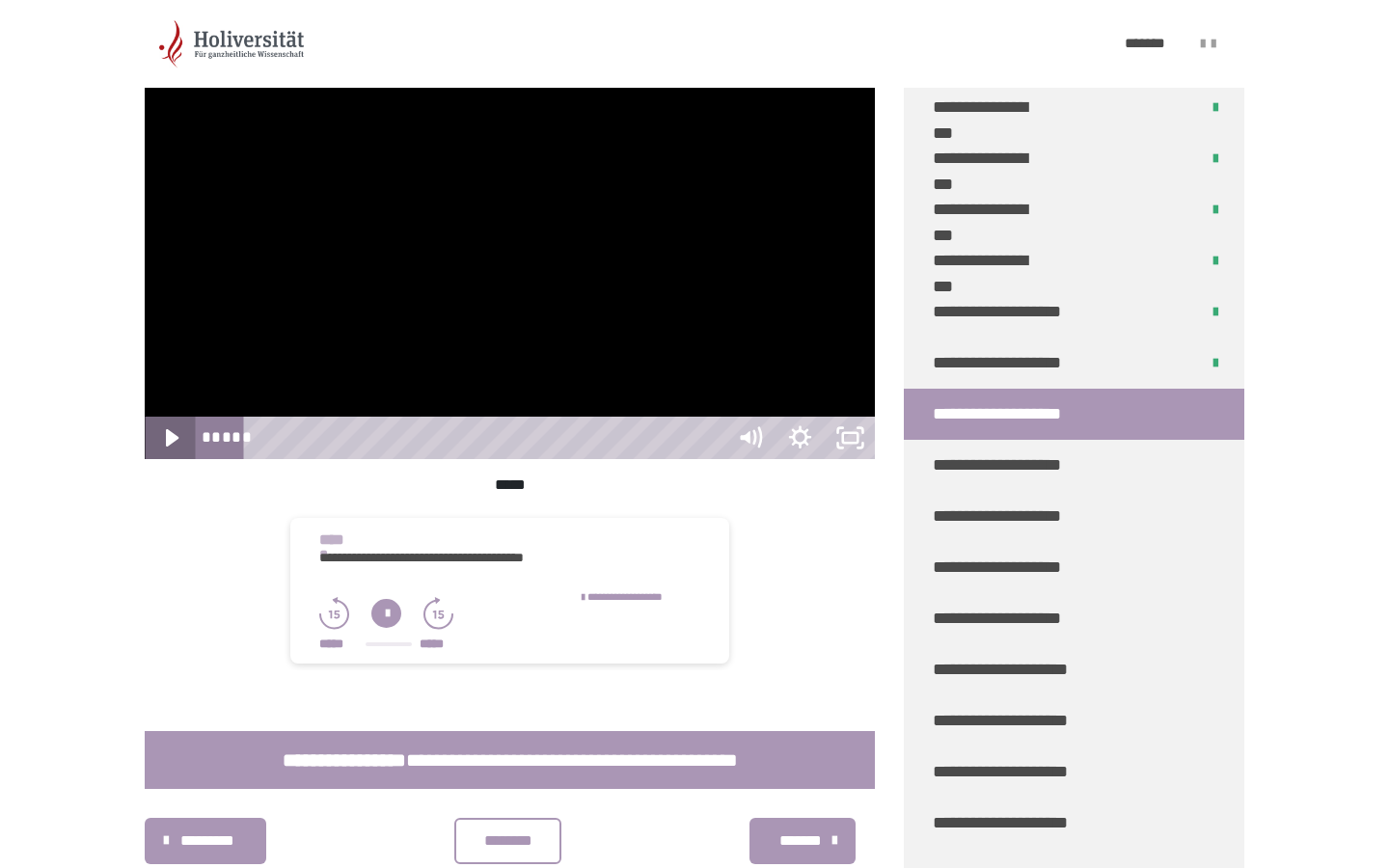 click 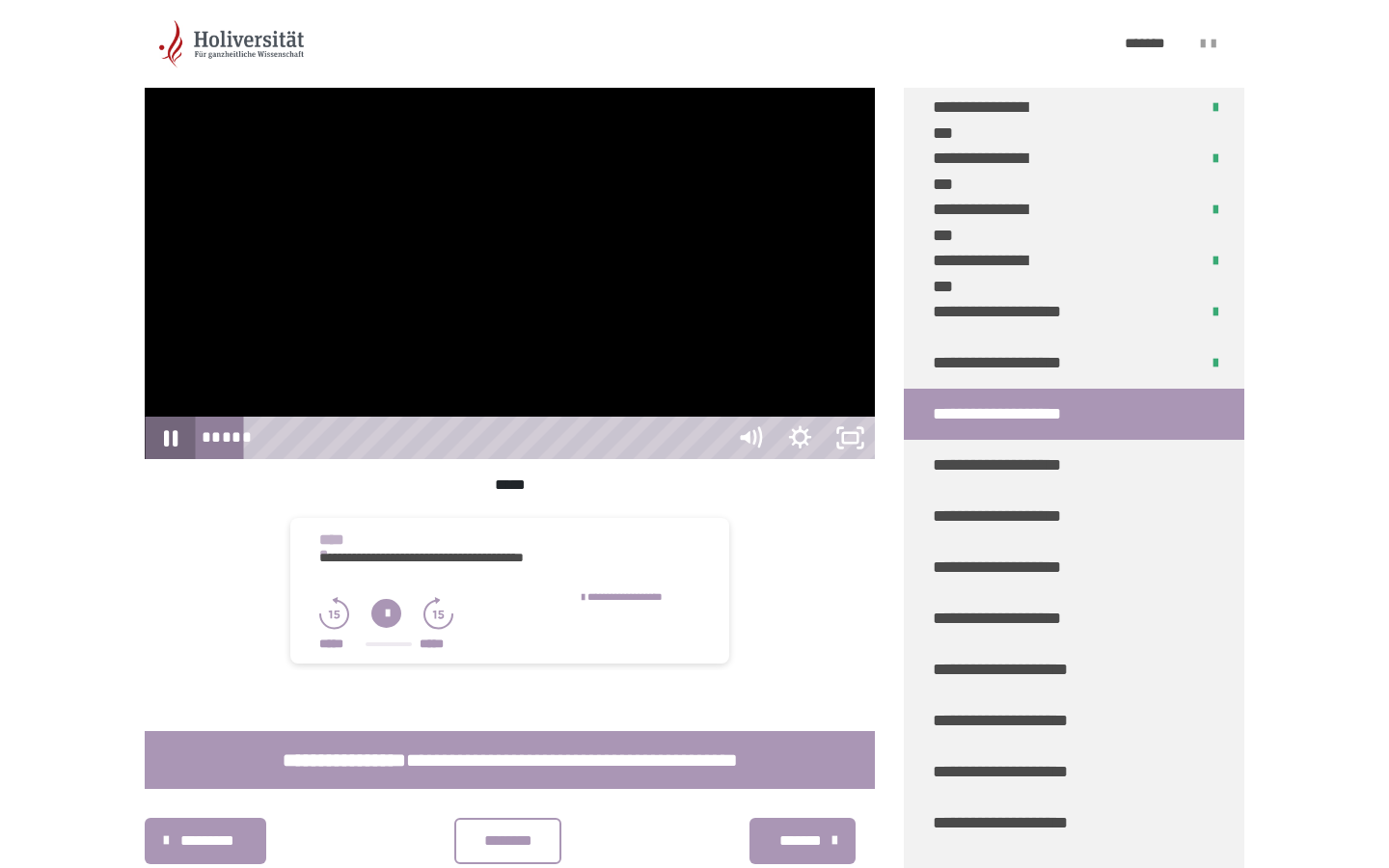 click 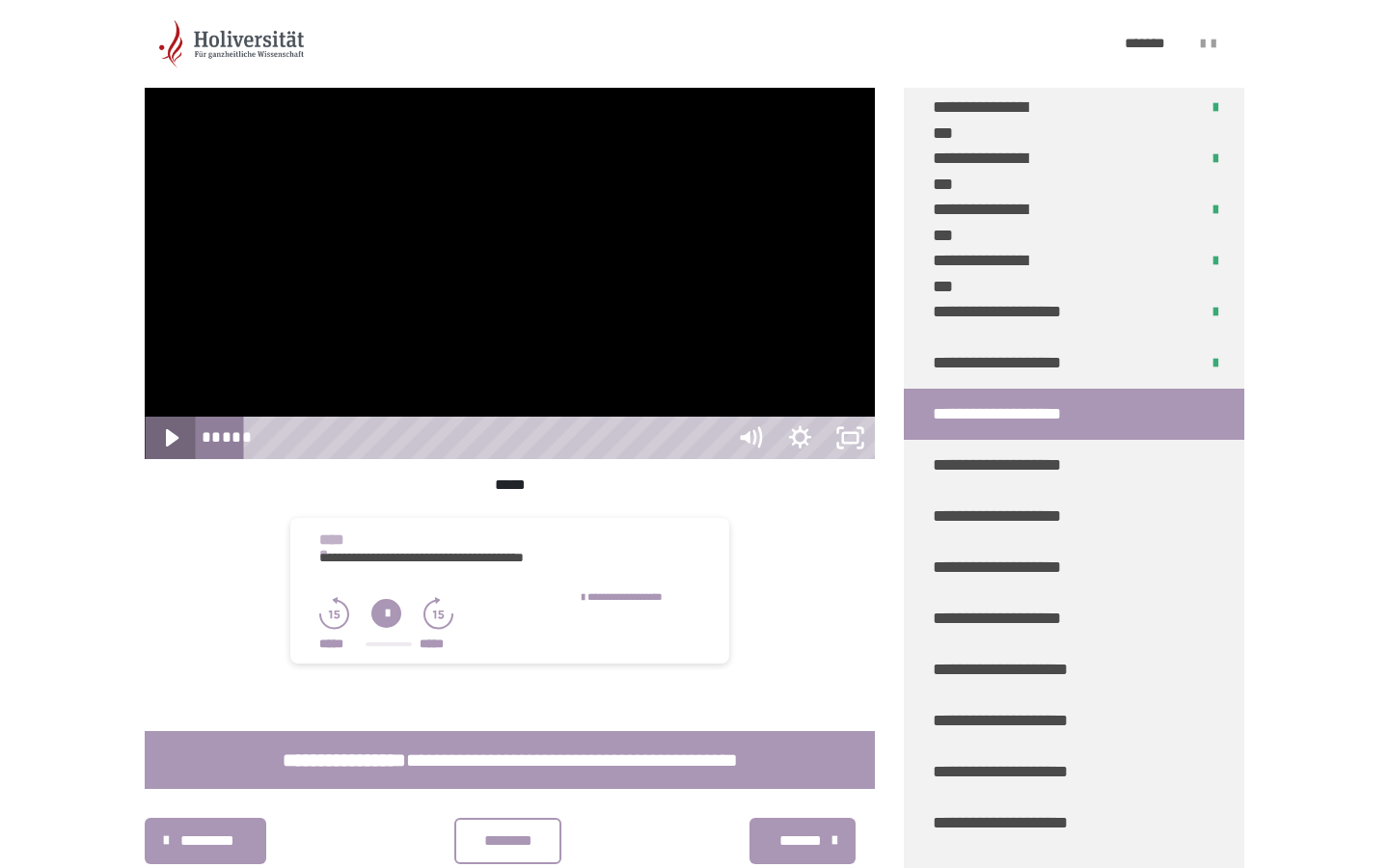 click 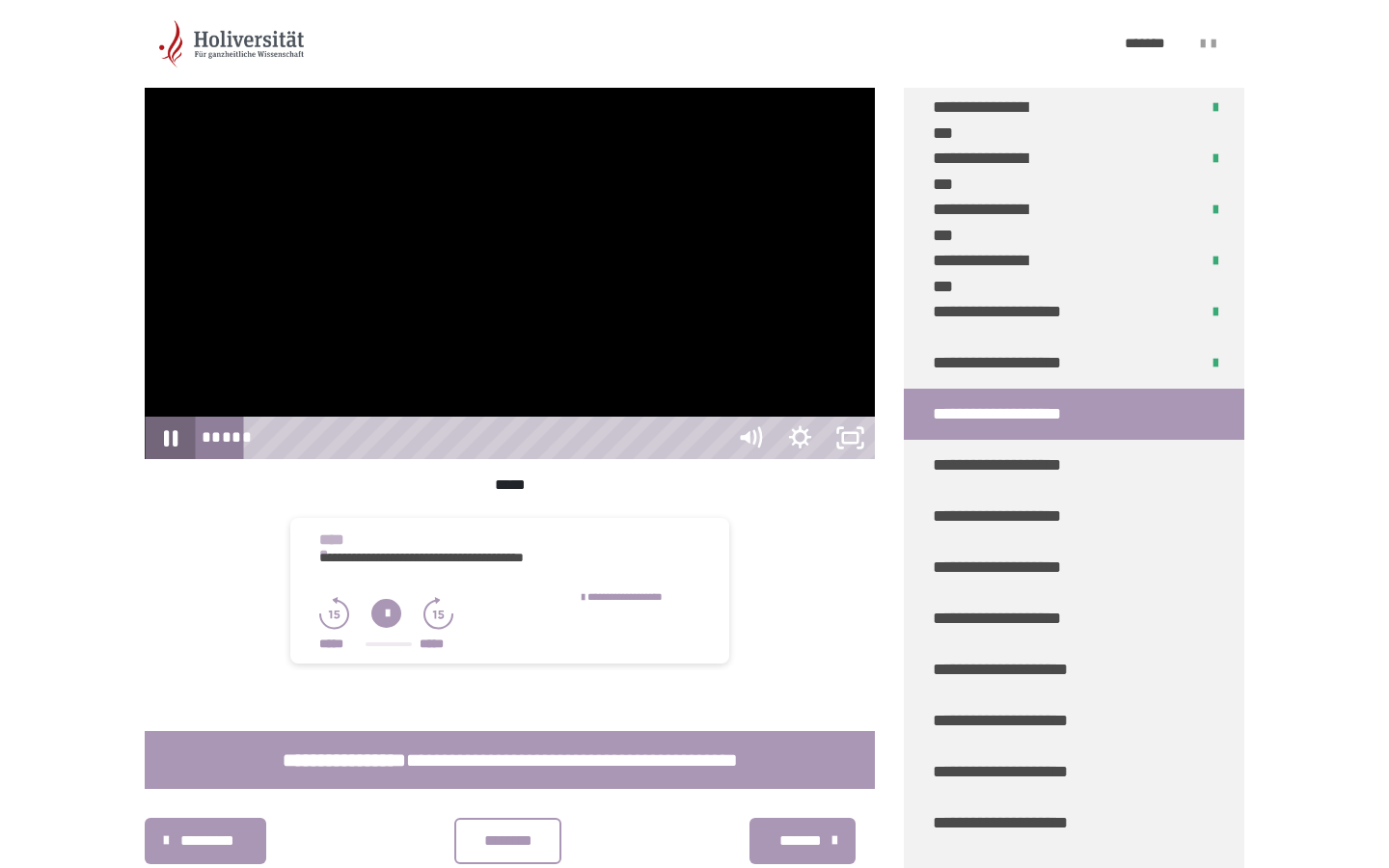 click 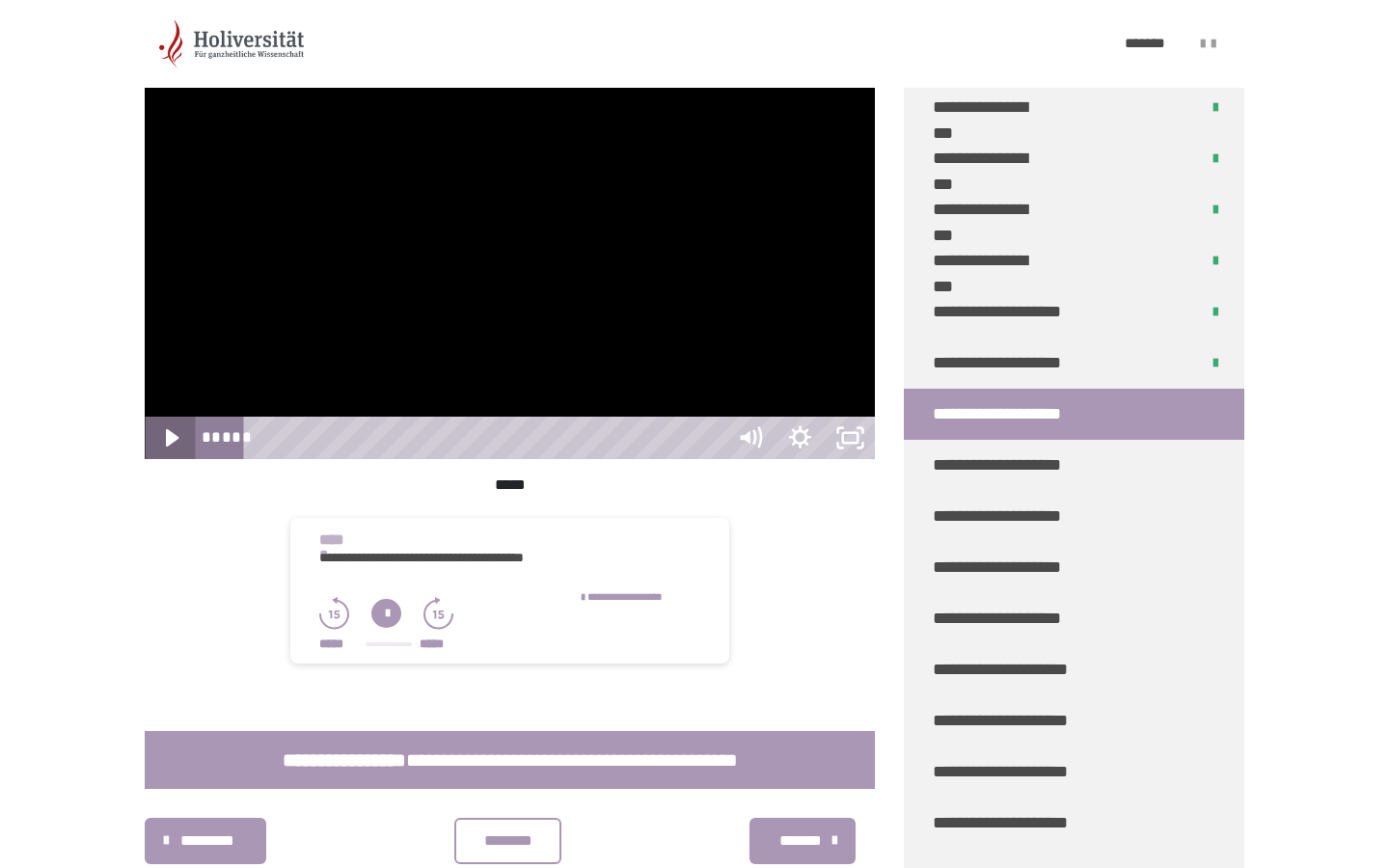 click 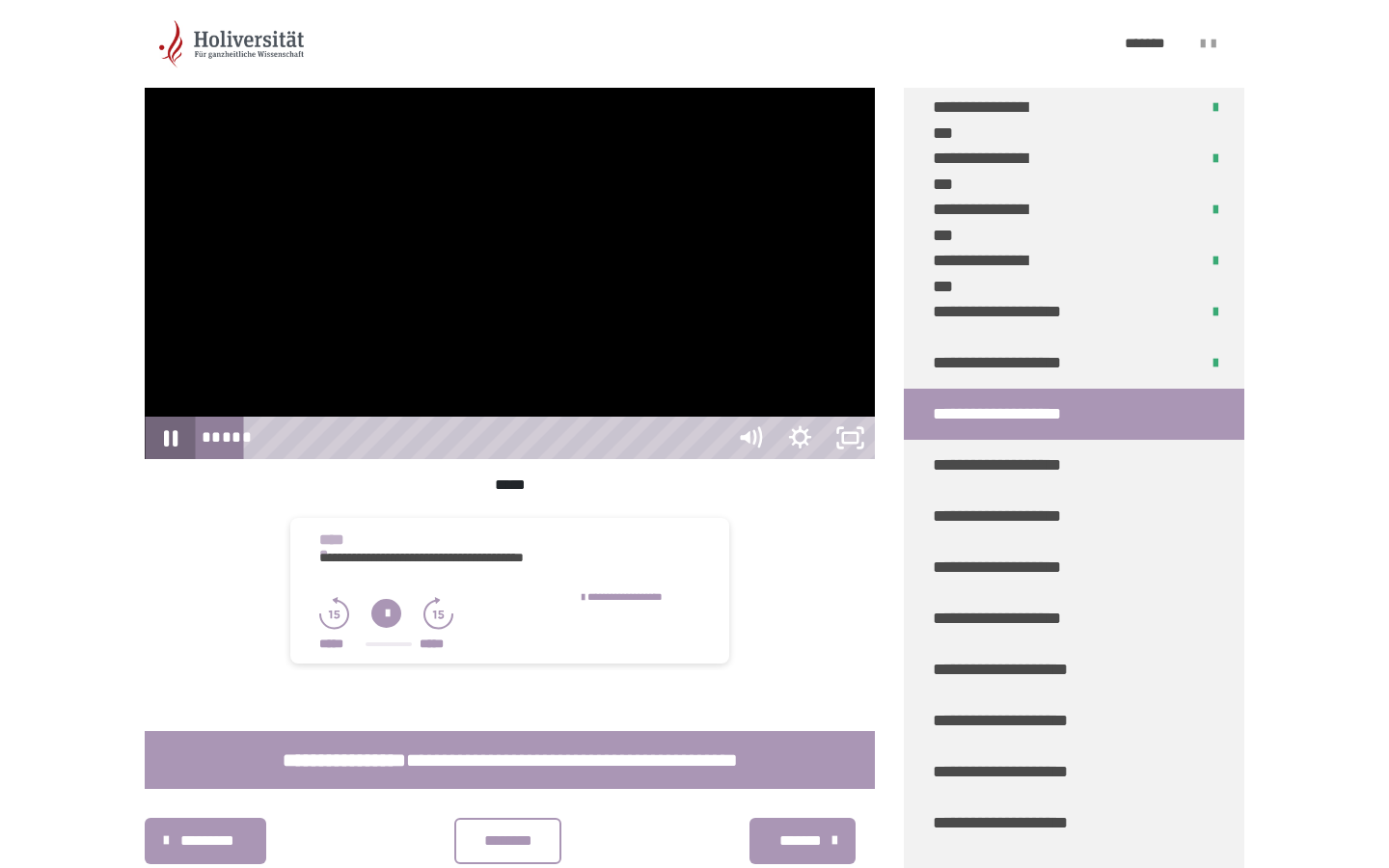 click 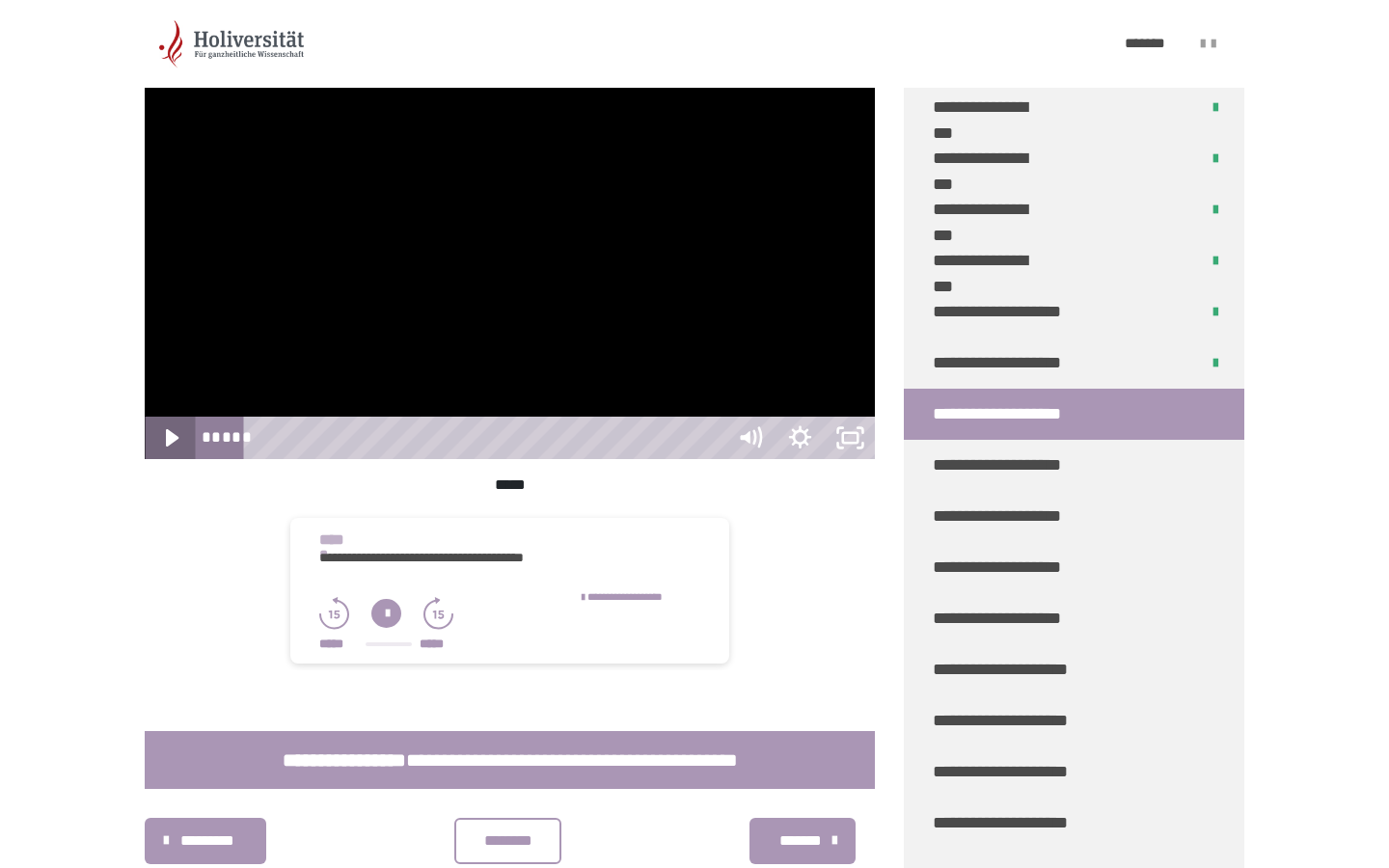 click 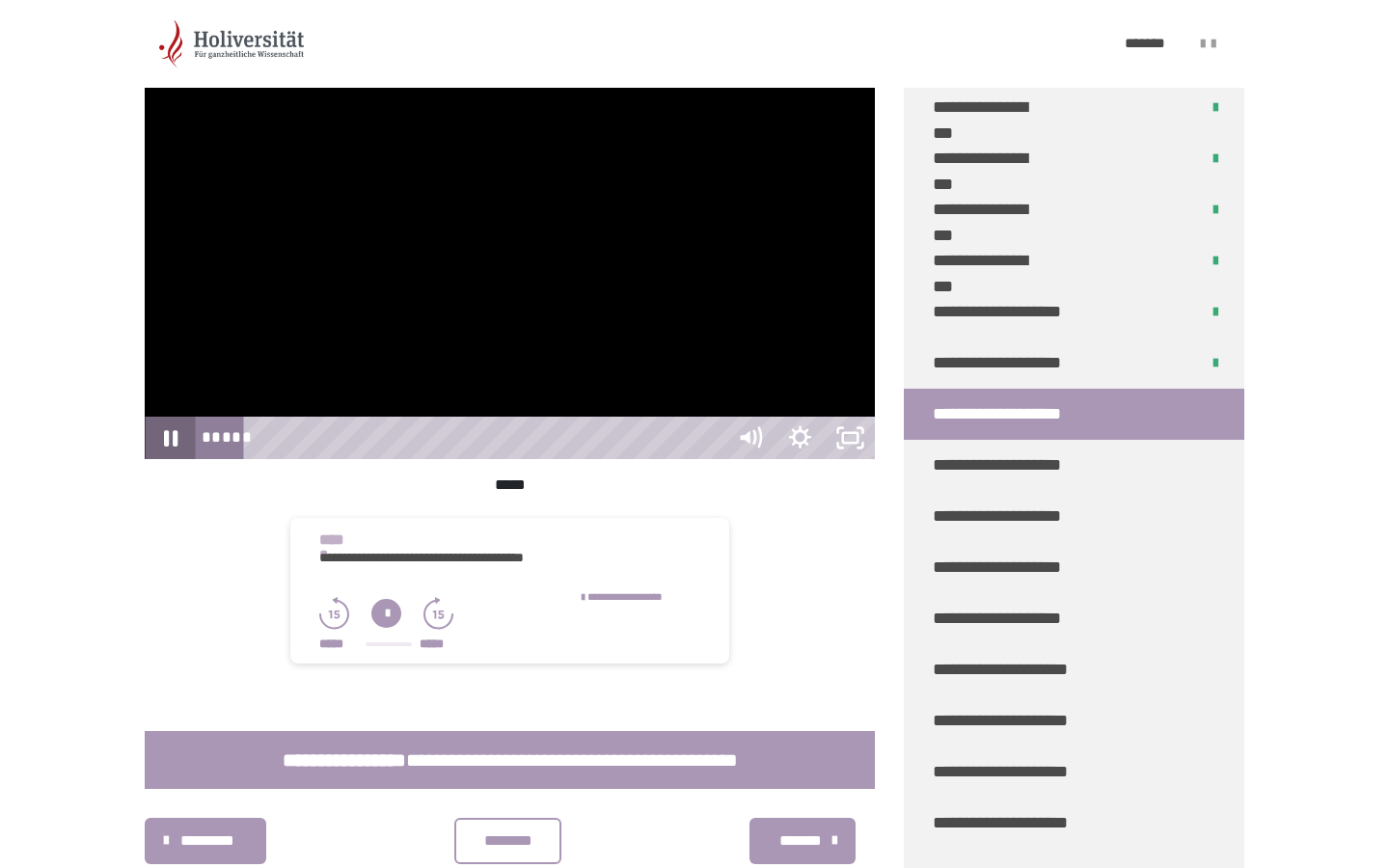 click 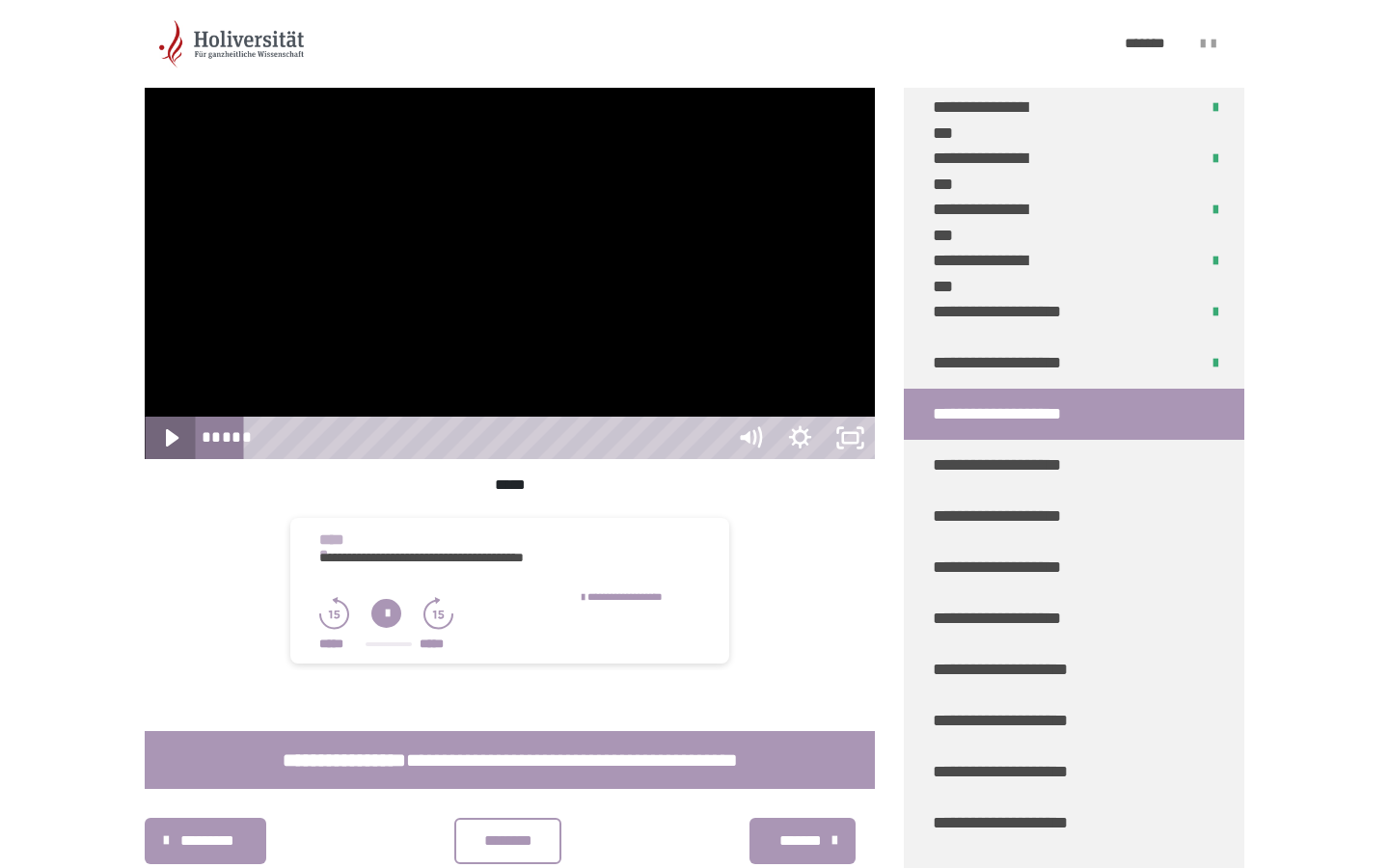 click 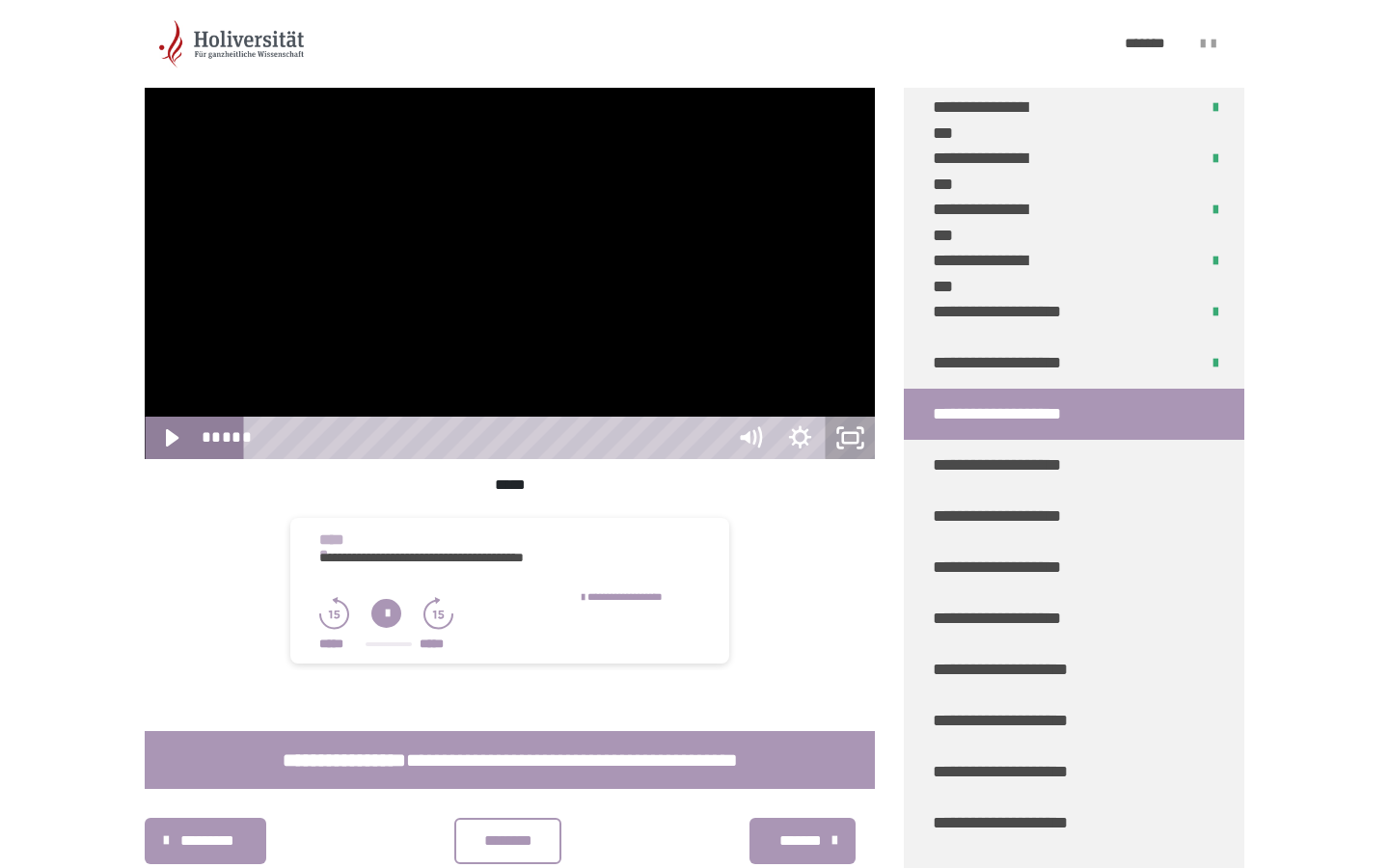 click 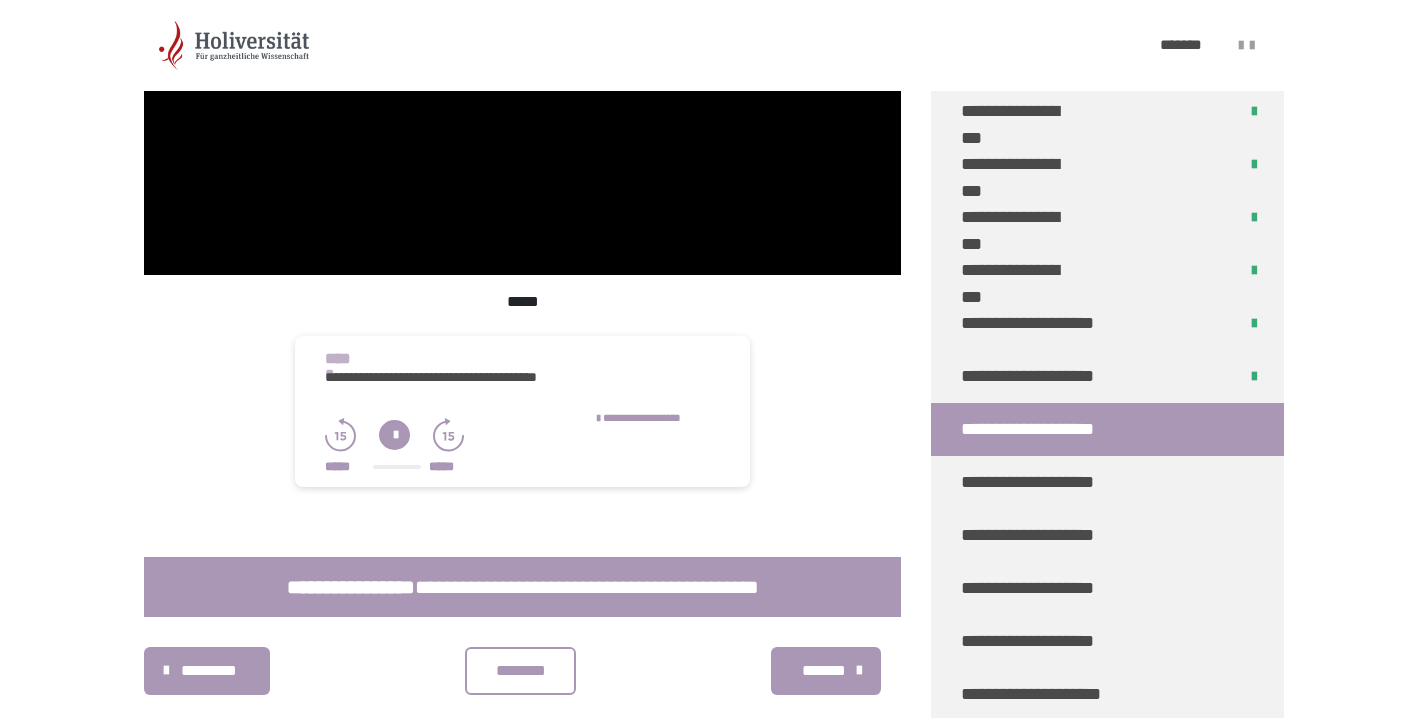 scroll, scrollTop: 609, scrollLeft: 0, axis: vertical 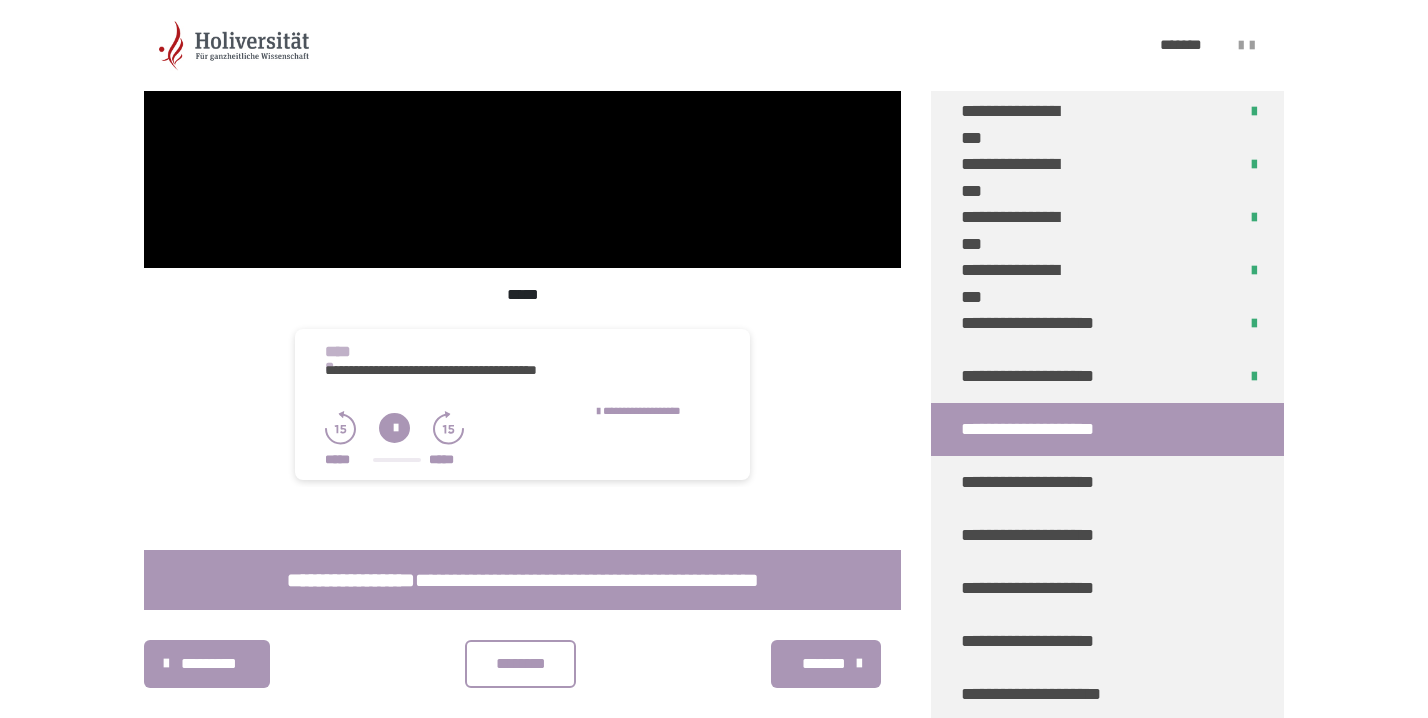 click on "********" at bounding box center [521, 664] 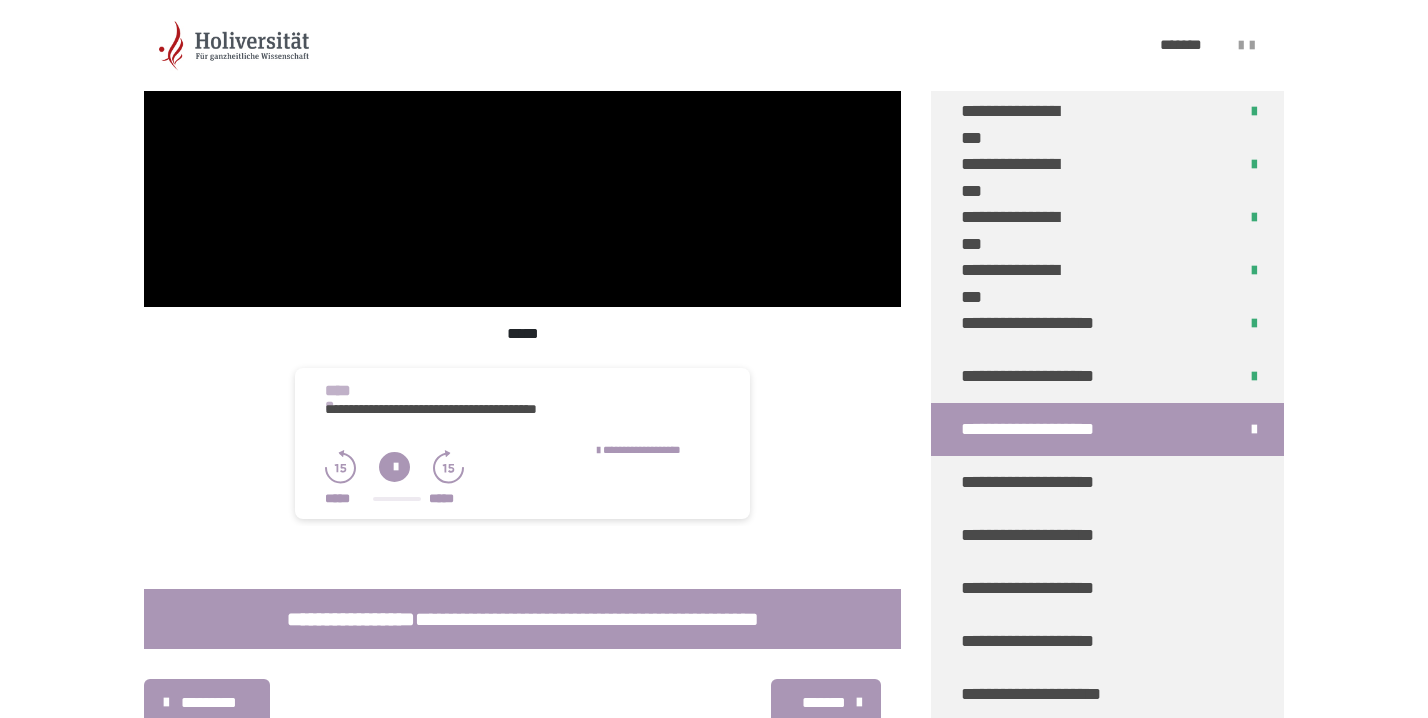 scroll, scrollTop: 568, scrollLeft: 0, axis: vertical 